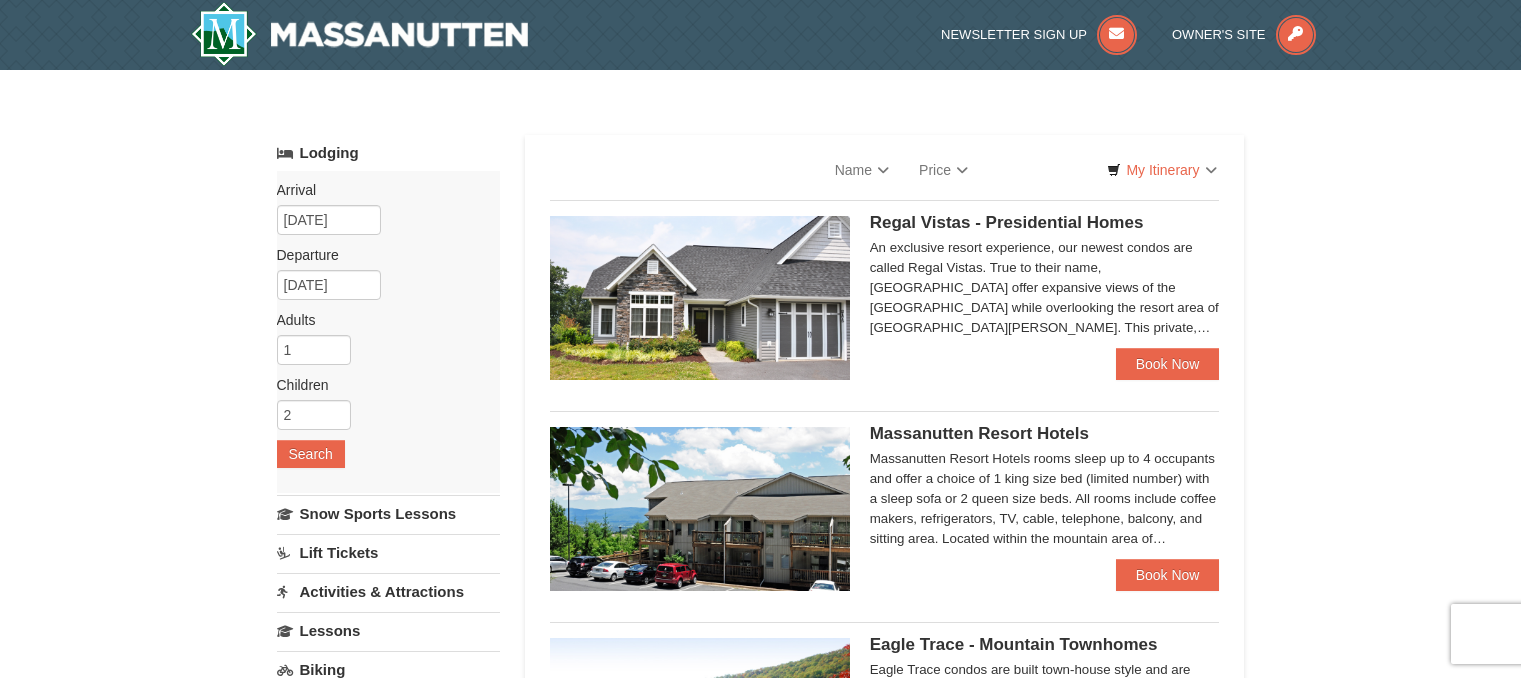 scroll, scrollTop: 0, scrollLeft: 0, axis: both 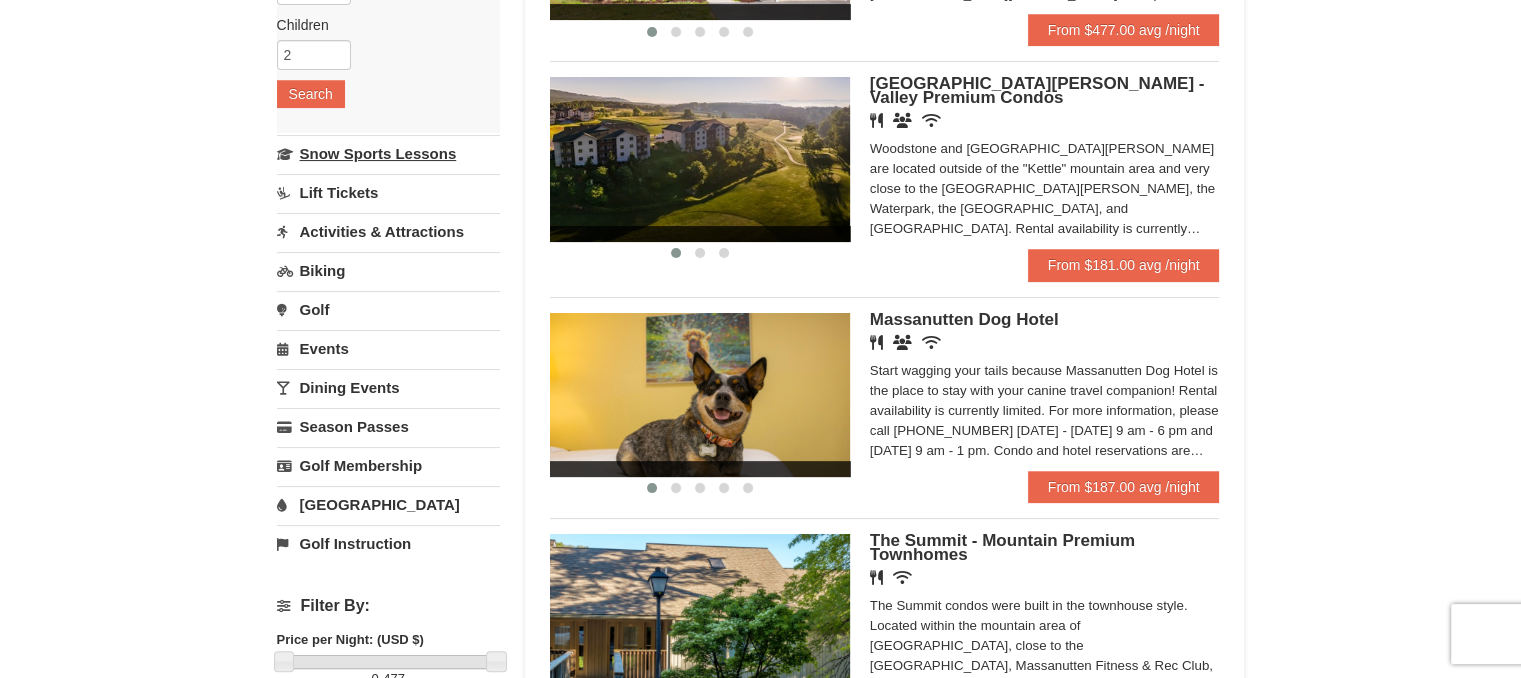click on "Snow Sports Lessons" at bounding box center [388, 153] 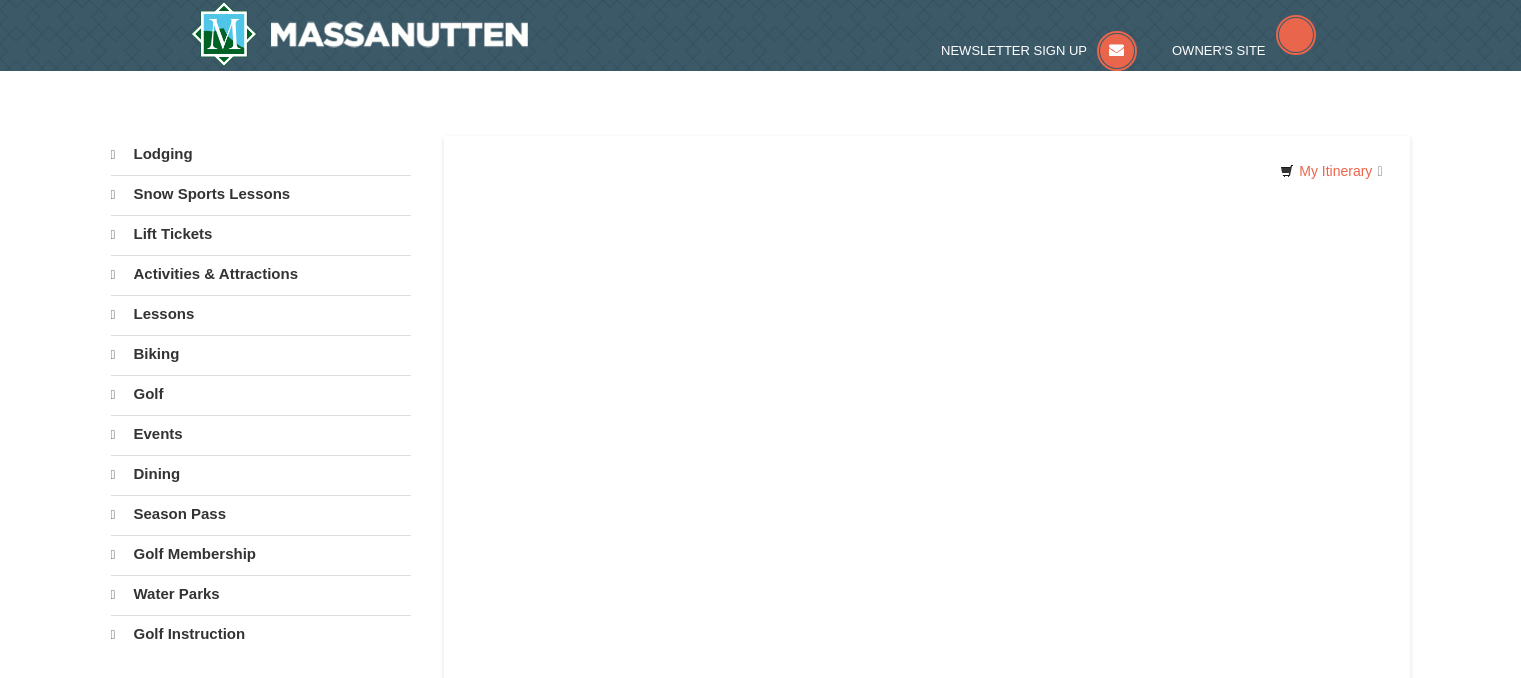 scroll, scrollTop: 0, scrollLeft: 0, axis: both 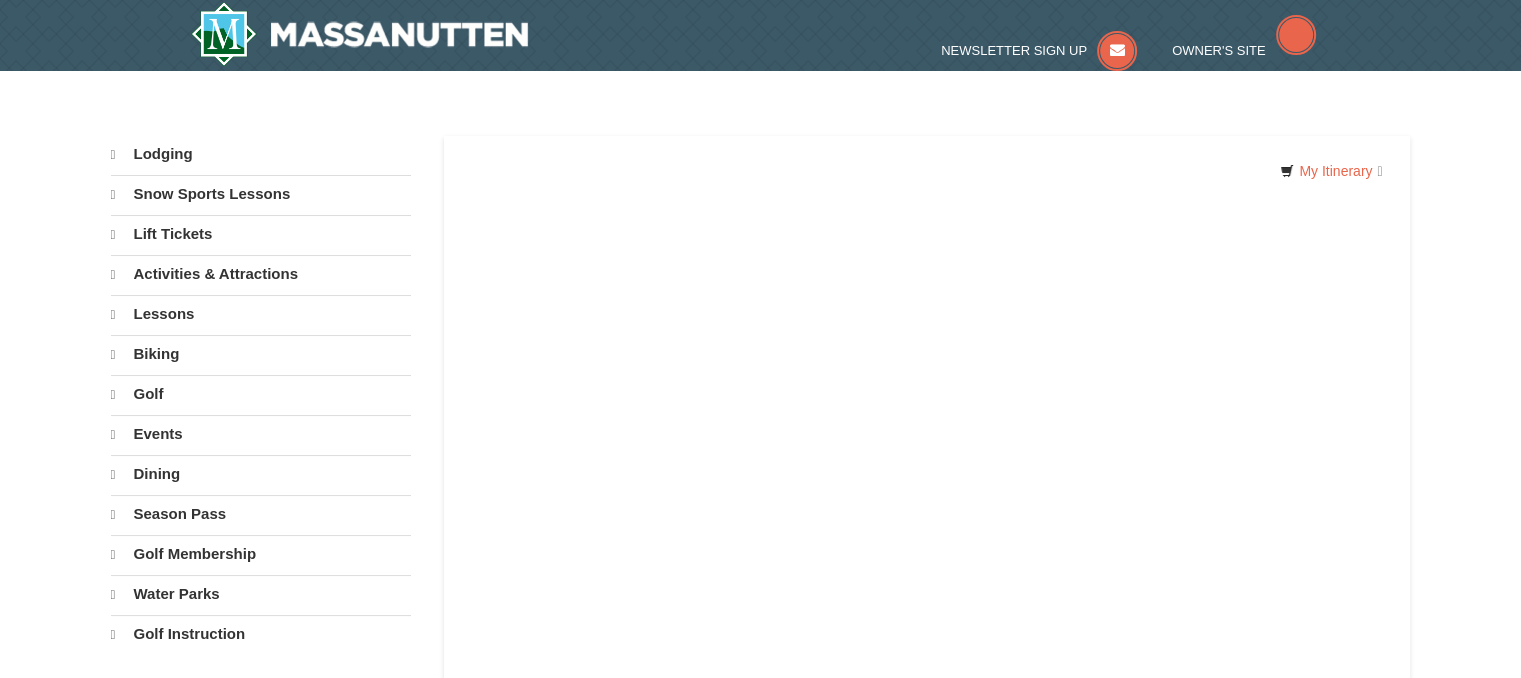 select on "7" 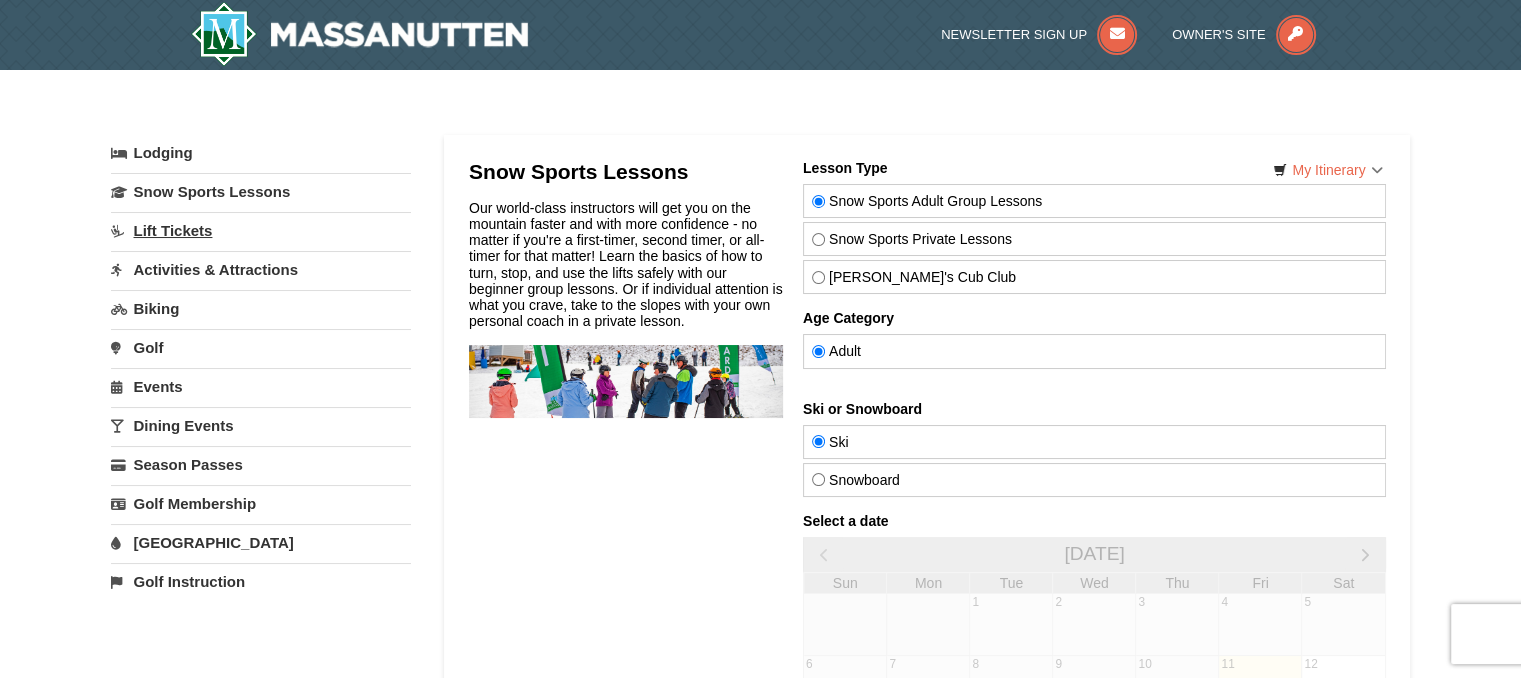 scroll, scrollTop: 0, scrollLeft: 0, axis: both 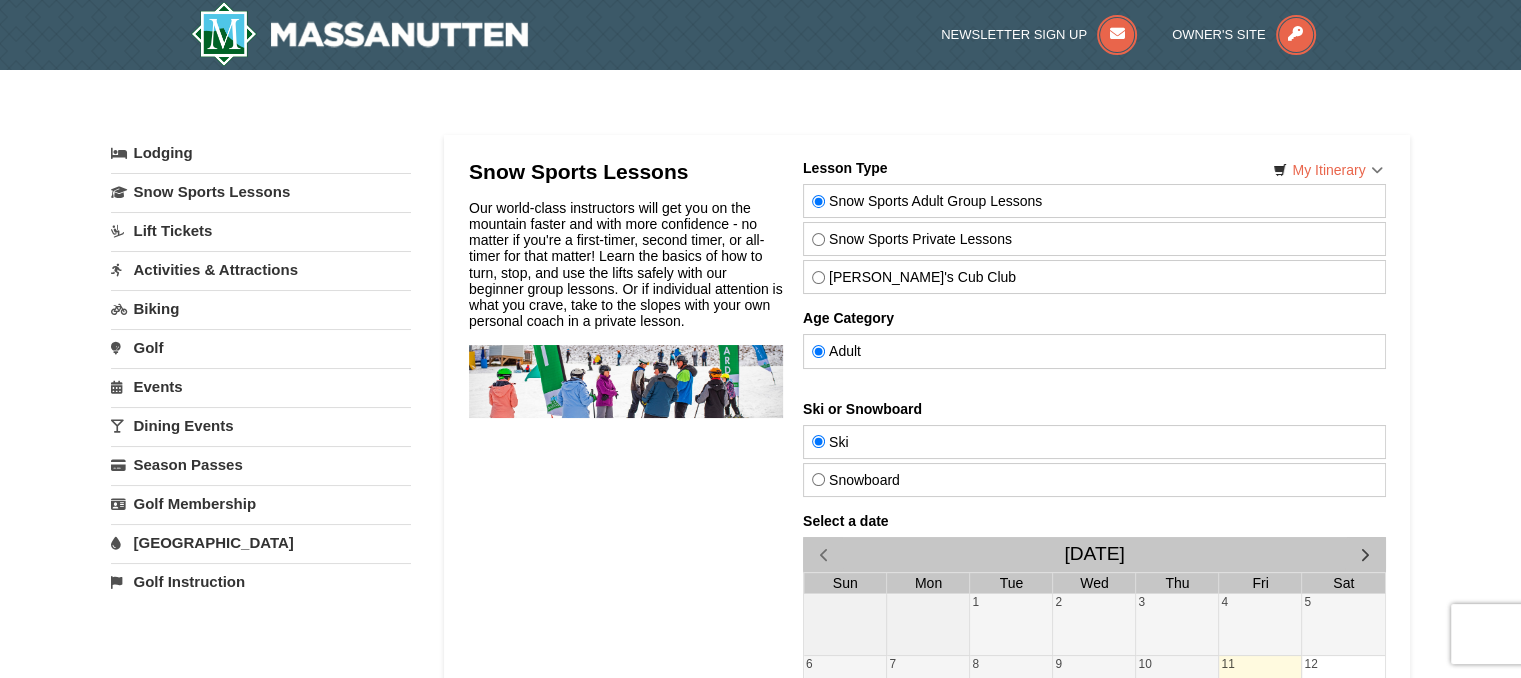 click on "Lift Tickets" at bounding box center (261, 230) 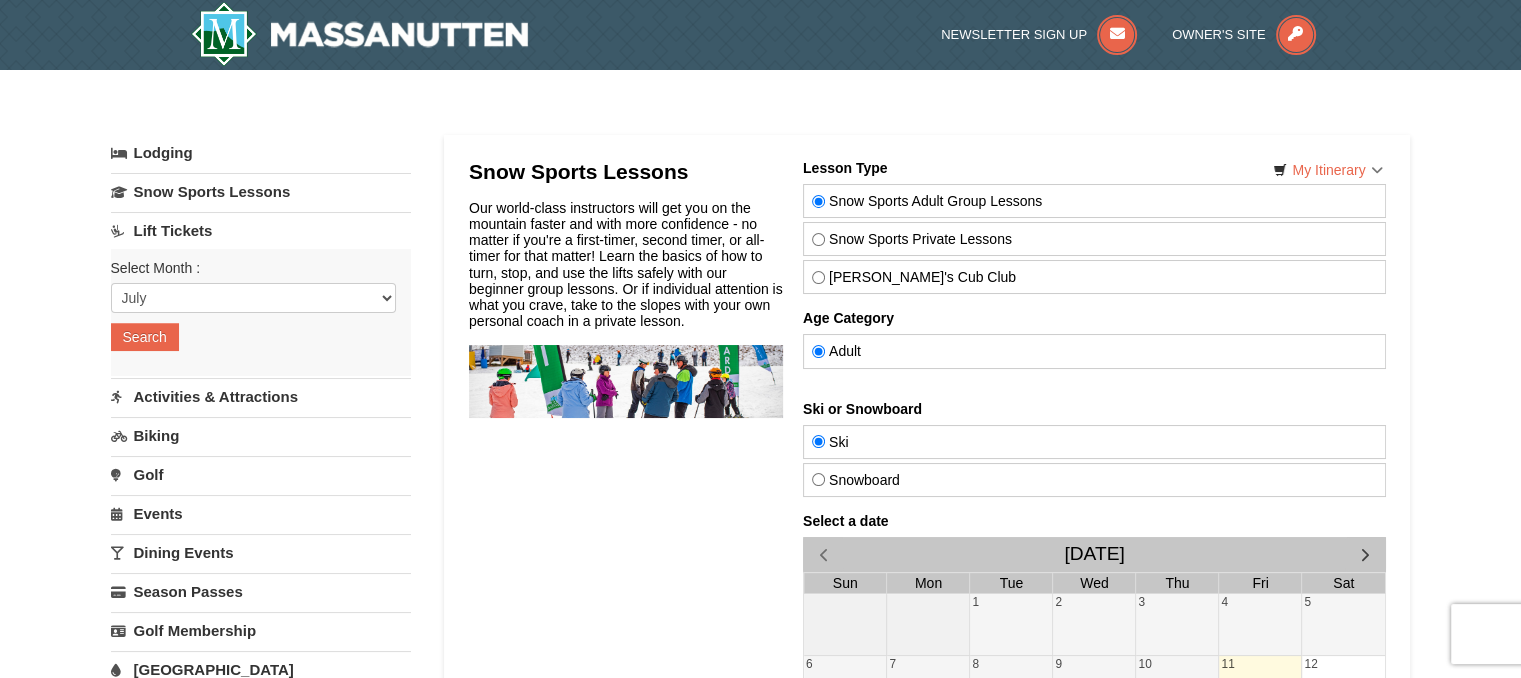 click on "Activities & Attractions" at bounding box center [261, 396] 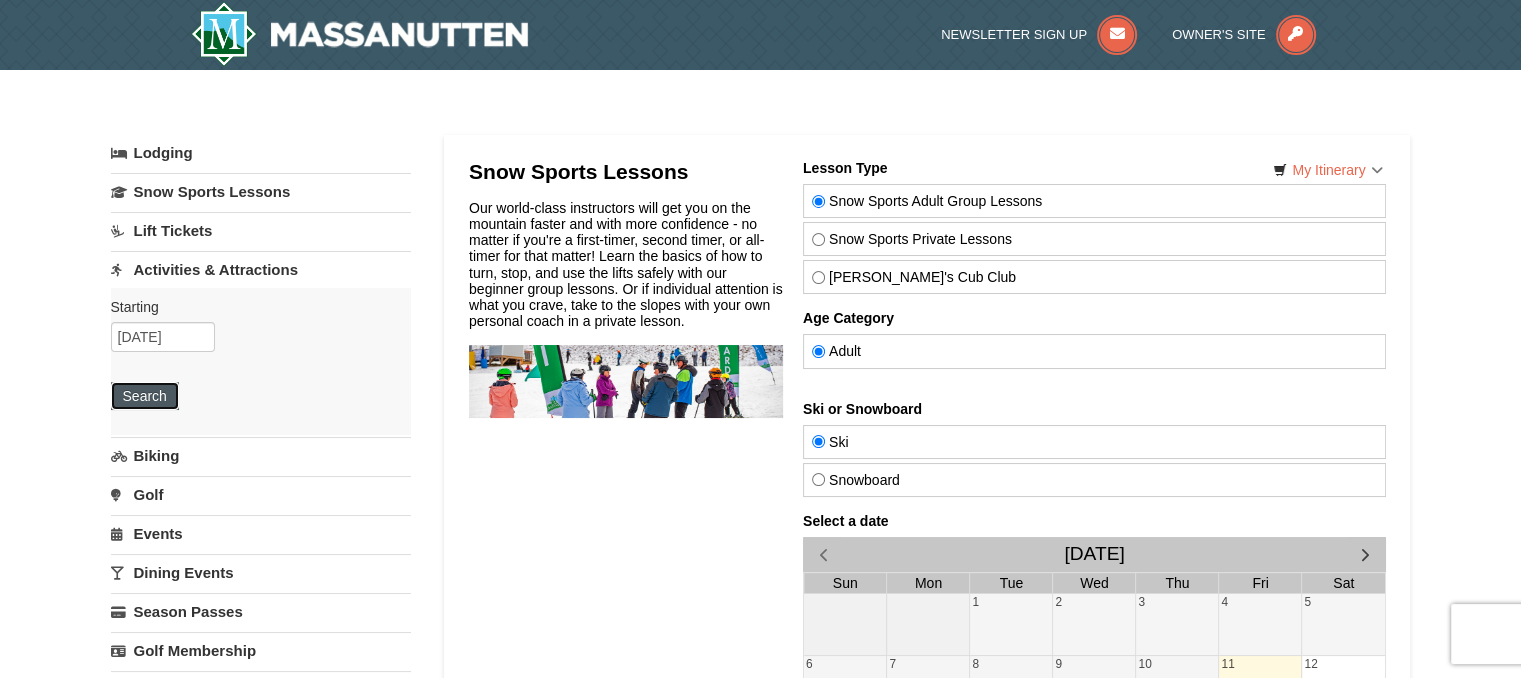 click on "Search" at bounding box center (145, 396) 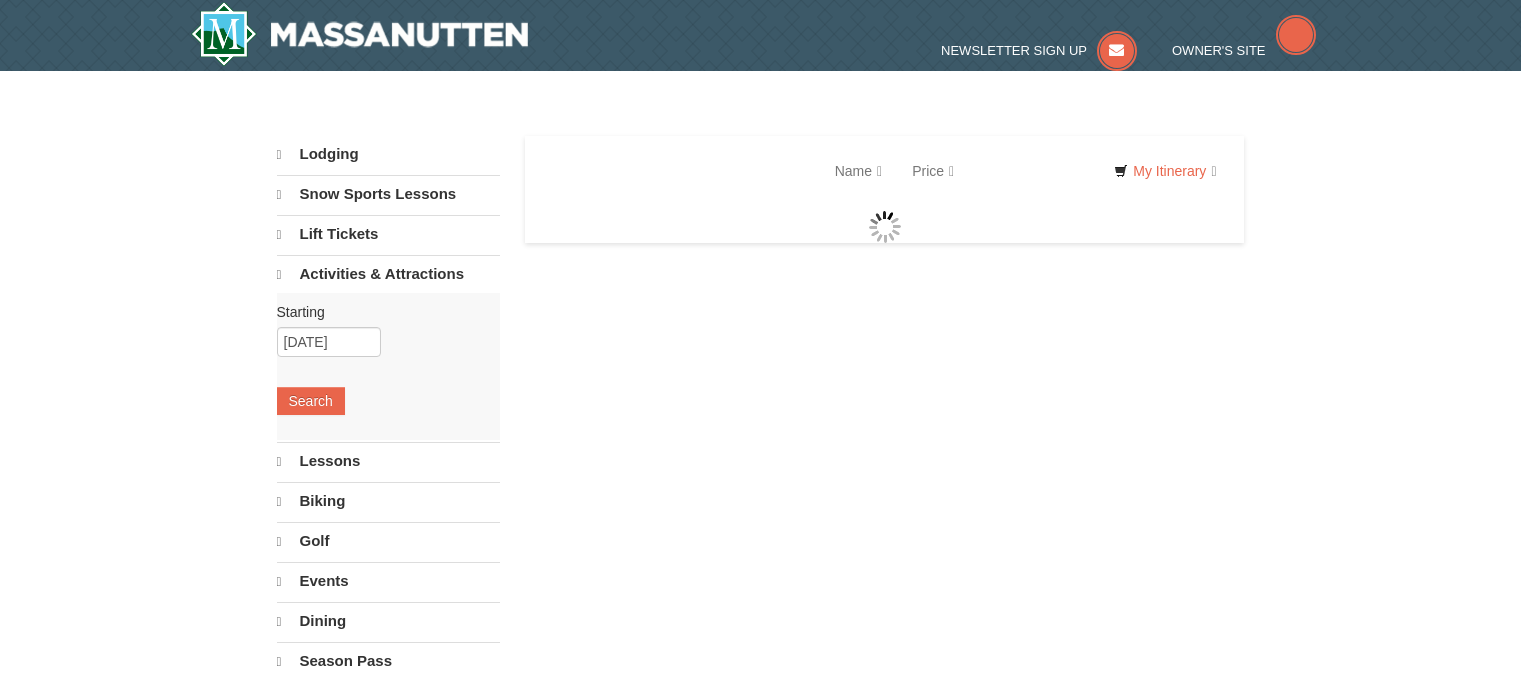 scroll, scrollTop: 0, scrollLeft: 0, axis: both 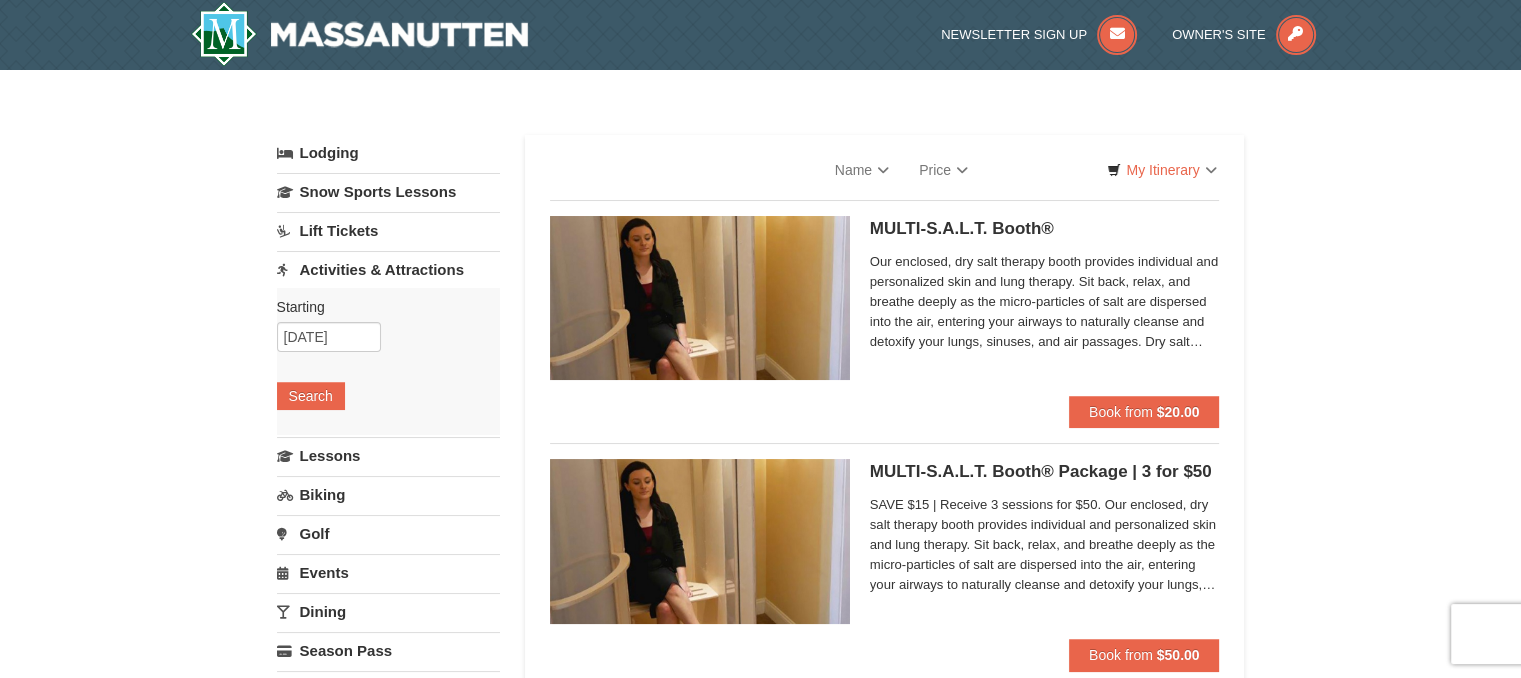 select on "7" 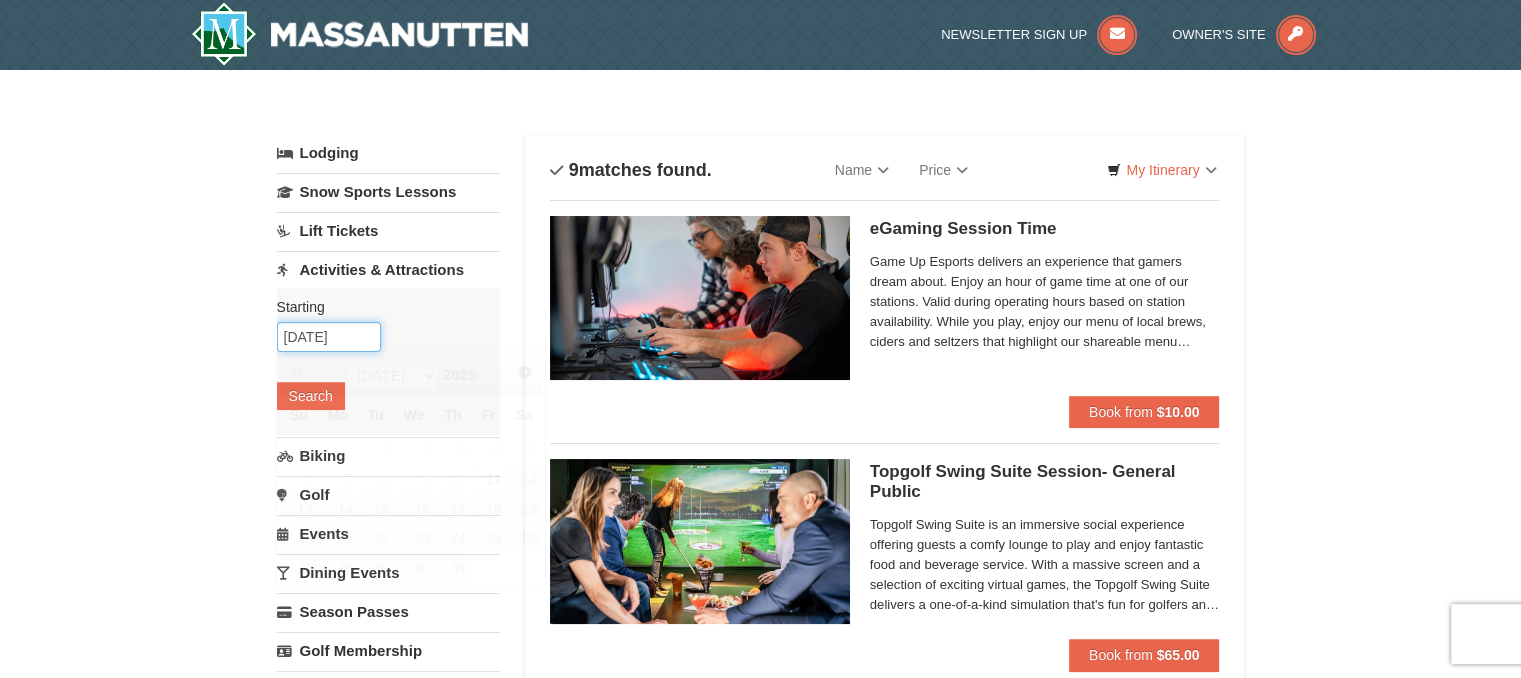click on "07/11/2025" at bounding box center (329, 337) 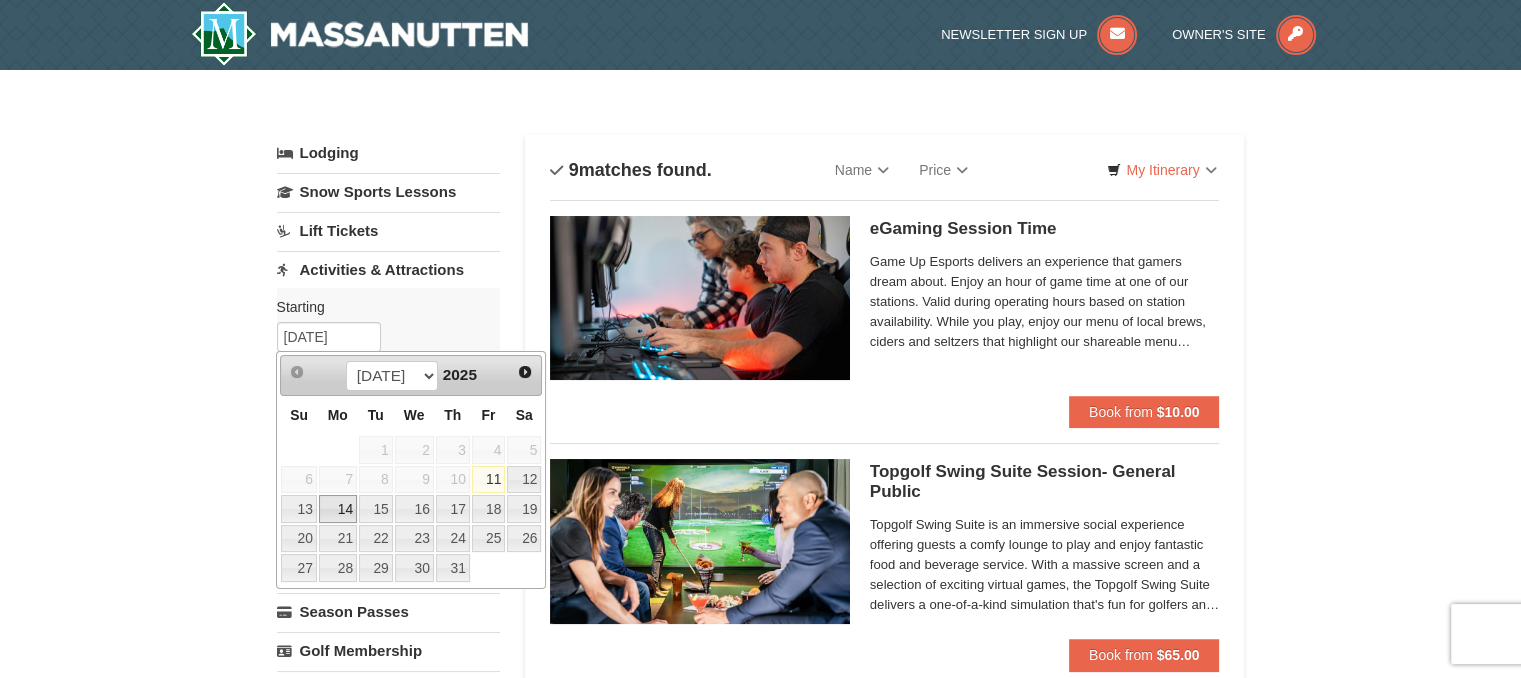 click on "14" at bounding box center (338, 509) 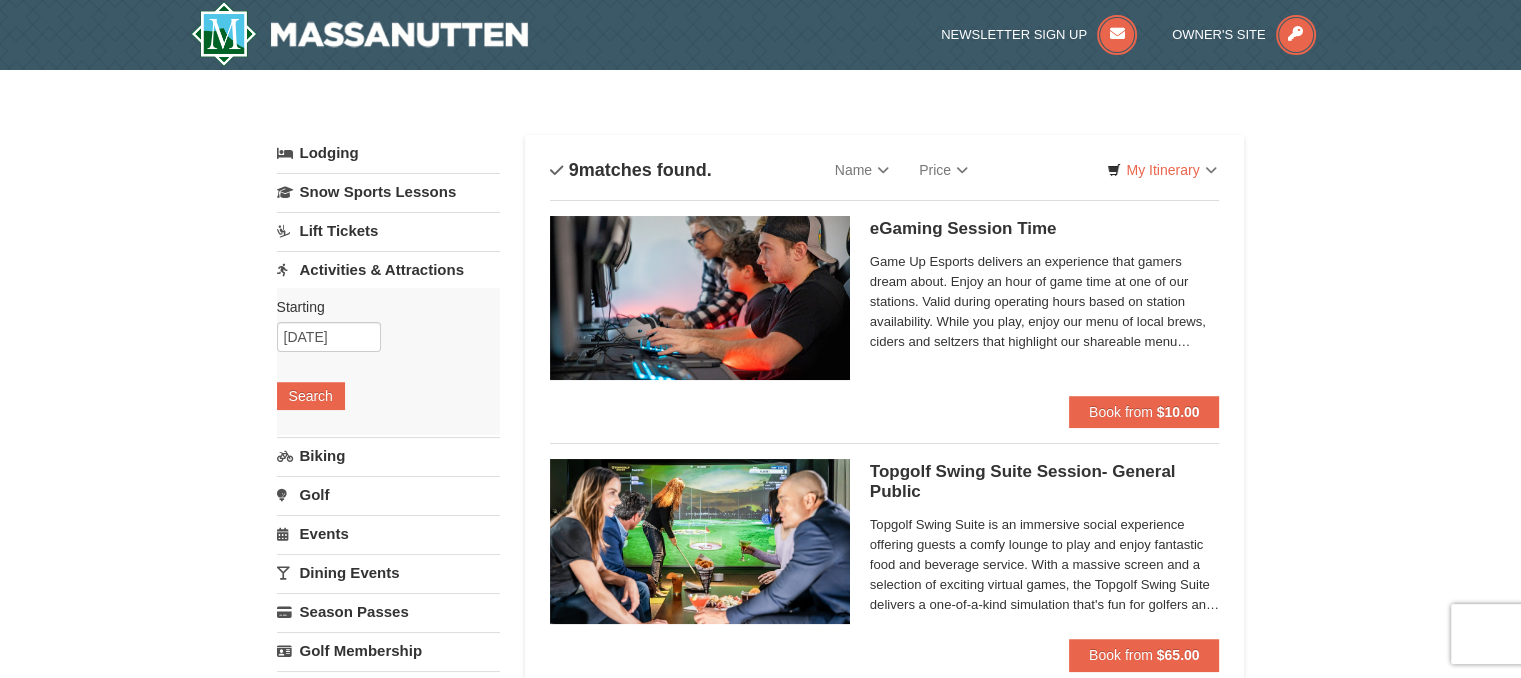 click on "Starting Please format dates MM/DD/YYYY Please format dates MM/DD/YYYY
07/14/2025
Search" at bounding box center (388, 361) 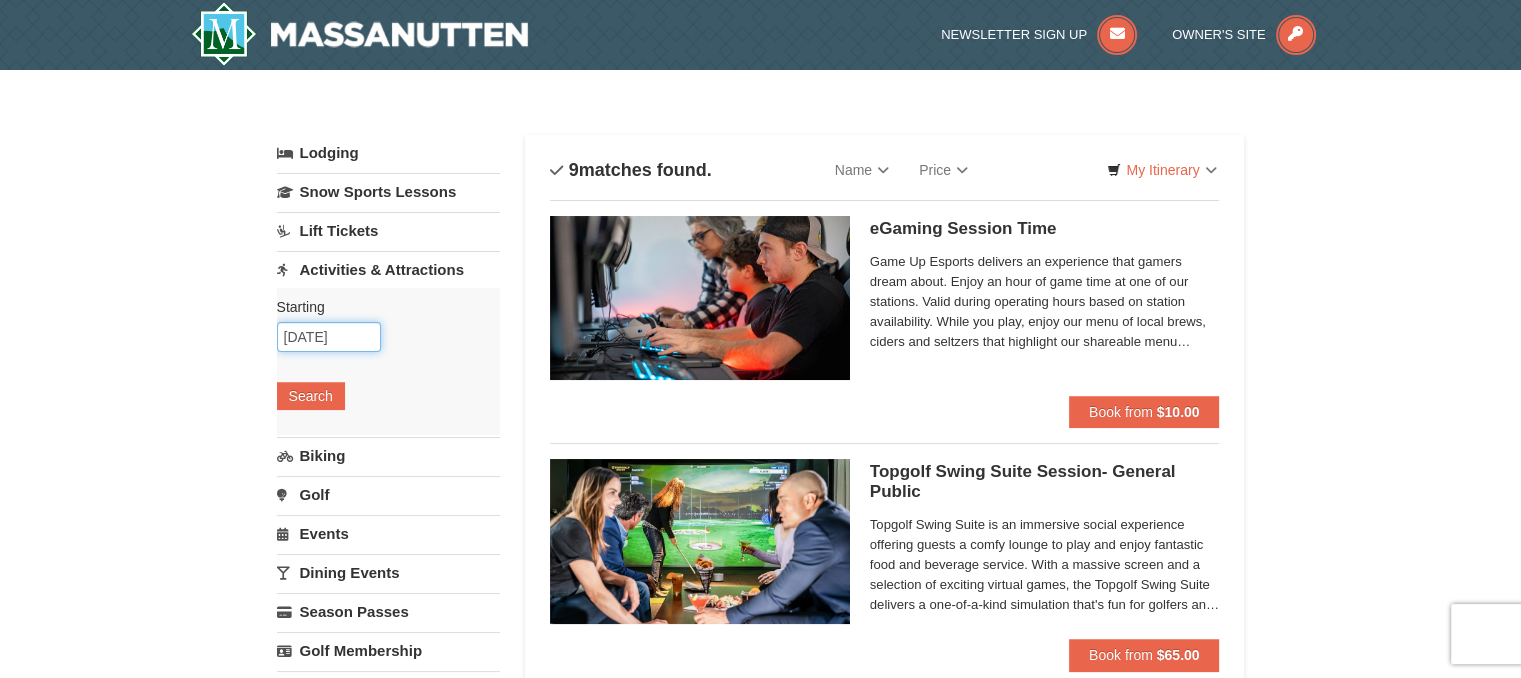 click on "07/14/2025" at bounding box center (329, 337) 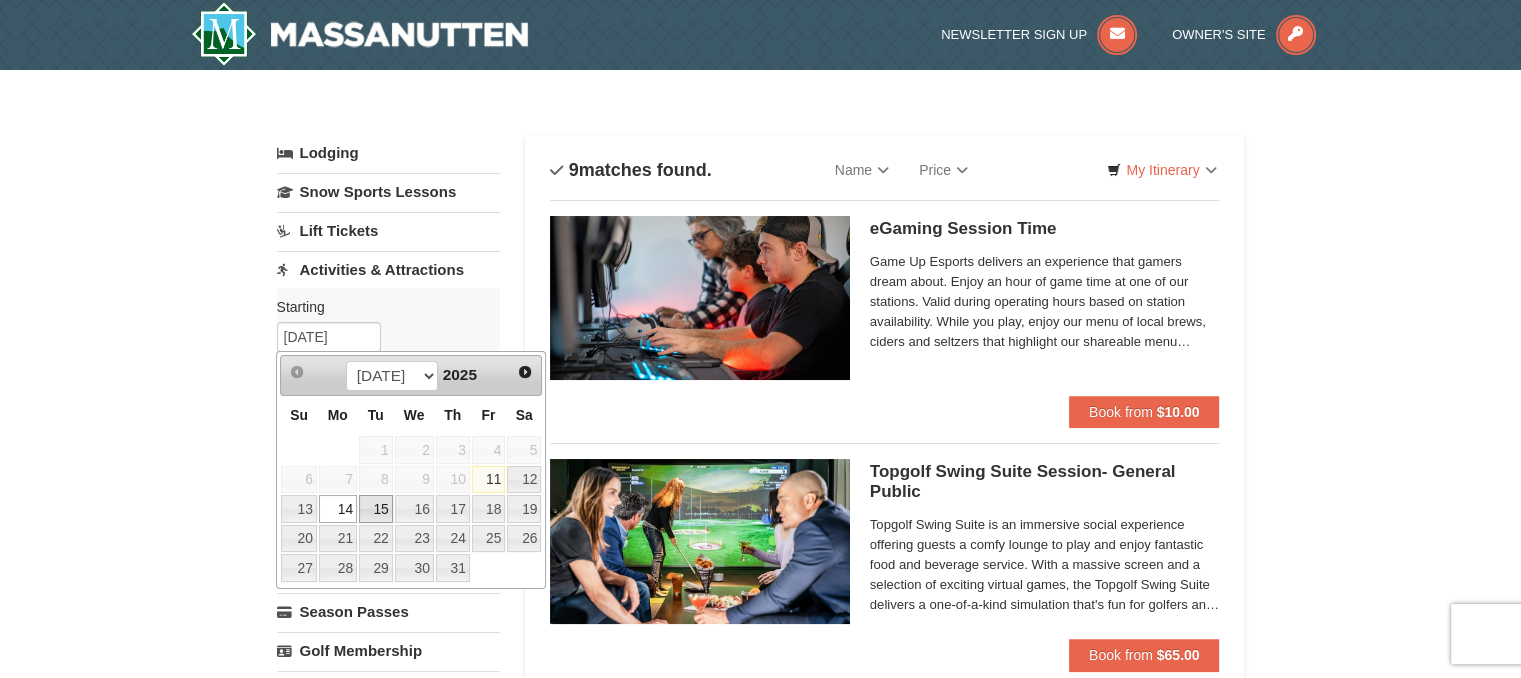 click on "15" at bounding box center [376, 509] 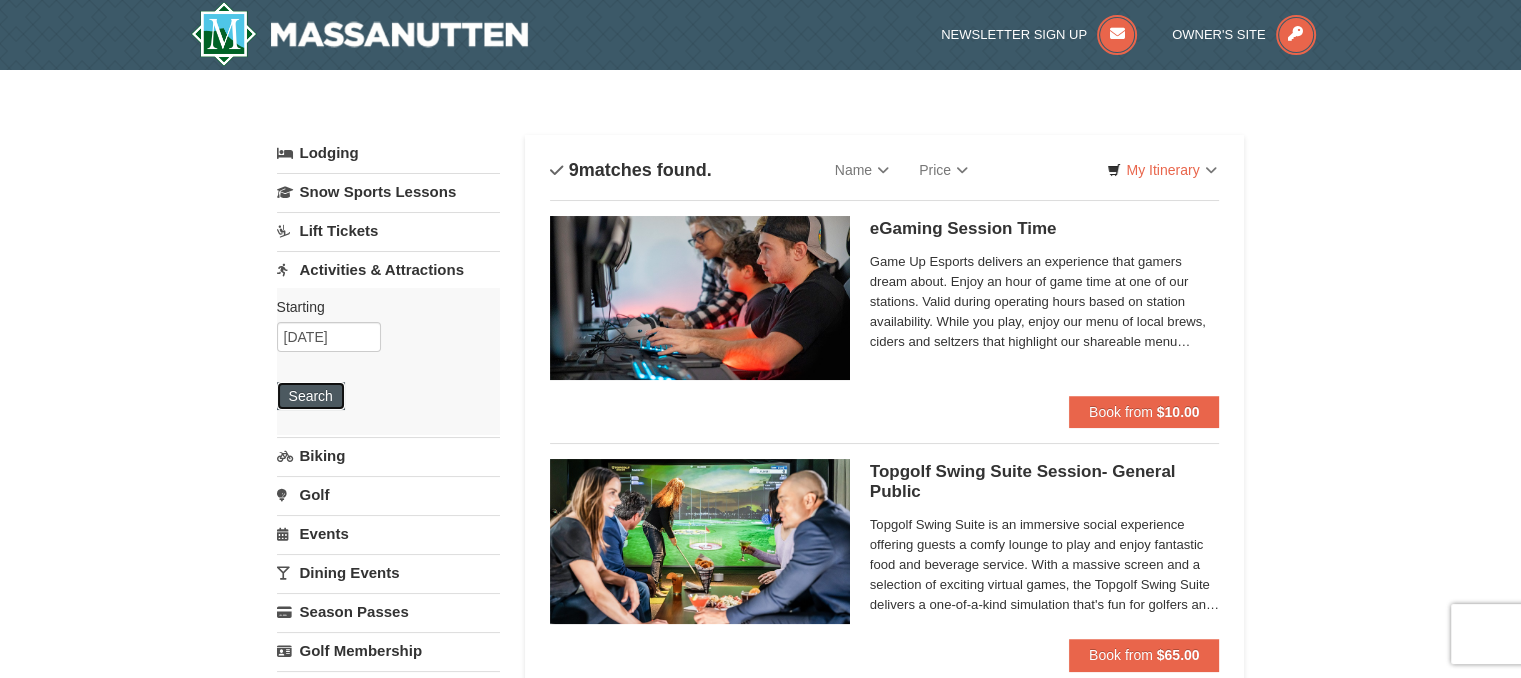 click on "Search" at bounding box center [311, 396] 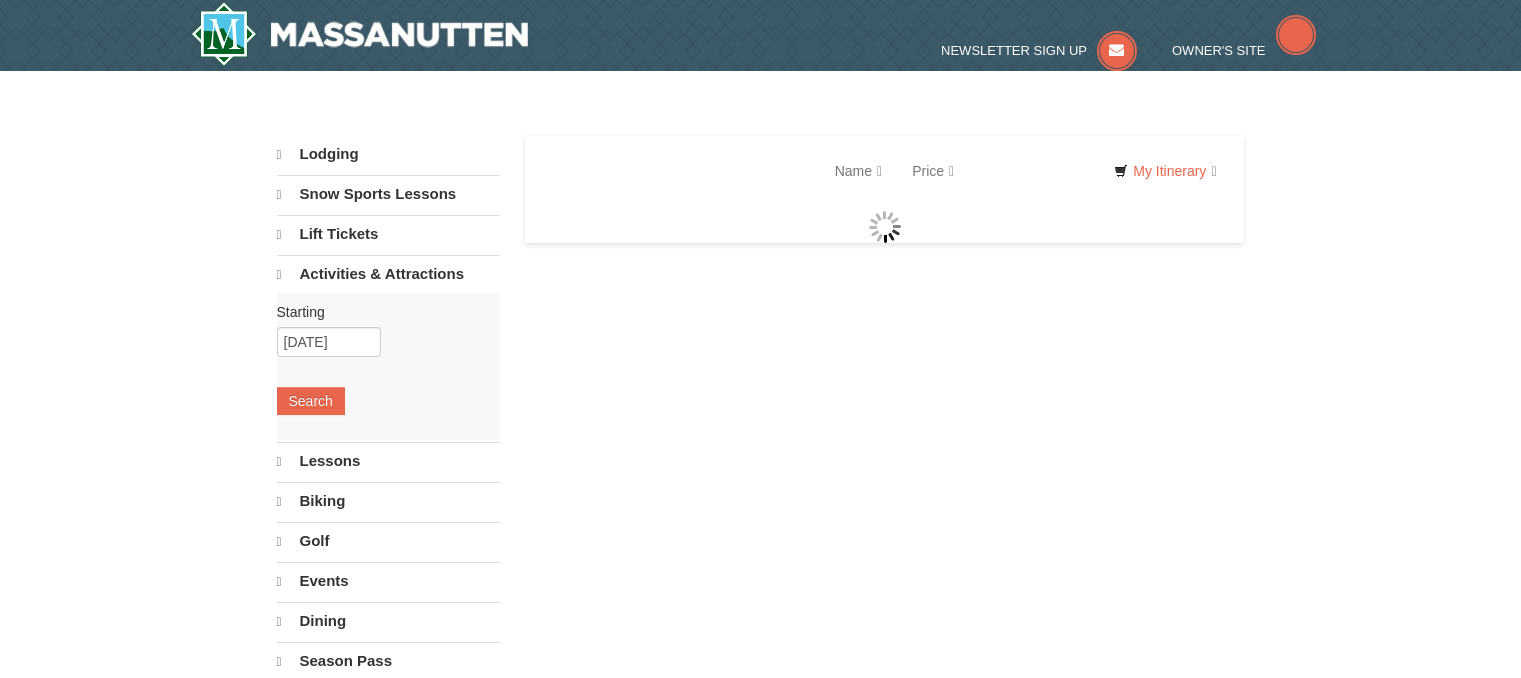 scroll, scrollTop: 0, scrollLeft: 0, axis: both 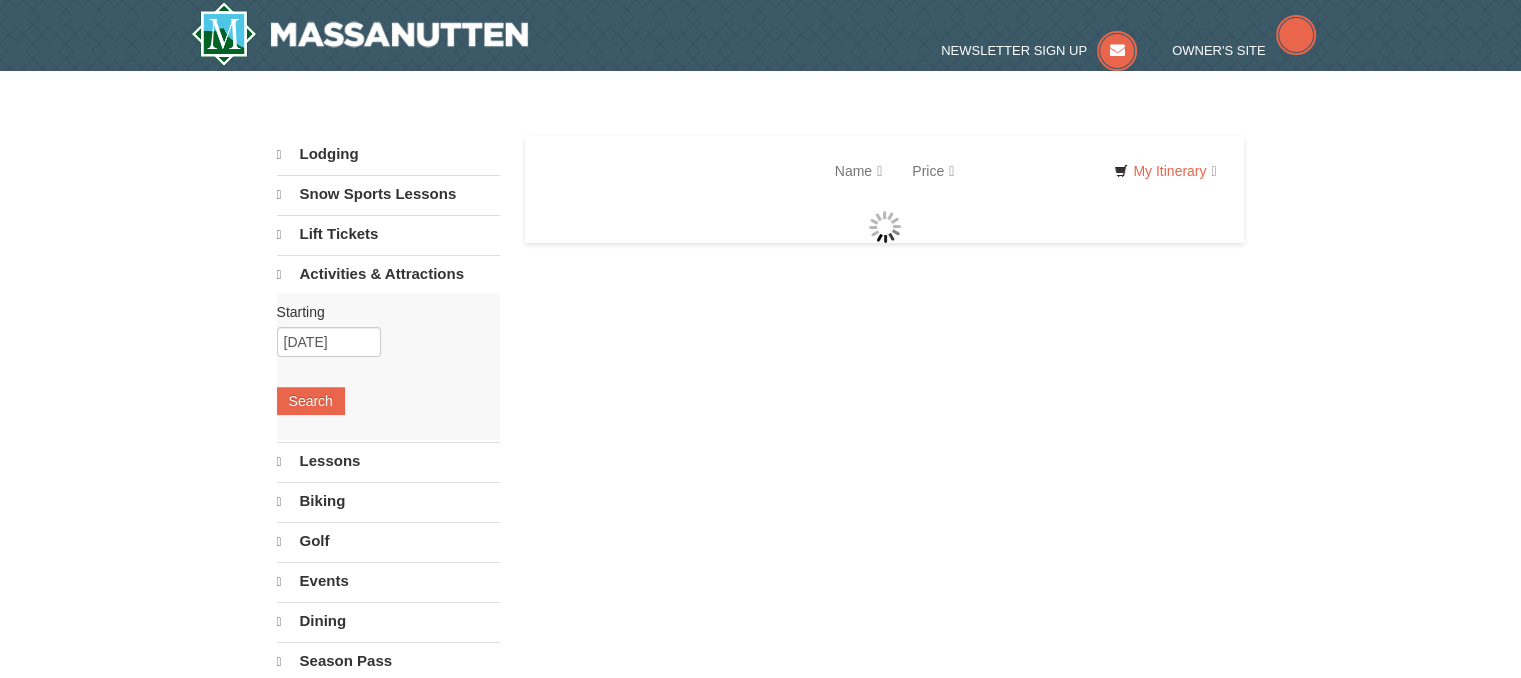 select on "7" 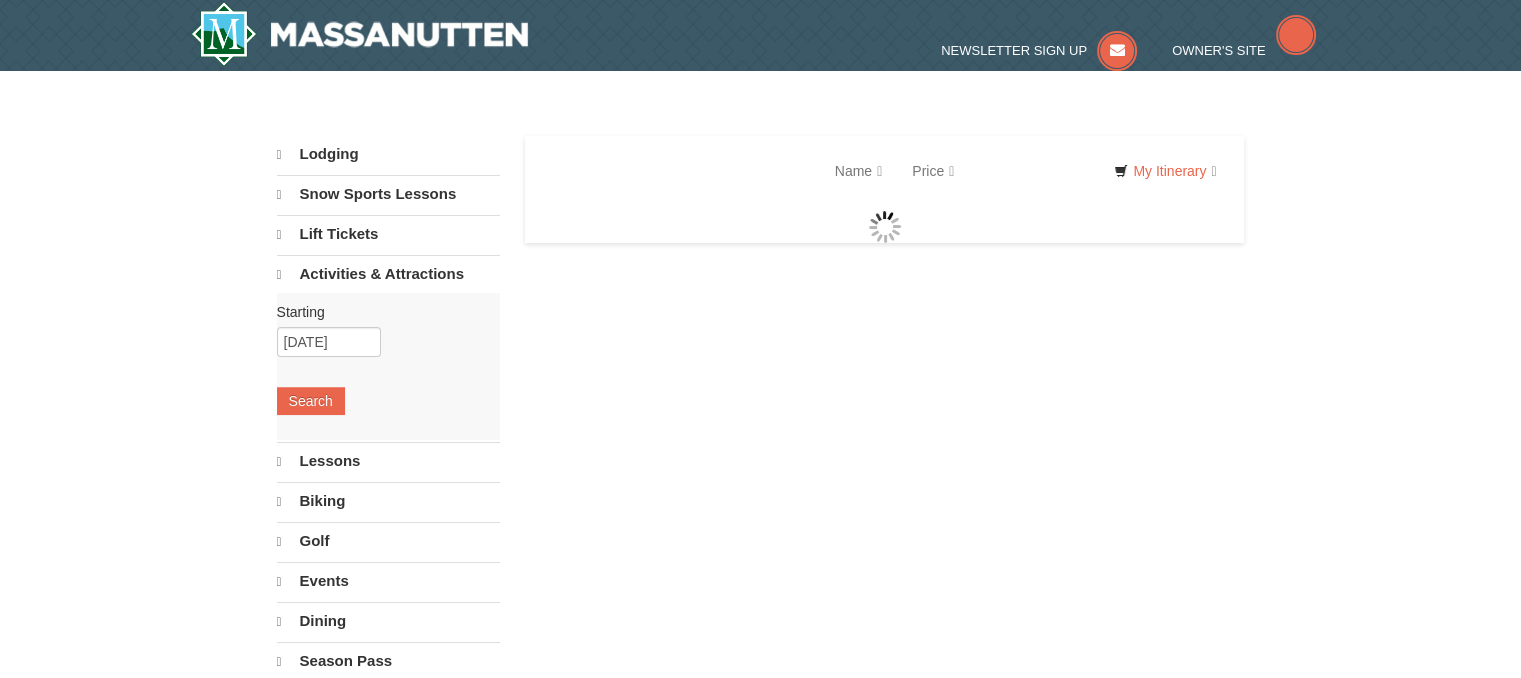 select on "7" 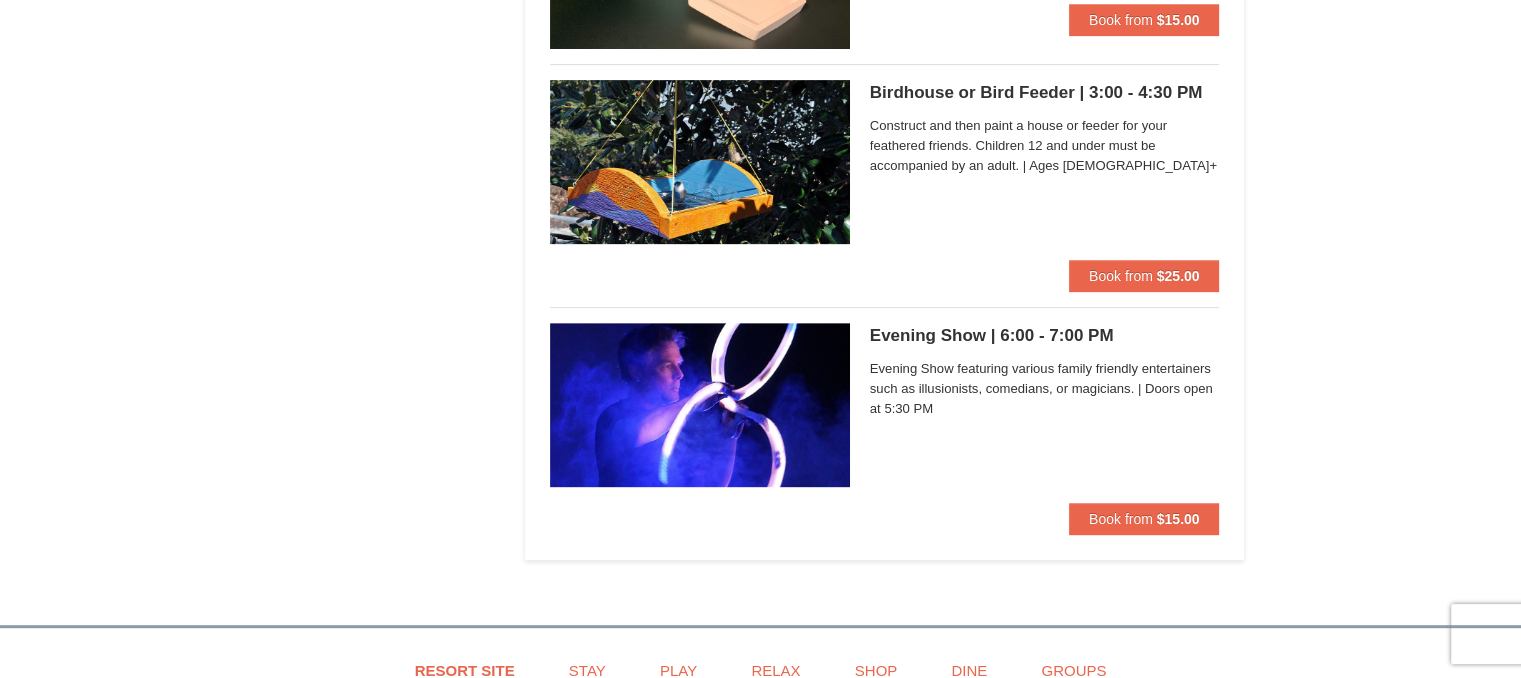 scroll, scrollTop: 8400, scrollLeft: 0, axis: vertical 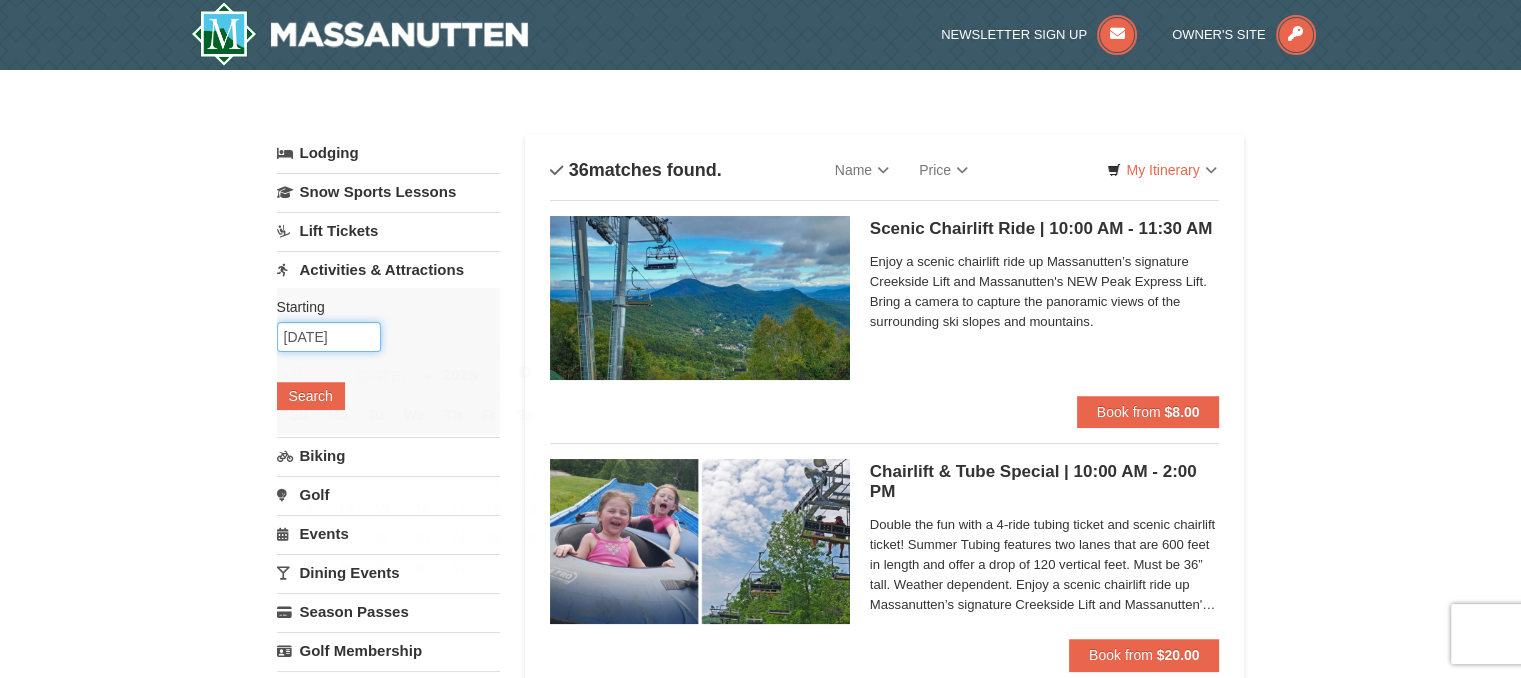 click on "[DATE]" at bounding box center (329, 337) 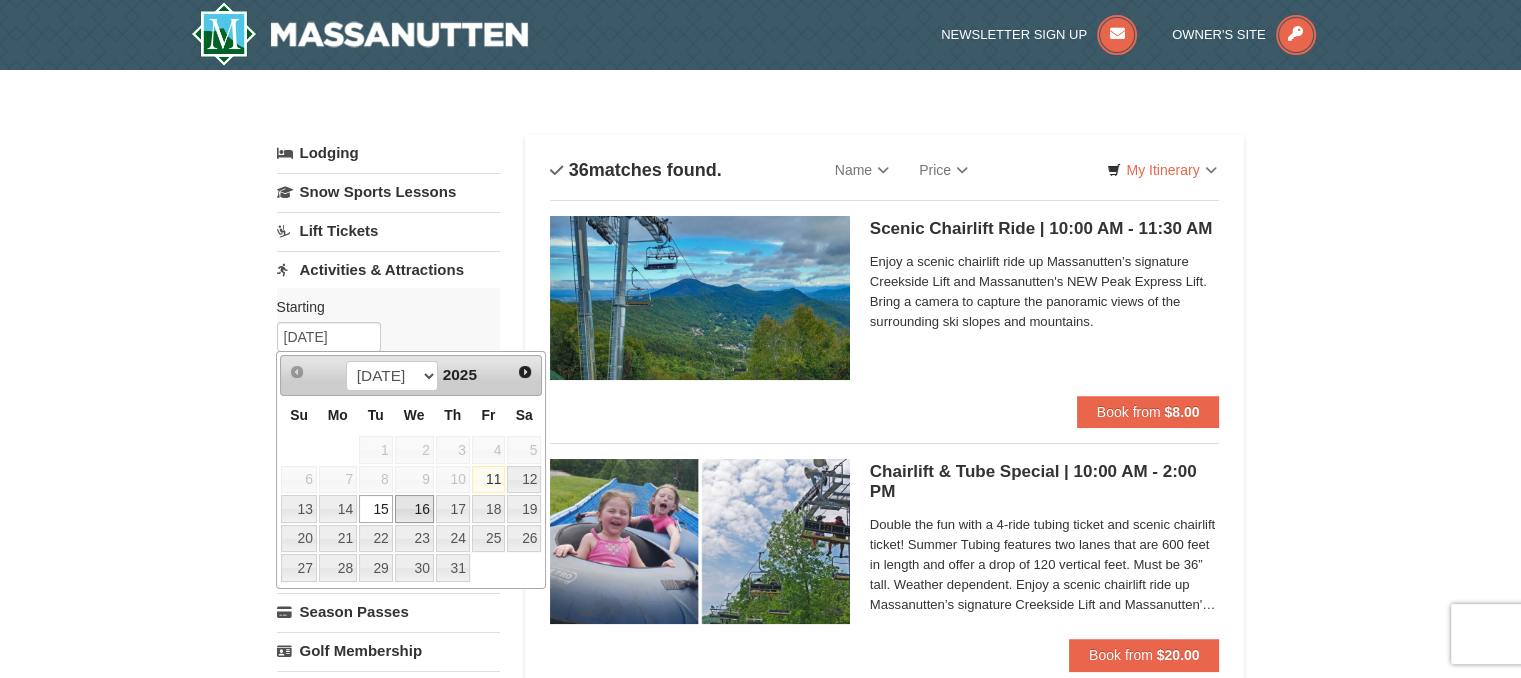 click on "16" at bounding box center (414, 509) 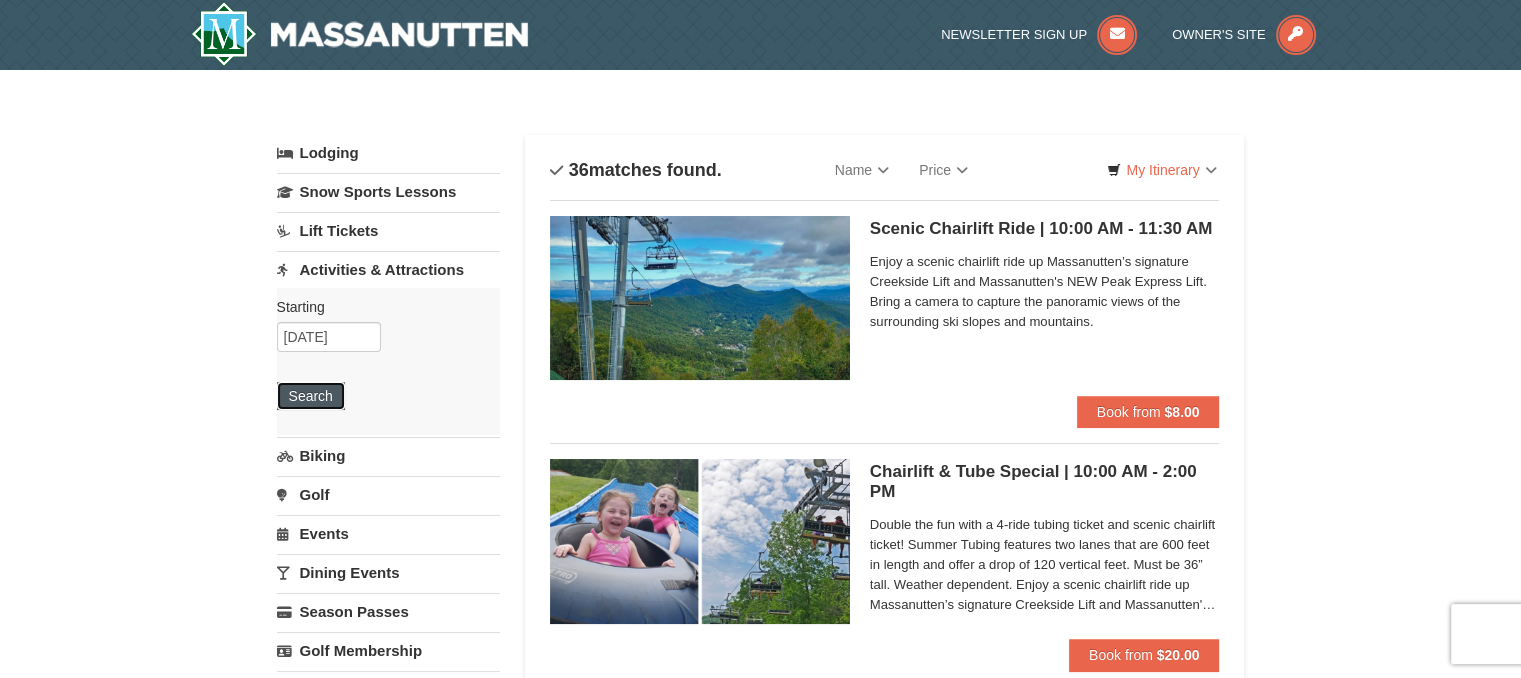 click on "Search" at bounding box center (311, 396) 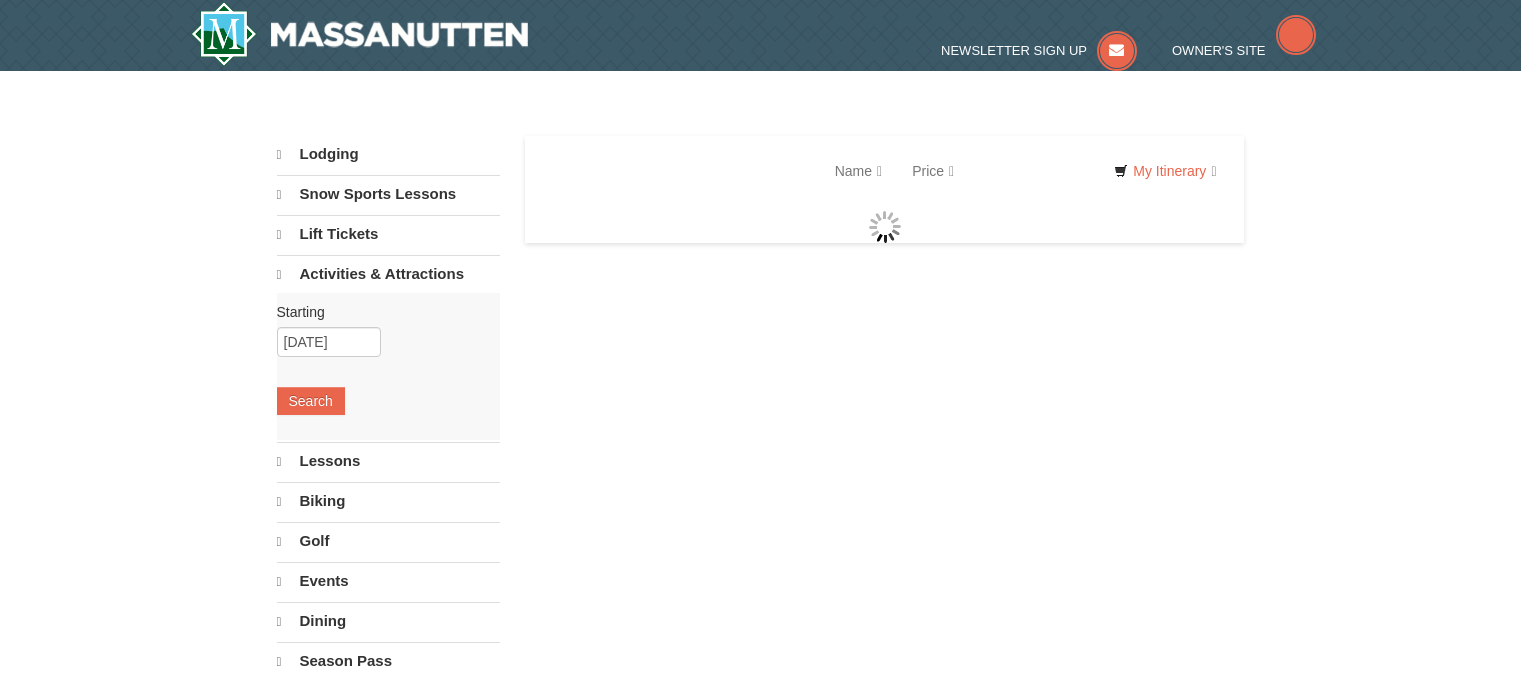 scroll, scrollTop: 0, scrollLeft: 0, axis: both 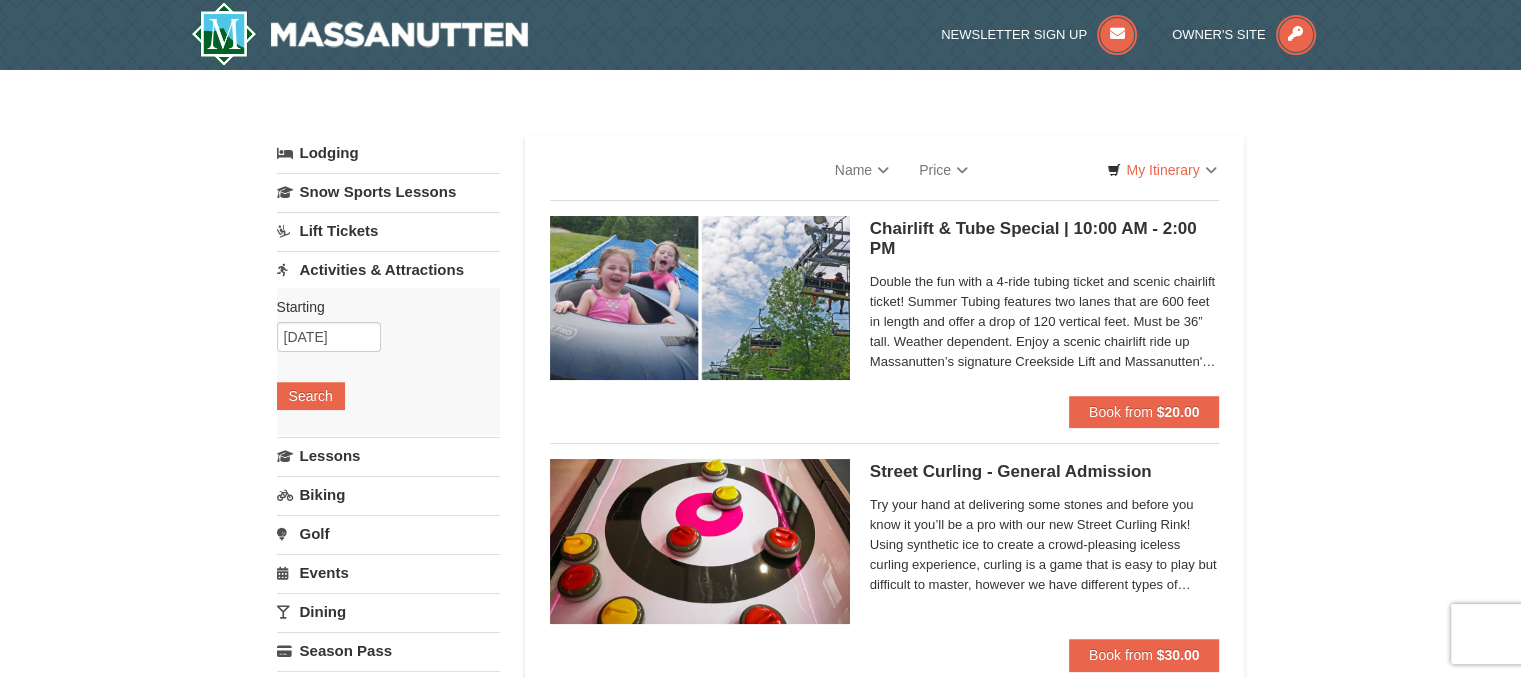 select on "7" 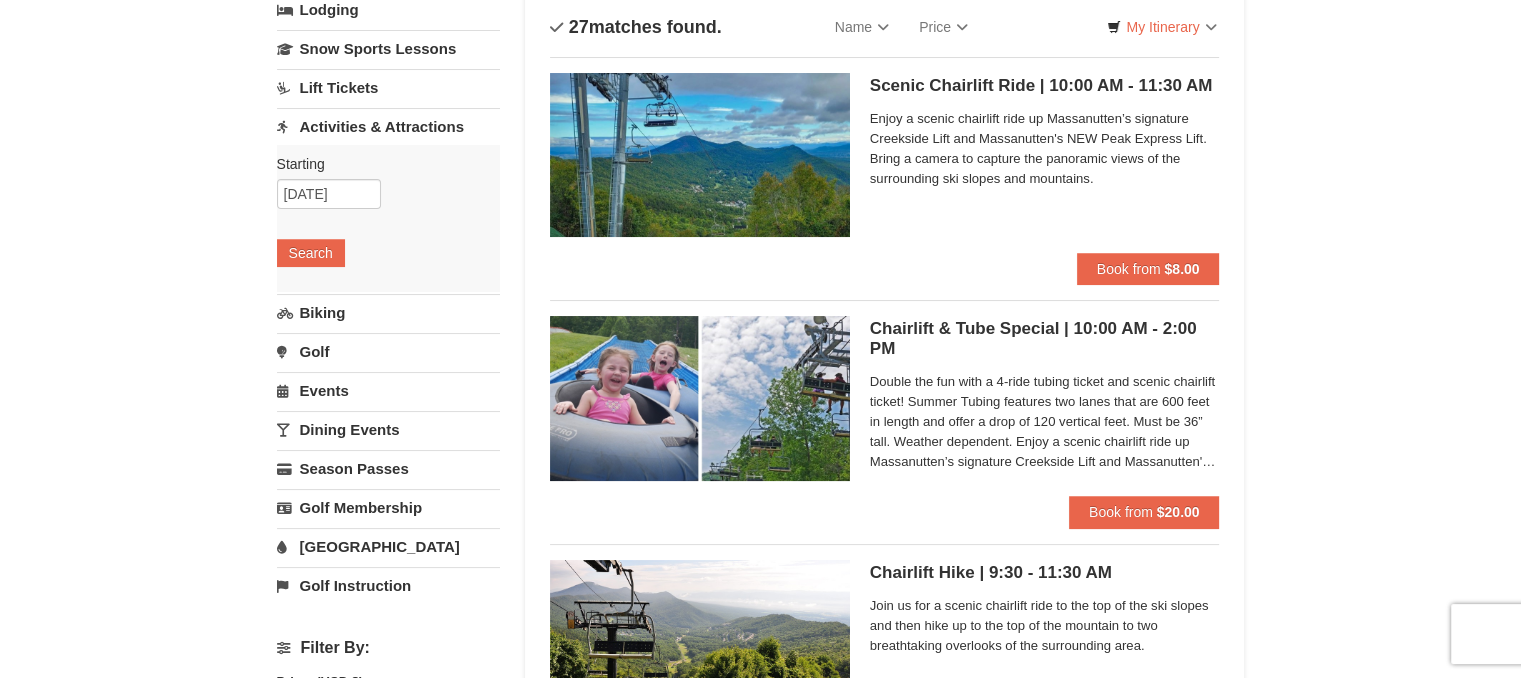 scroll, scrollTop: 200, scrollLeft: 0, axis: vertical 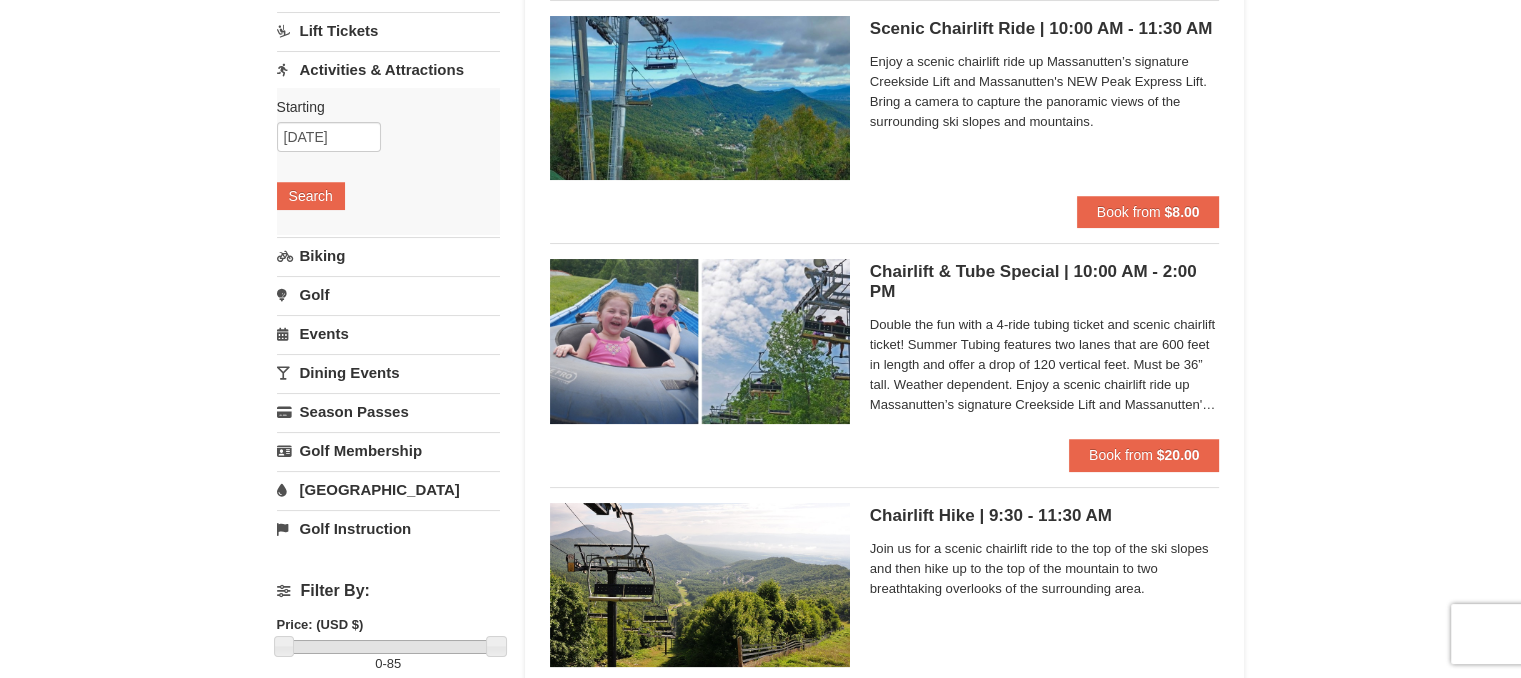 click on "[GEOGRAPHIC_DATA]" at bounding box center [388, 489] 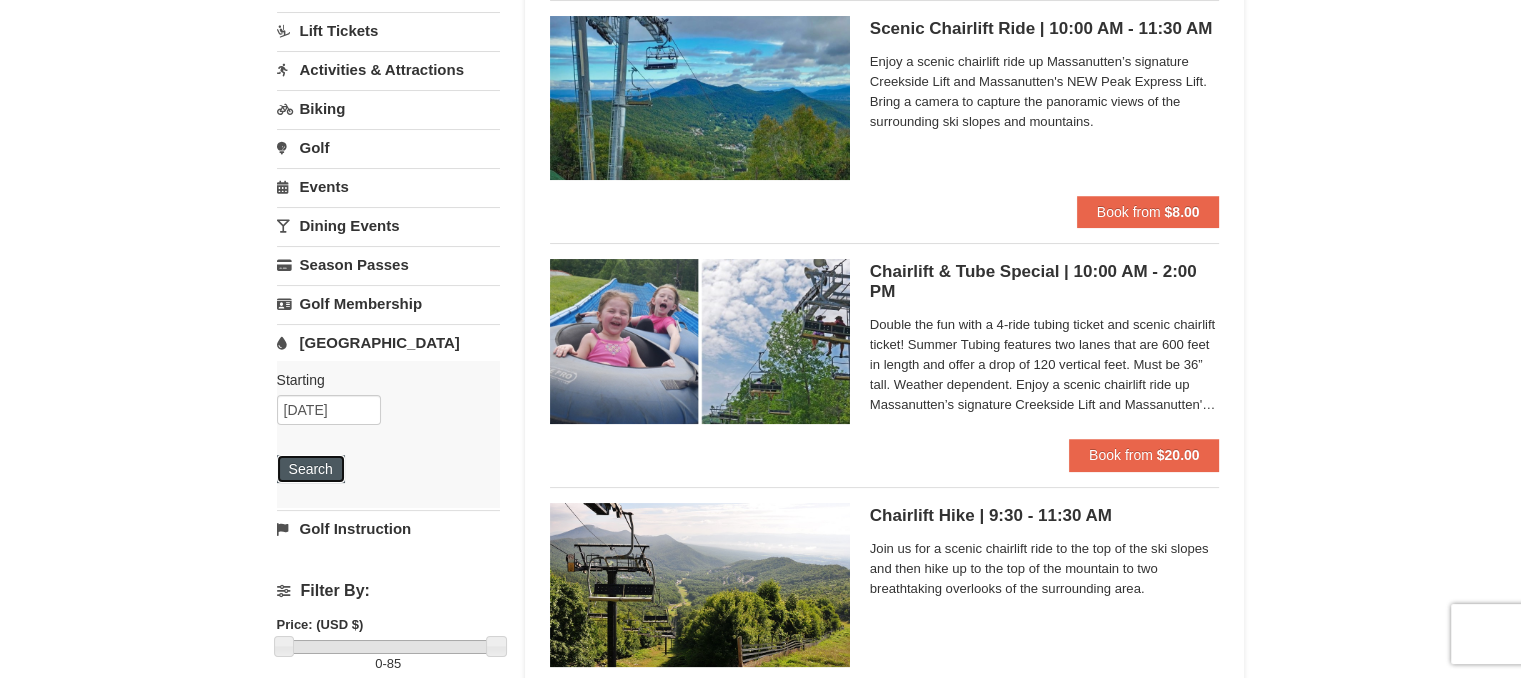 click on "Search" at bounding box center (311, 469) 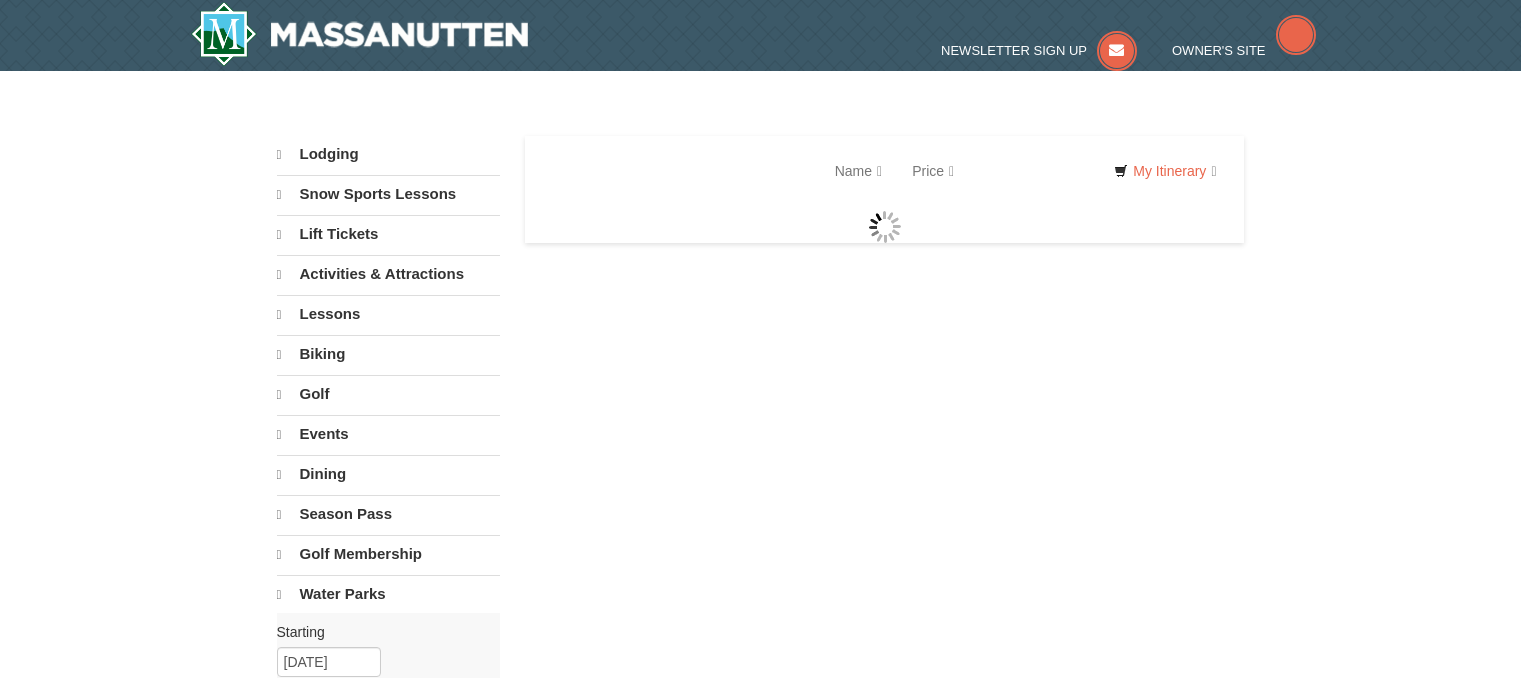 scroll, scrollTop: 0, scrollLeft: 0, axis: both 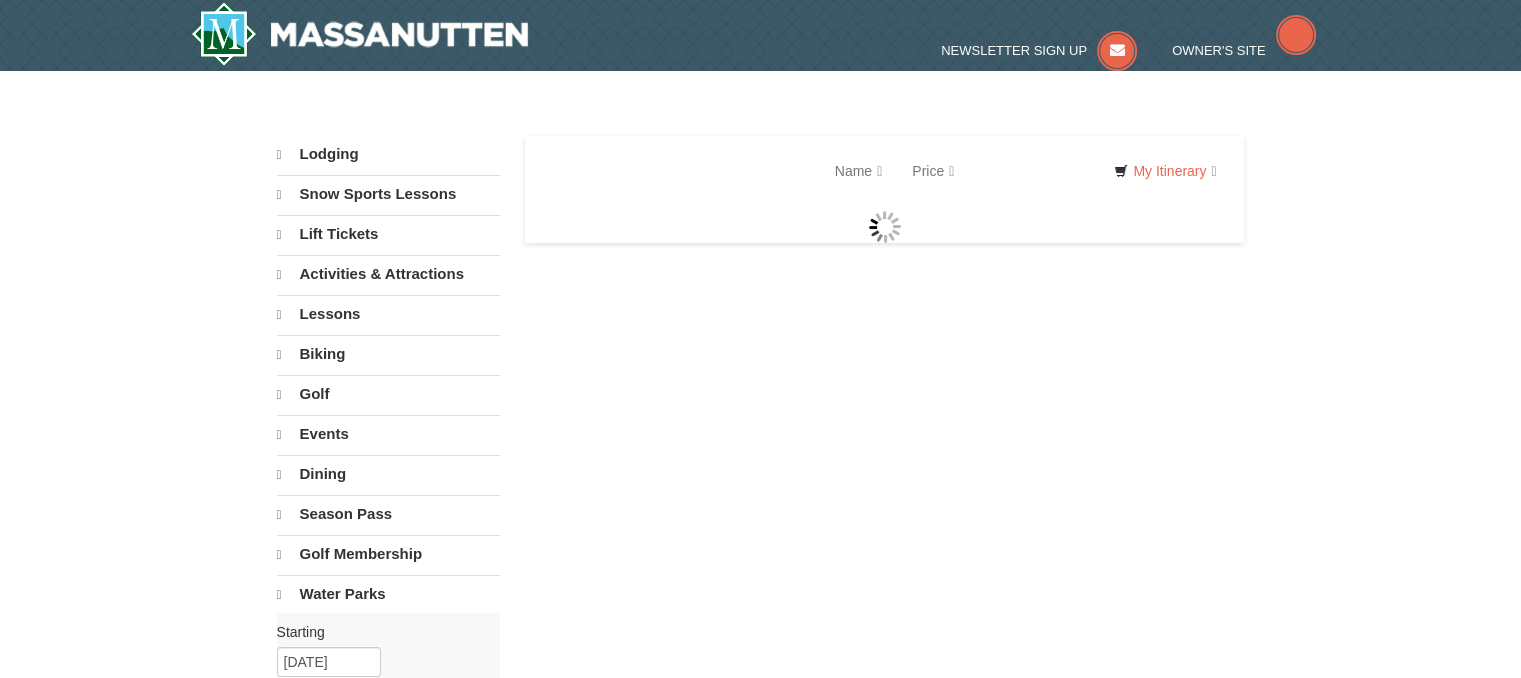 select on "7" 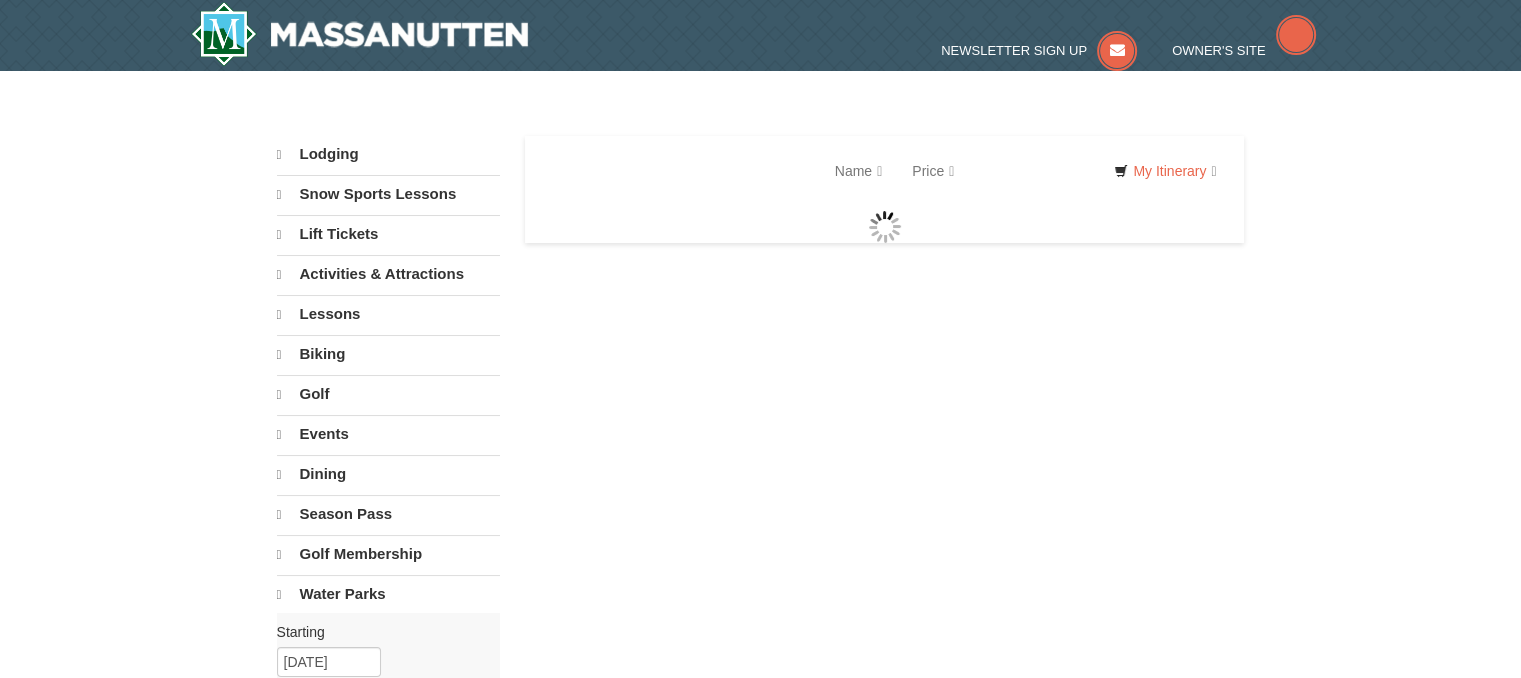 select on "7" 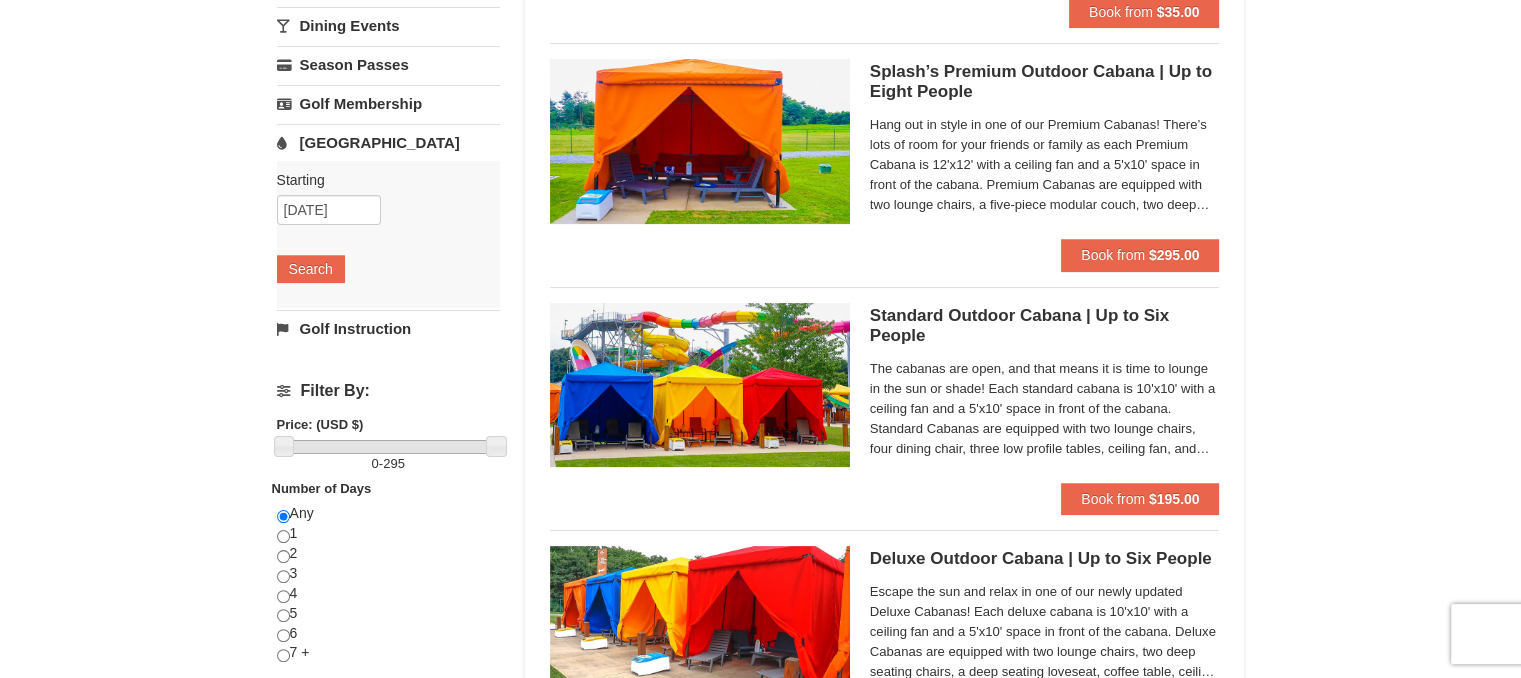 scroll, scrollTop: 0, scrollLeft: 0, axis: both 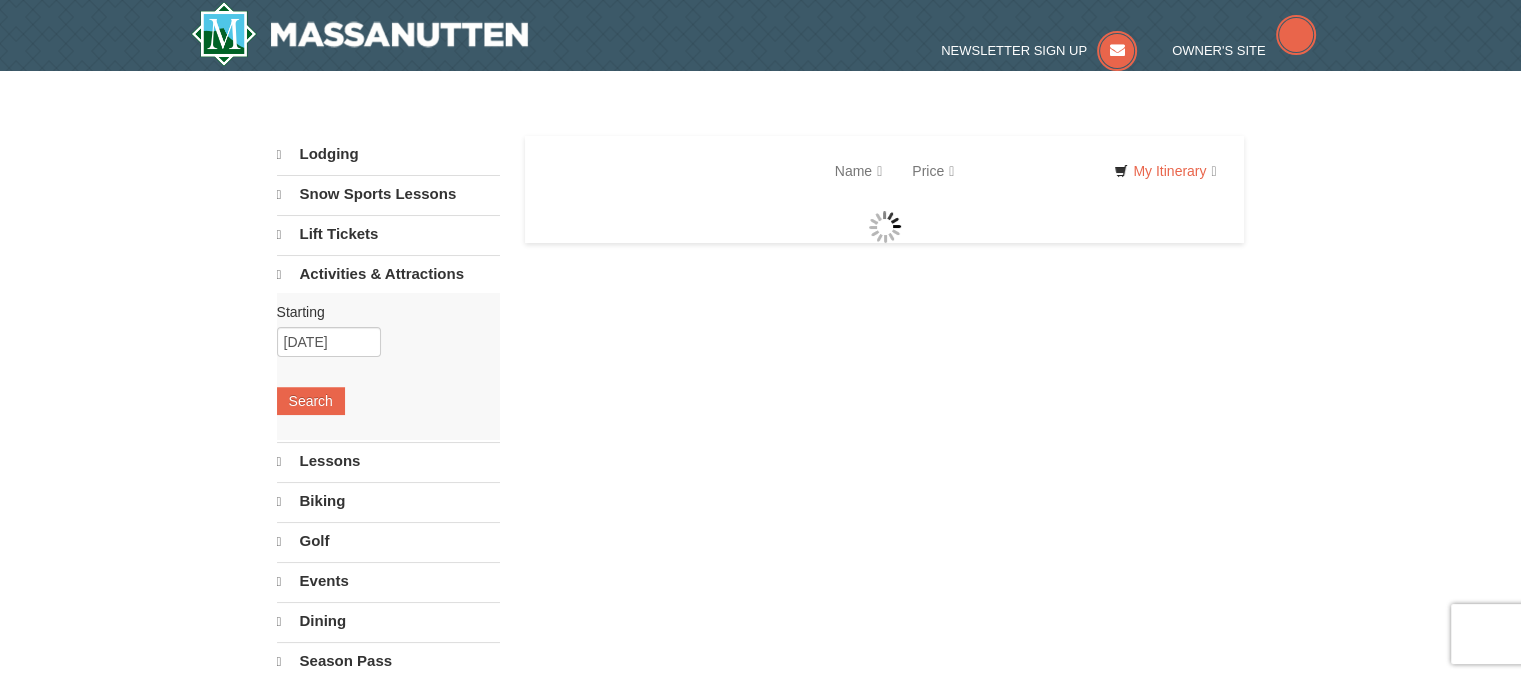 select on "7" 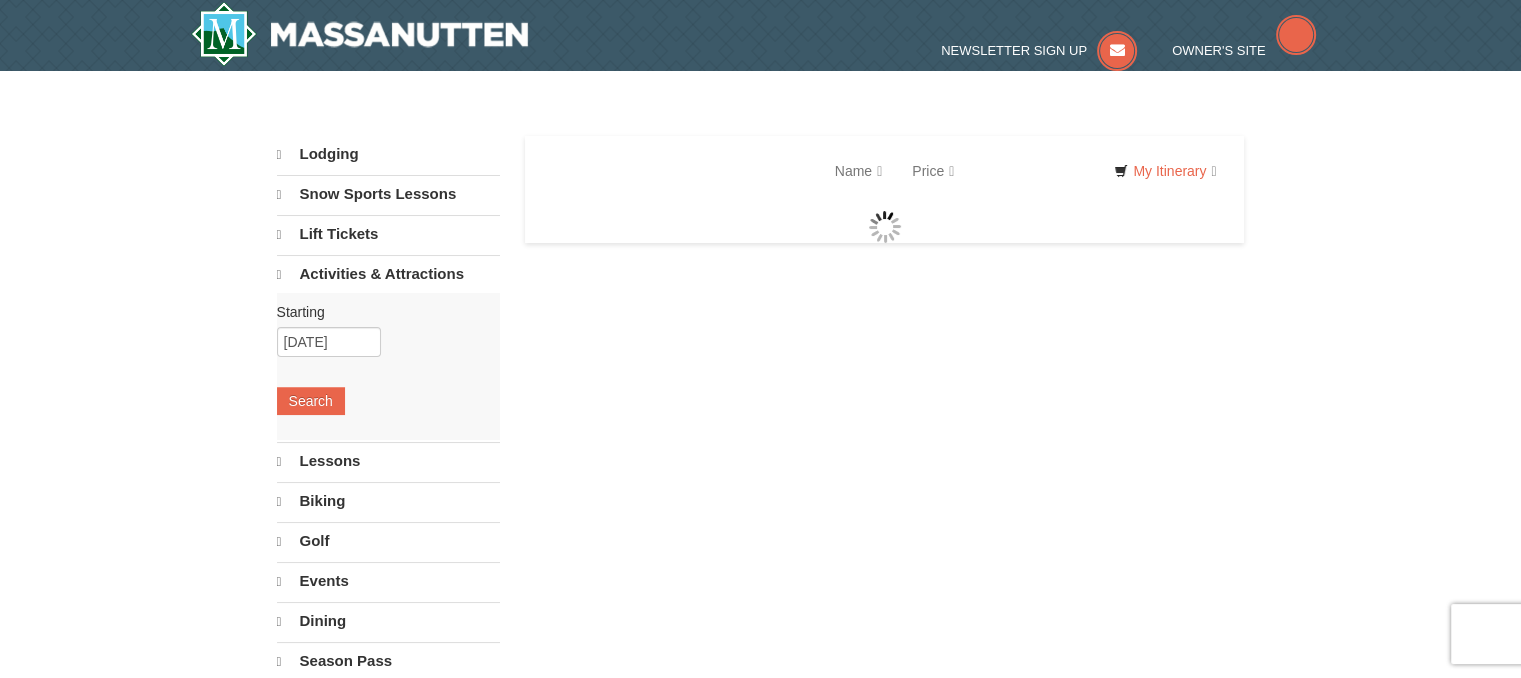 select on "7" 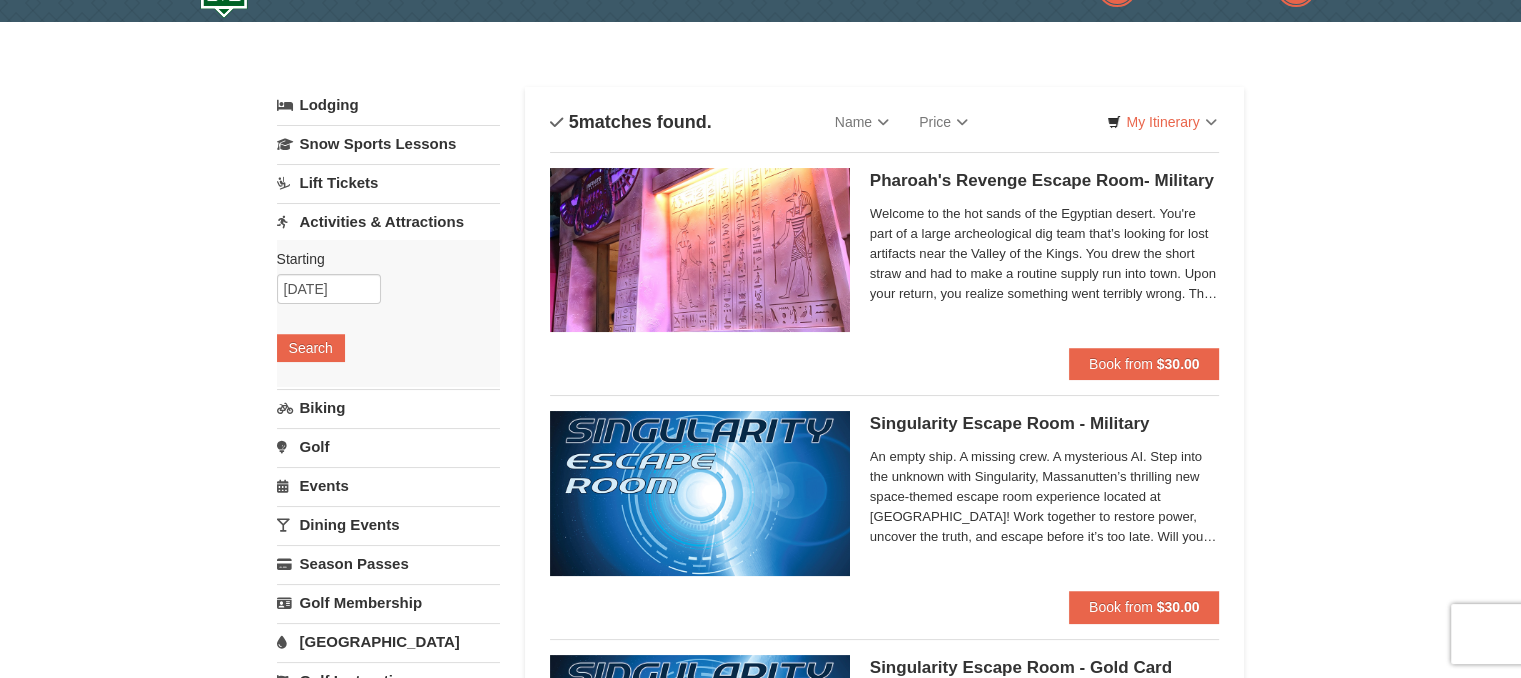 scroll, scrollTop: 0, scrollLeft: 0, axis: both 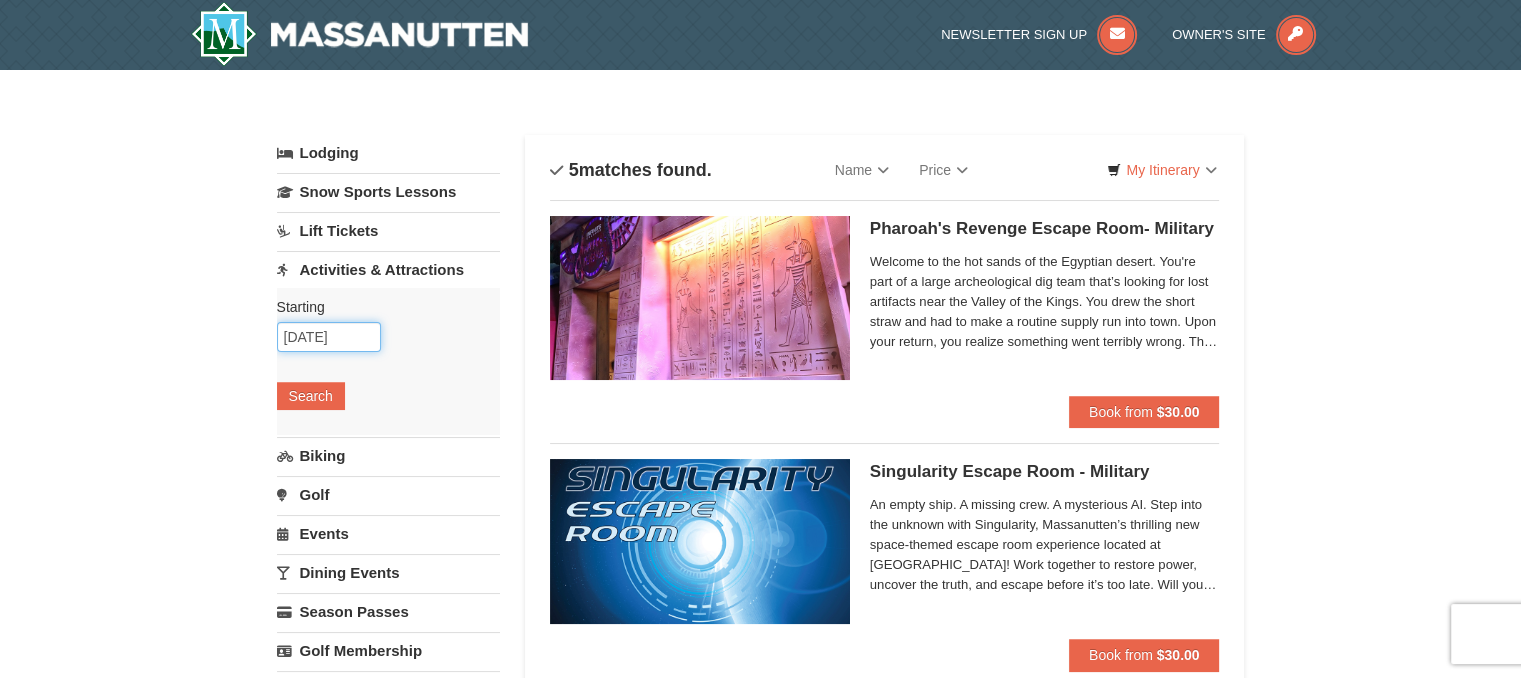 click on "07/14/2025" at bounding box center (329, 337) 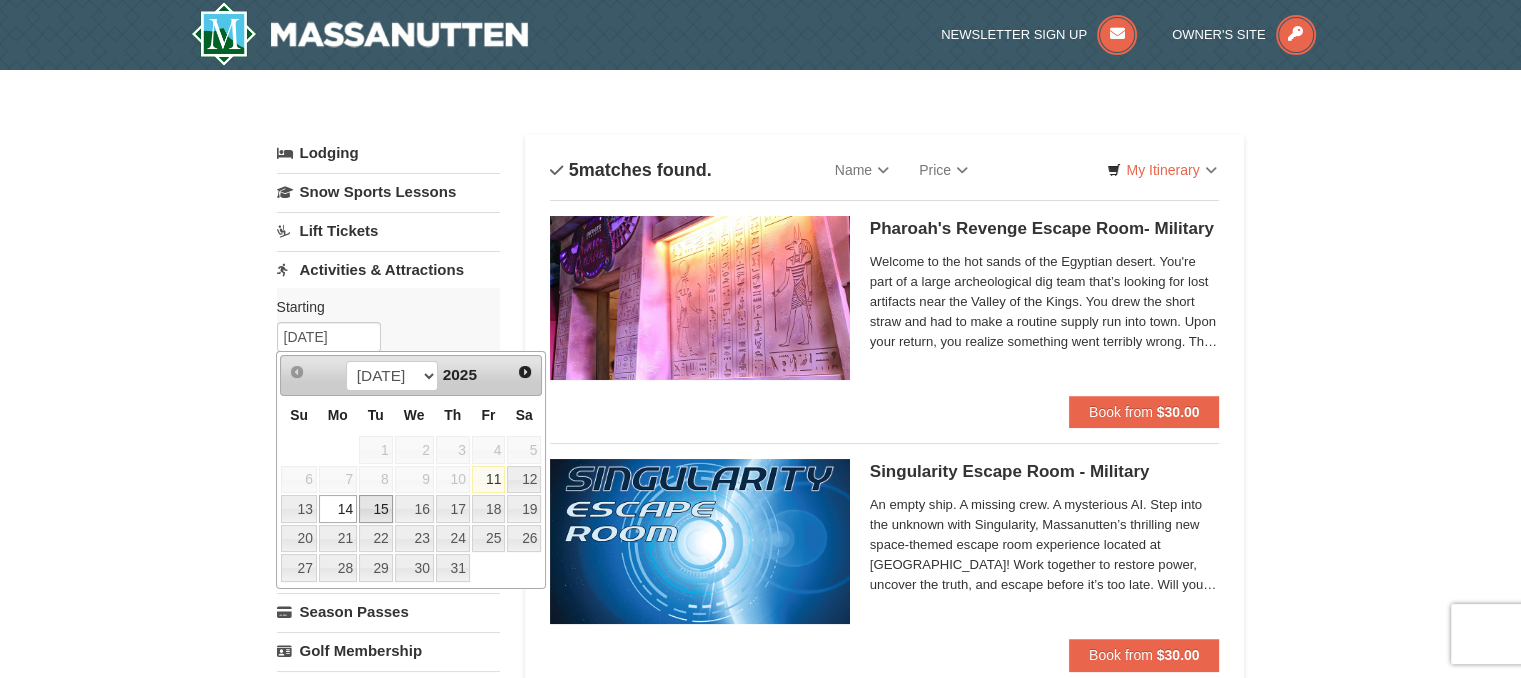 click on "15" at bounding box center (376, 509) 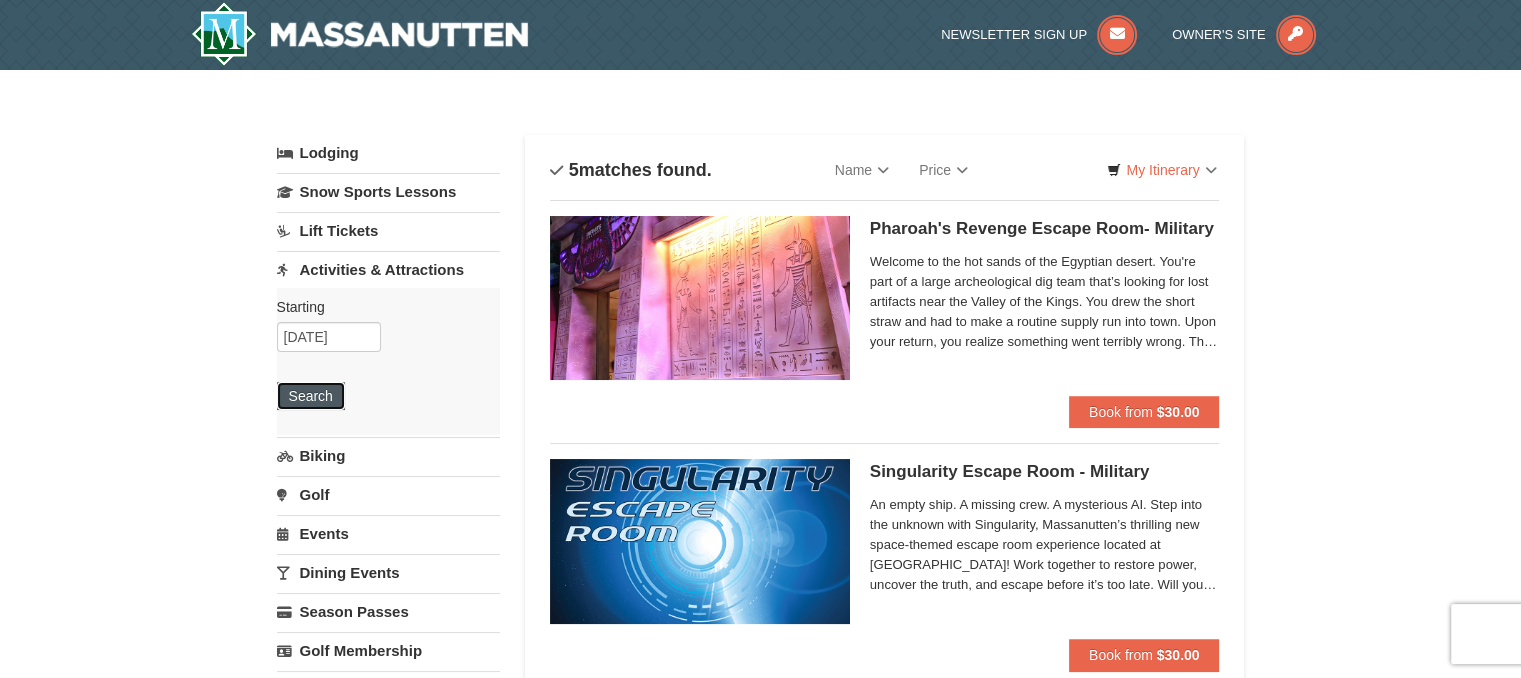 click on "Search" at bounding box center (311, 396) 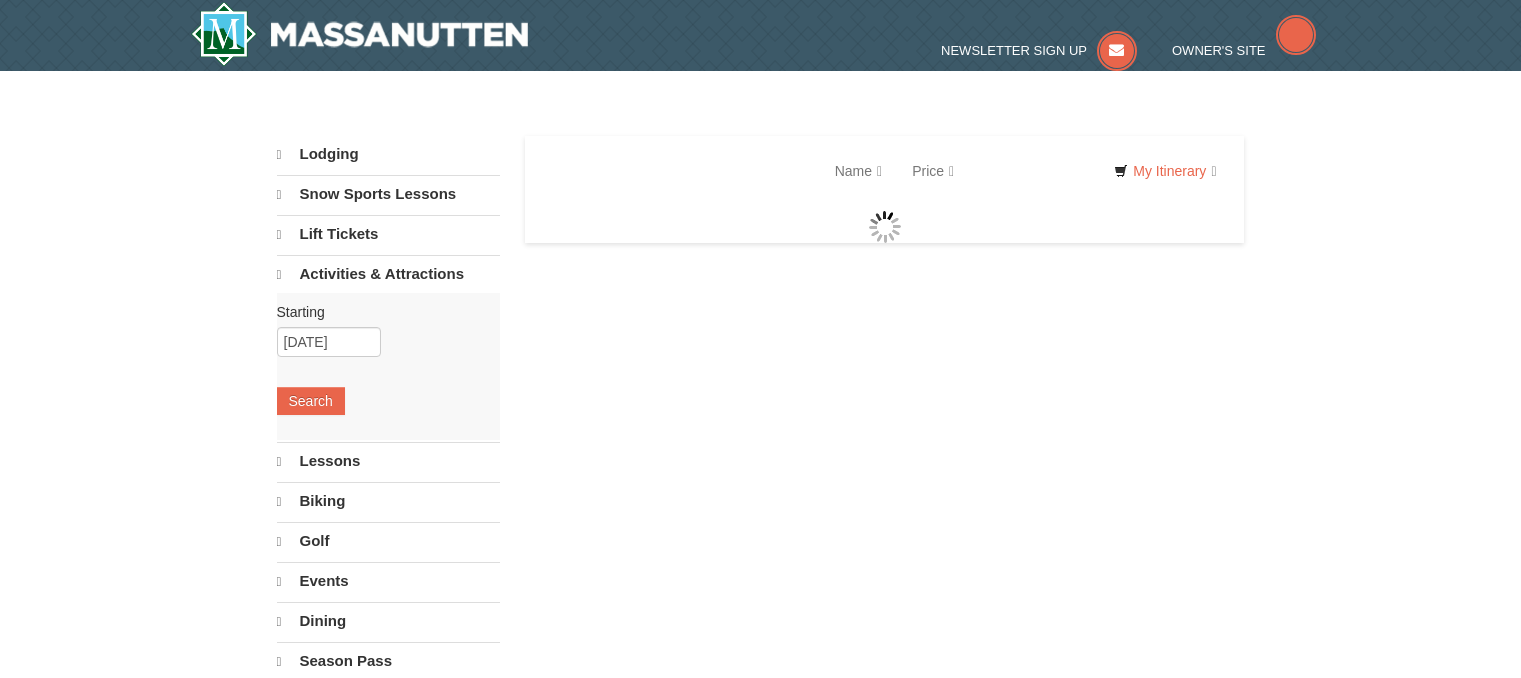 scroll, scrollTop: 0, scrollLeft: 0, axis: both 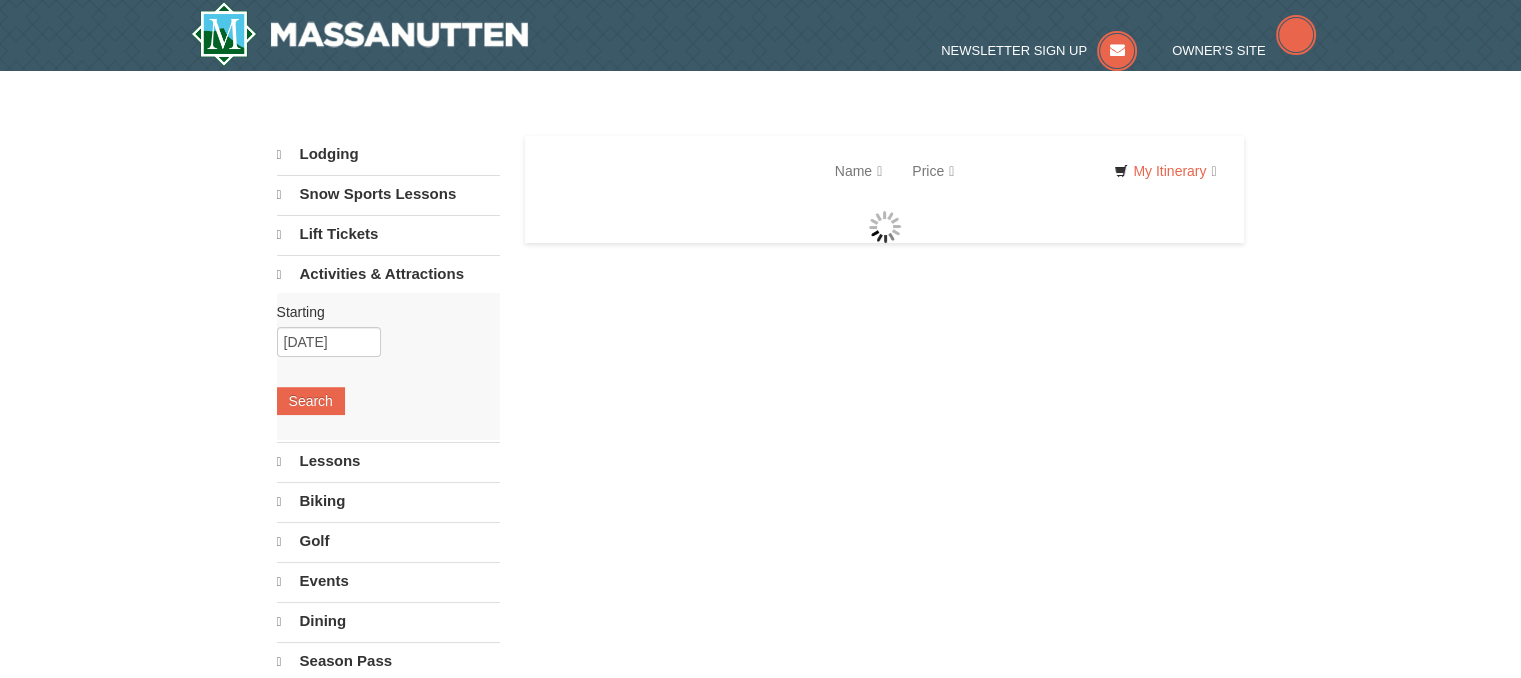 select on "7" 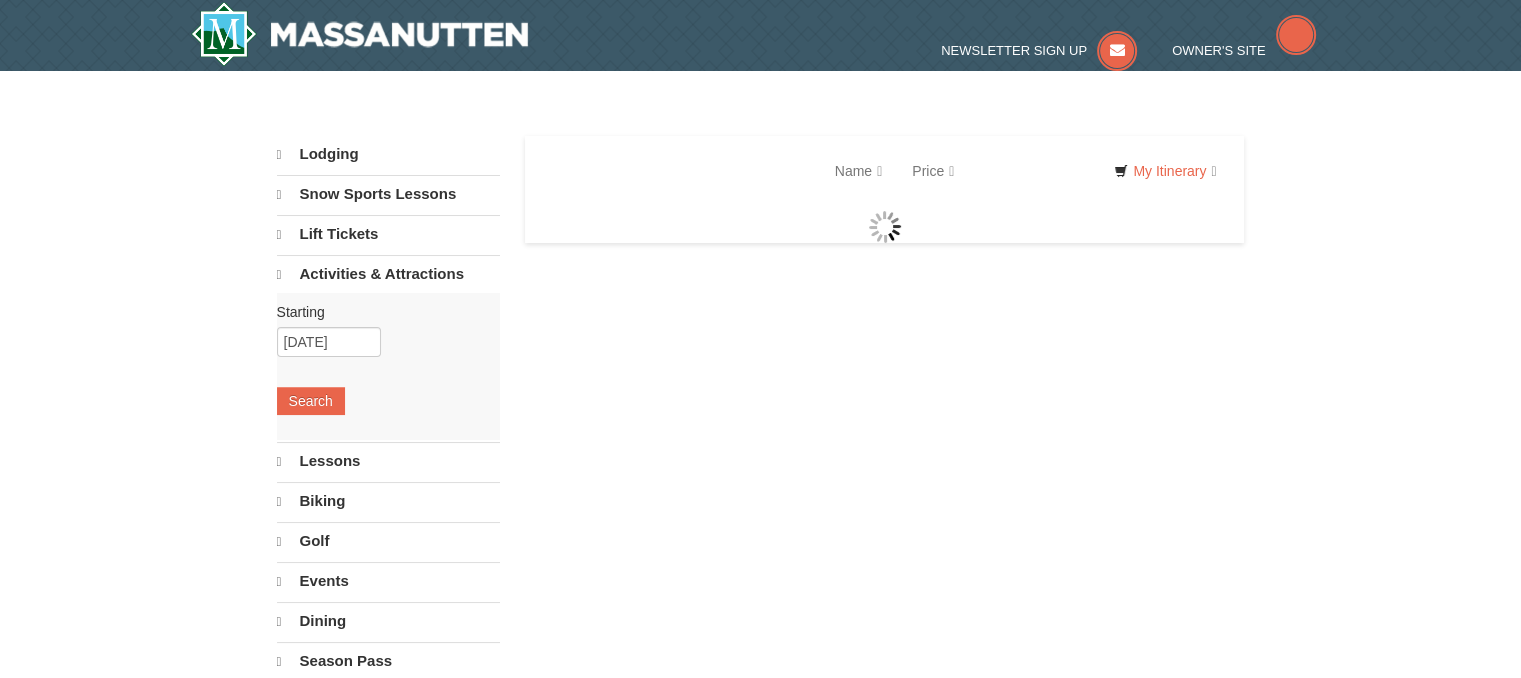 select on "7" 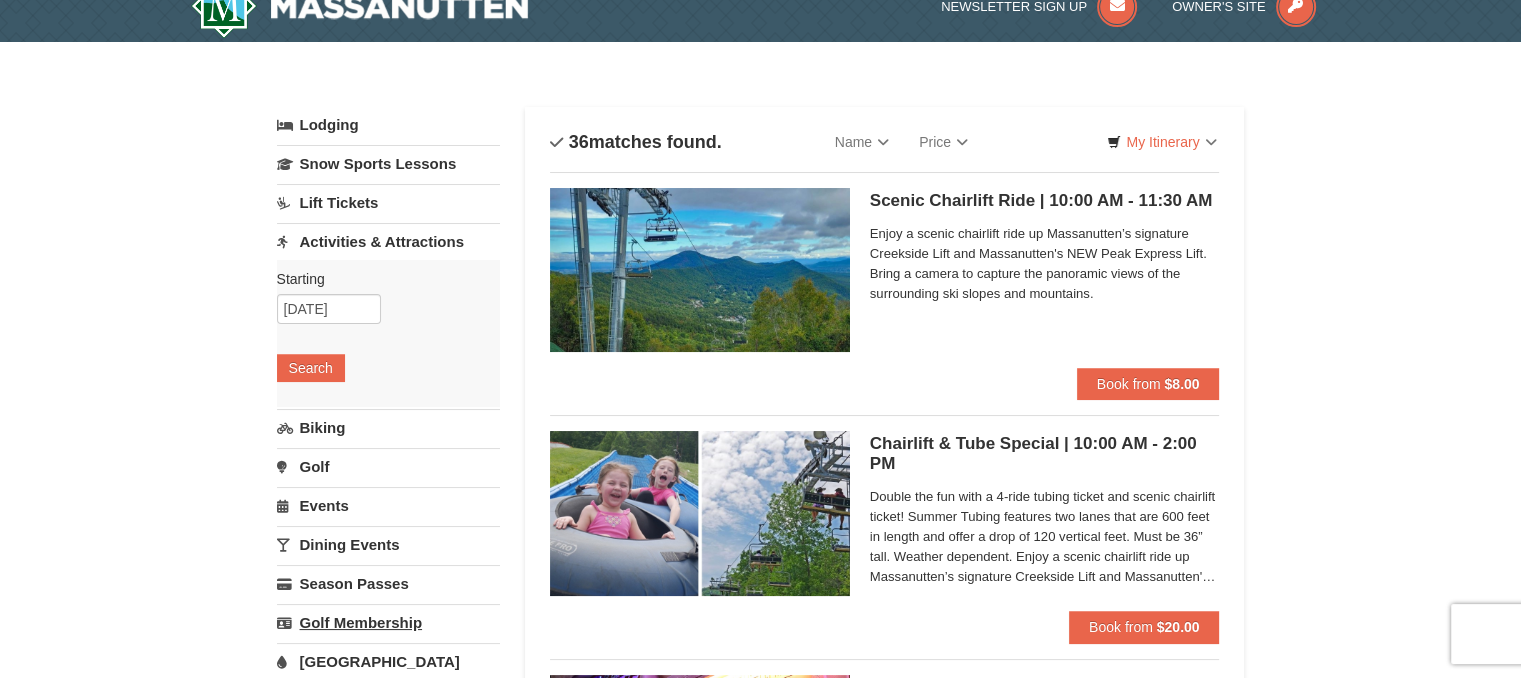 scroll, scrollTop: 0, scrollLeft: 0, axis: both 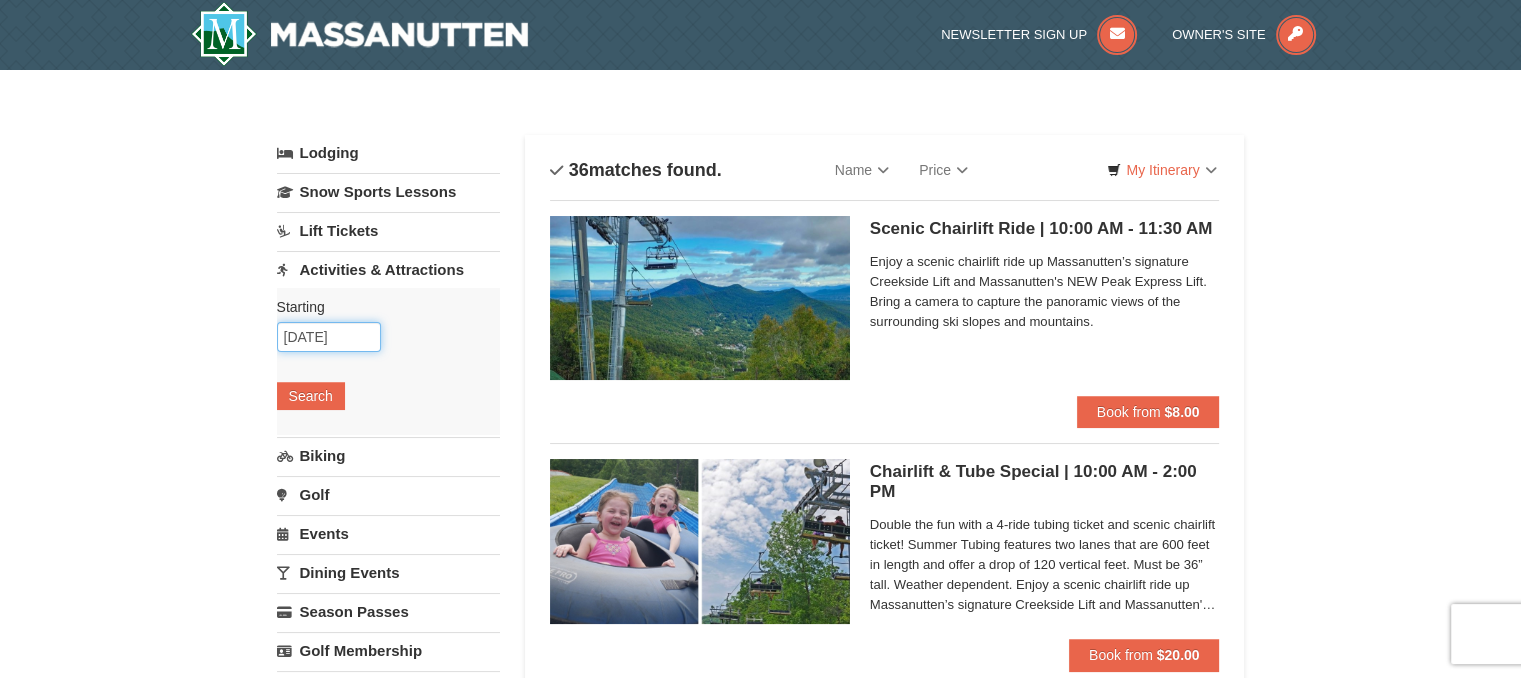 click on "07/15/2025" at bounding box center [329, 337] 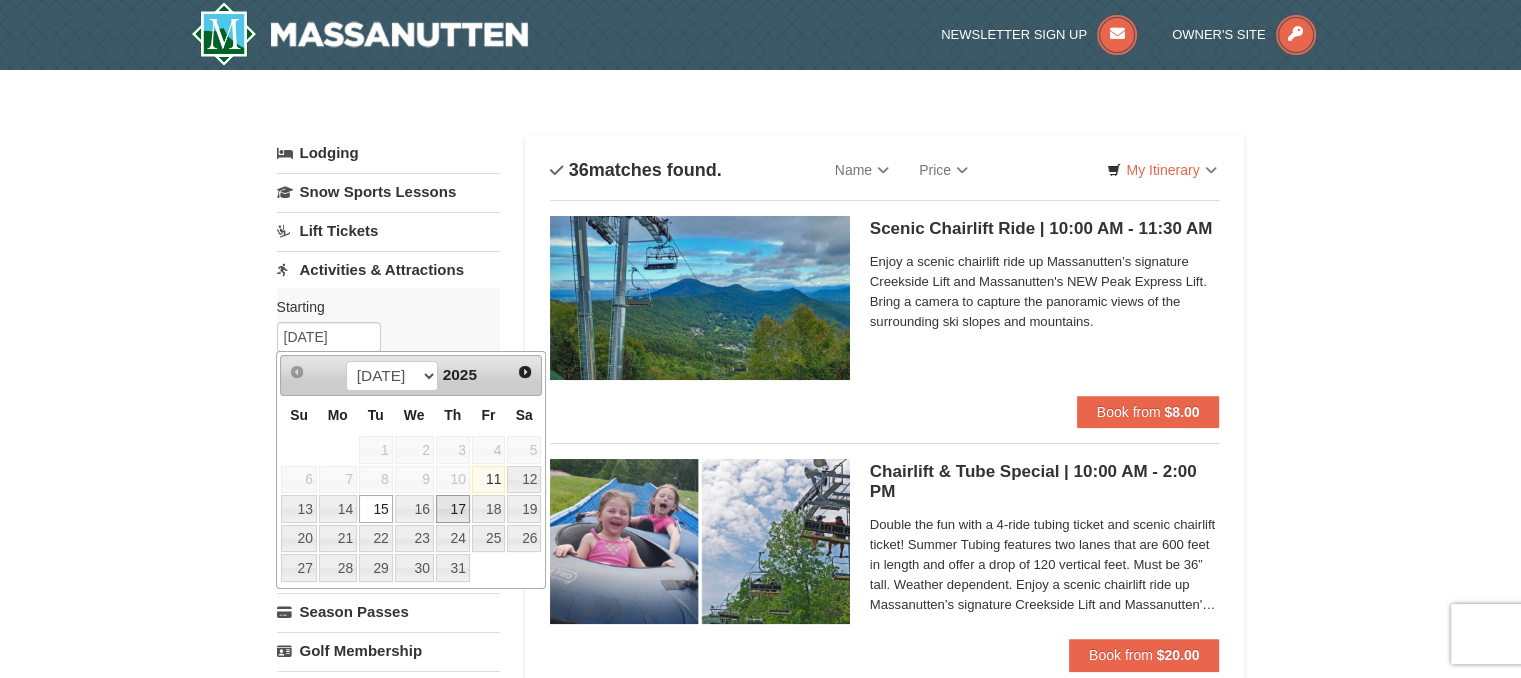 click on "17" at bounding box center (453, 509) 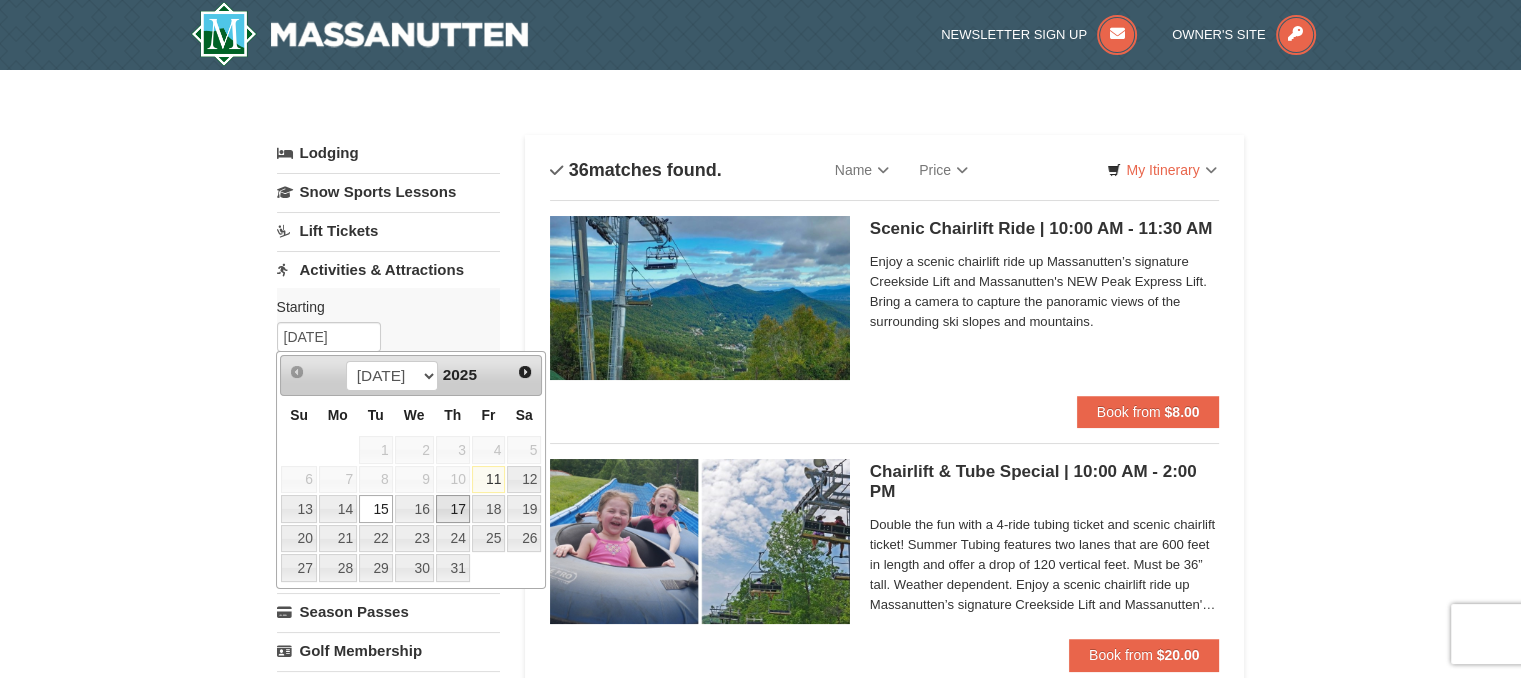 type on "07/17/2025" 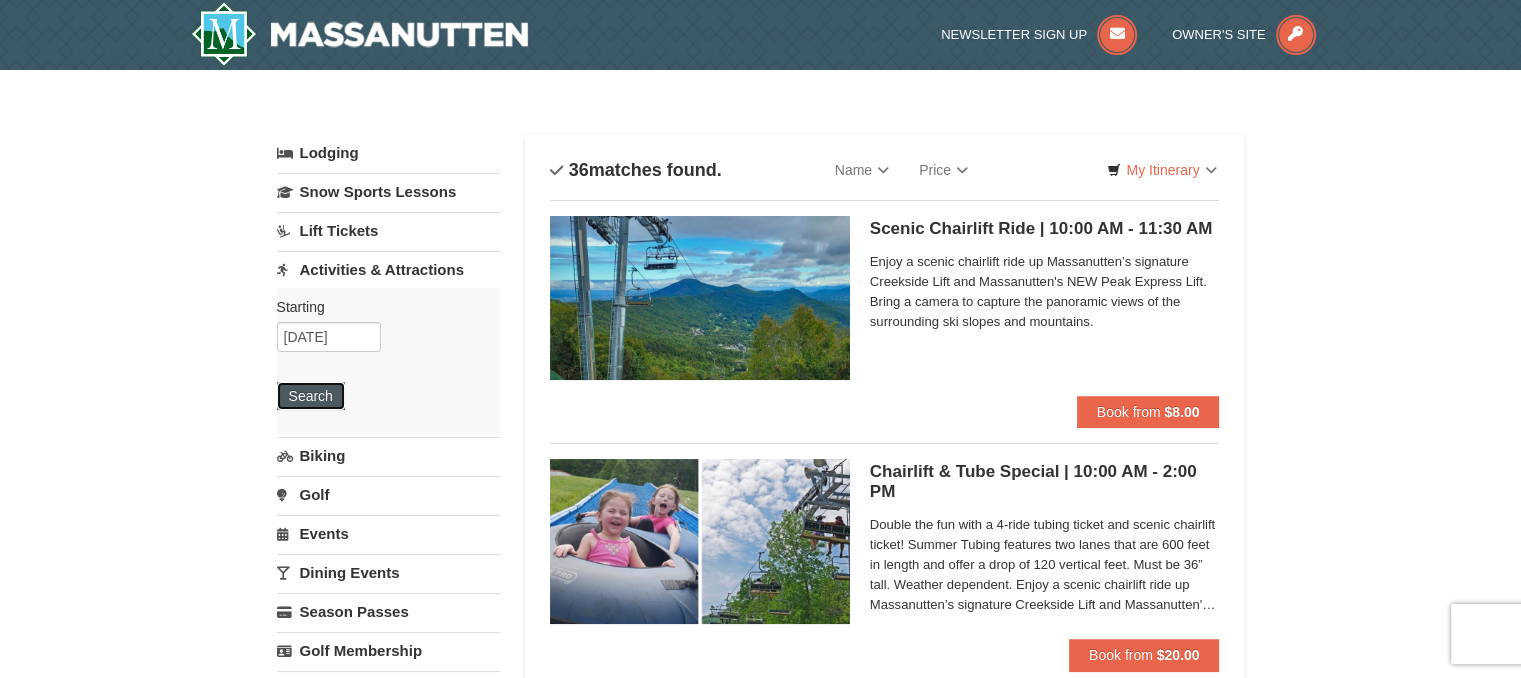 click on "Search" at bounding box center [311, 396] 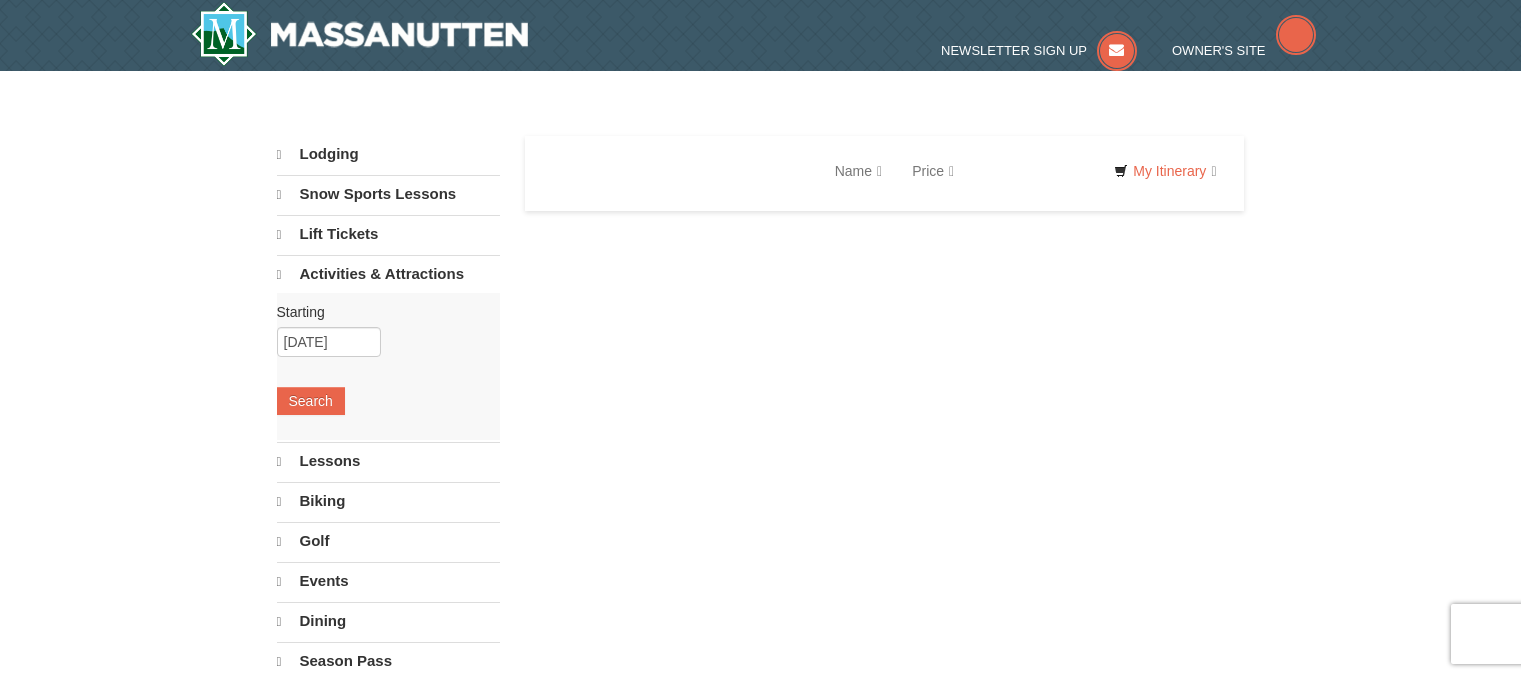 scroll, scrollTop: 0, scrollLeft: 0, axis: both 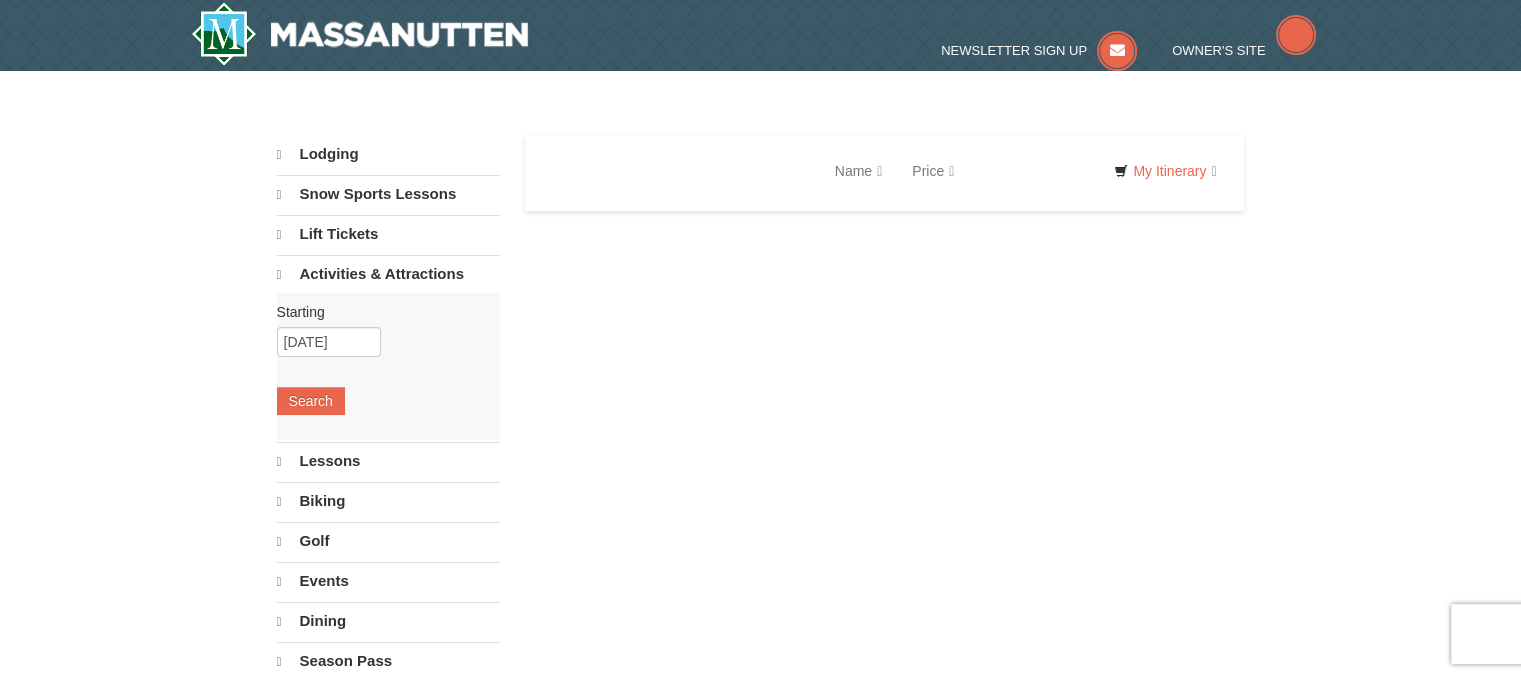select on "7" 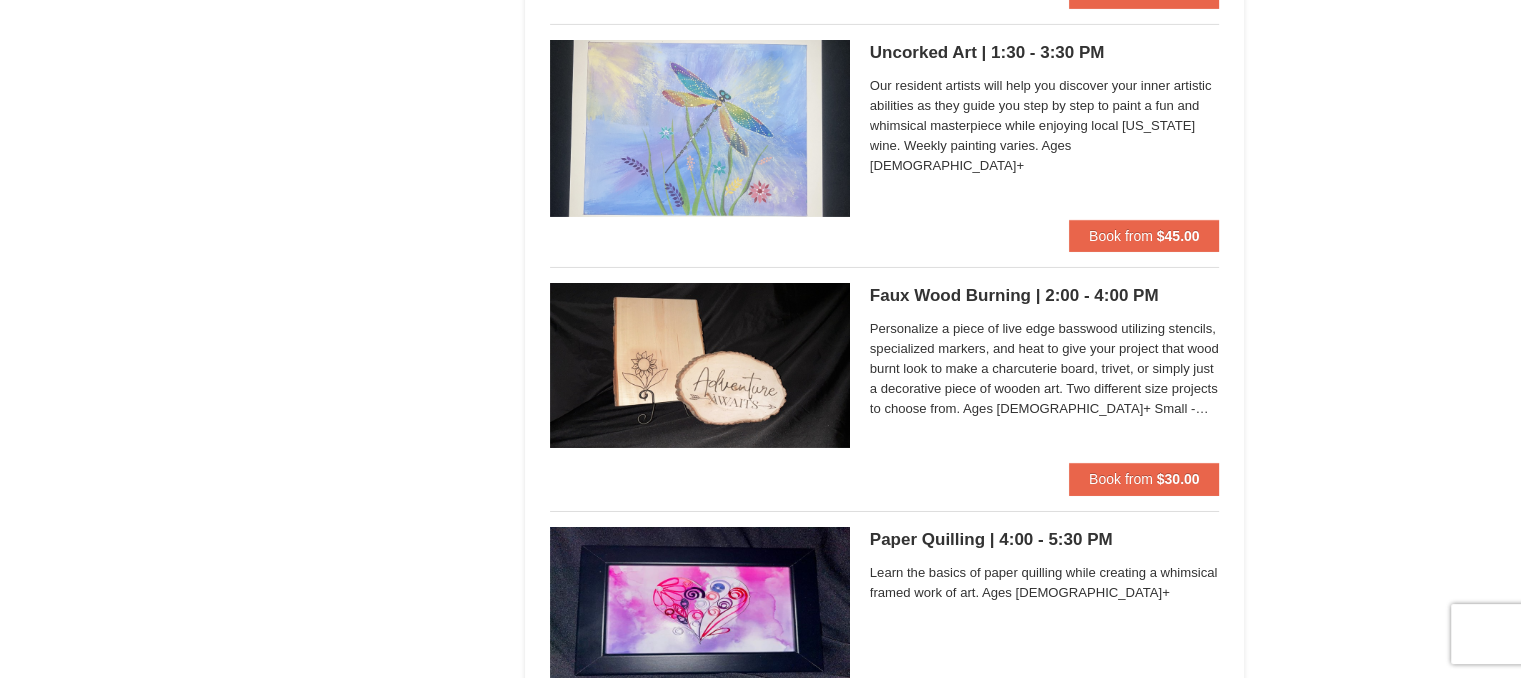 scroll, scrollTop: 6503, scrollLeft: 0, axis: vertical 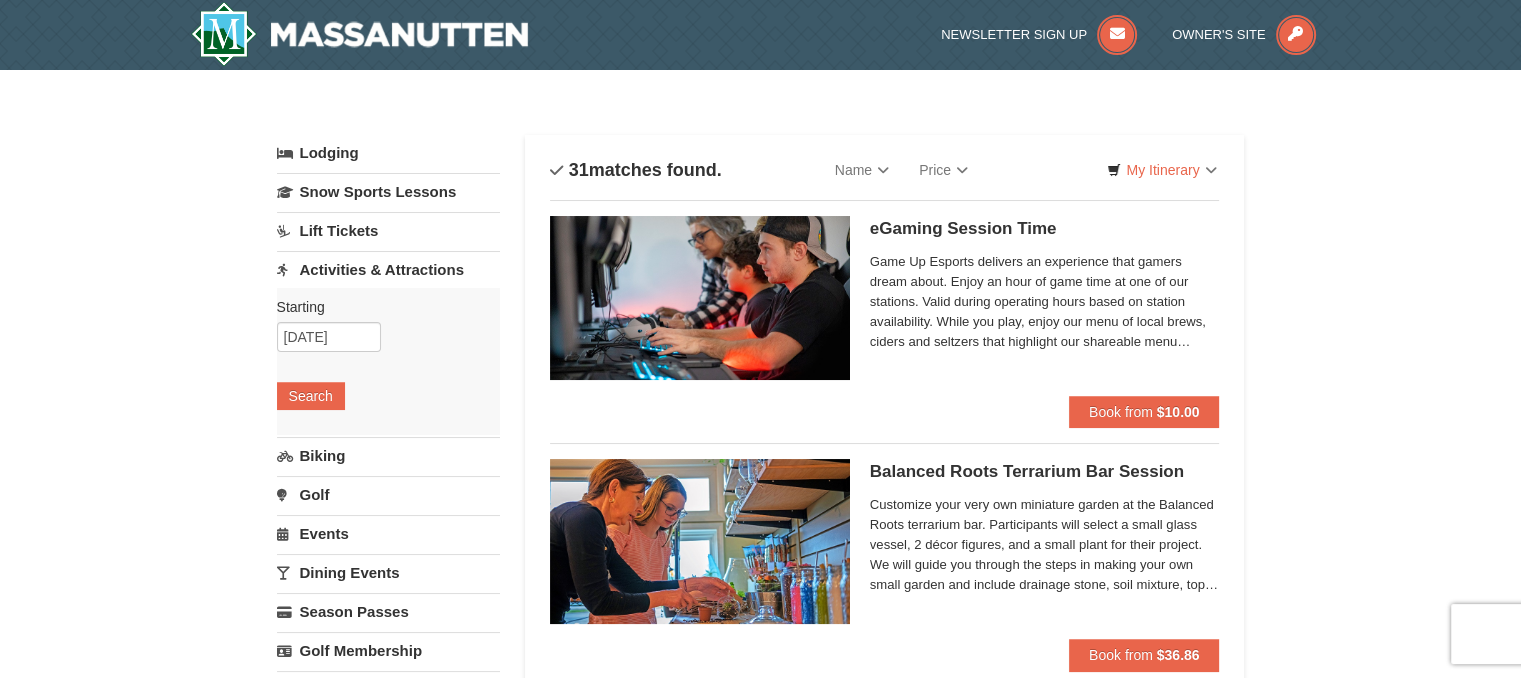 drag, startPoint x: 1529, startPoint y: 541, endPoint x: 1515, endPoint y: -139, distance: 680.1441 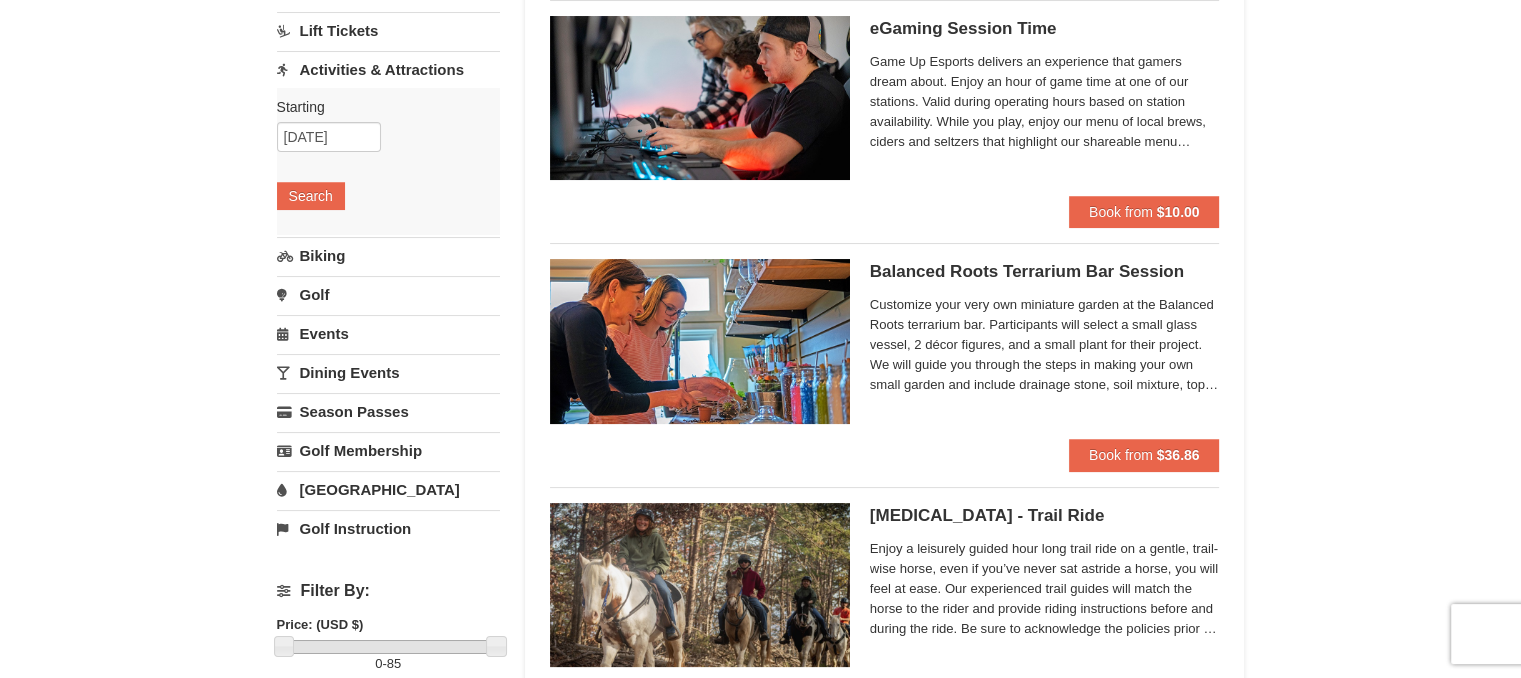 scroll, scrollTop: 300, scrollLeft: 0, axis: vertical 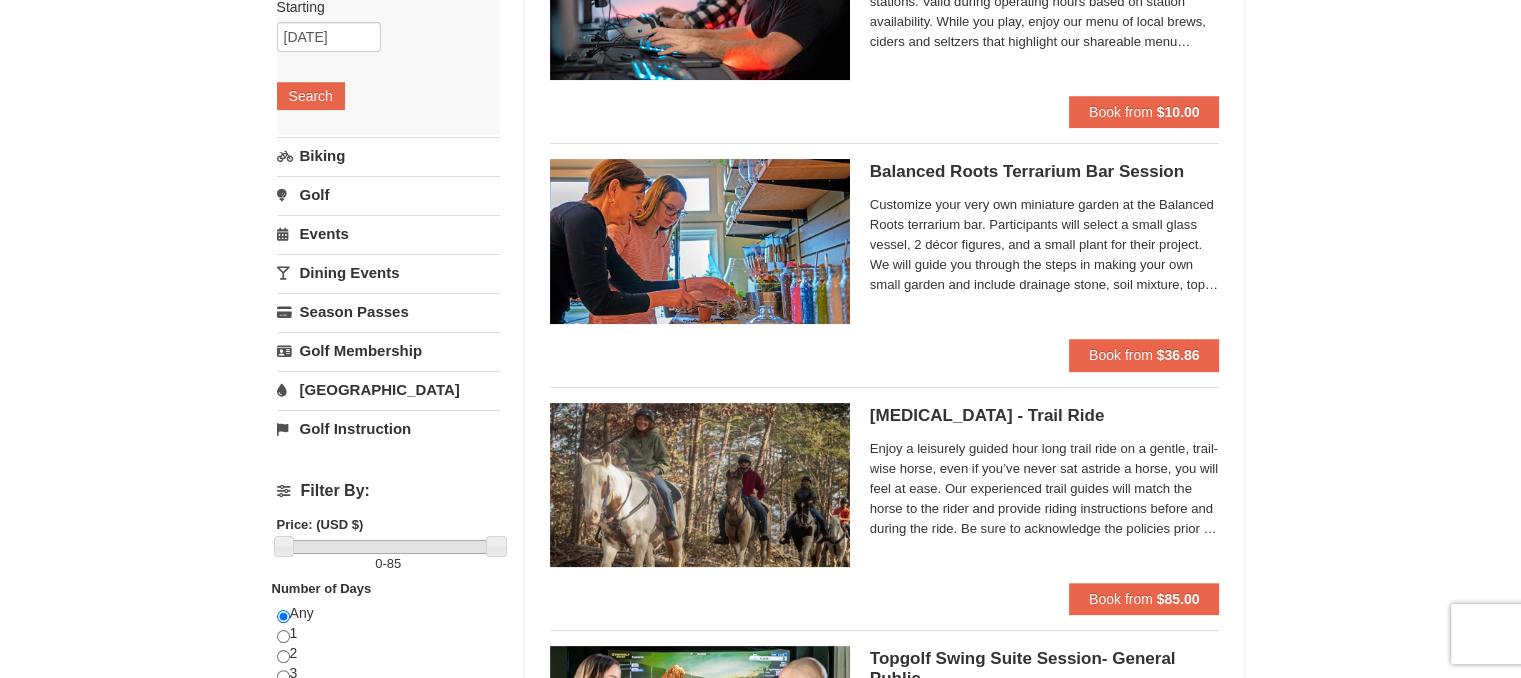 click on "Dining Events" at bounding box center [388, 272] 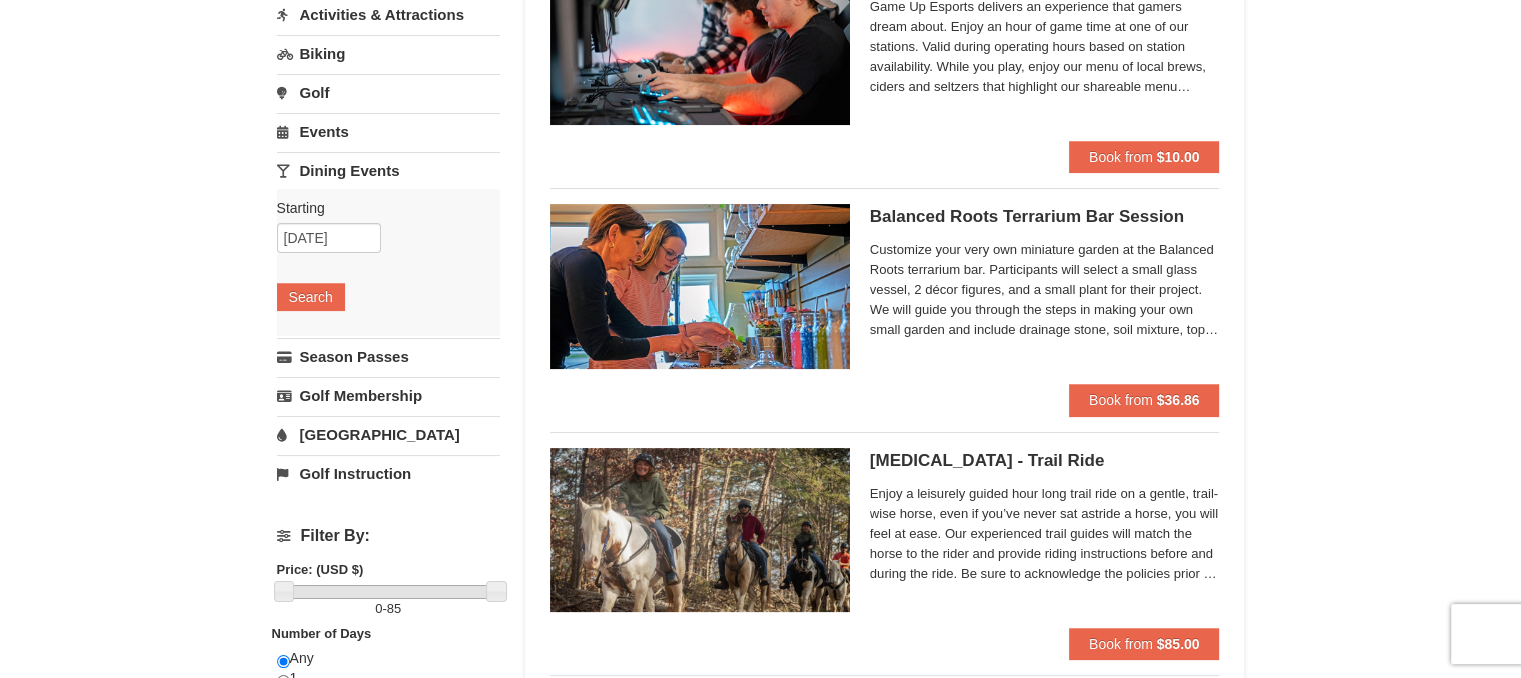 scroll, scrollTop: 0, scrollLeft: 0, axis: both 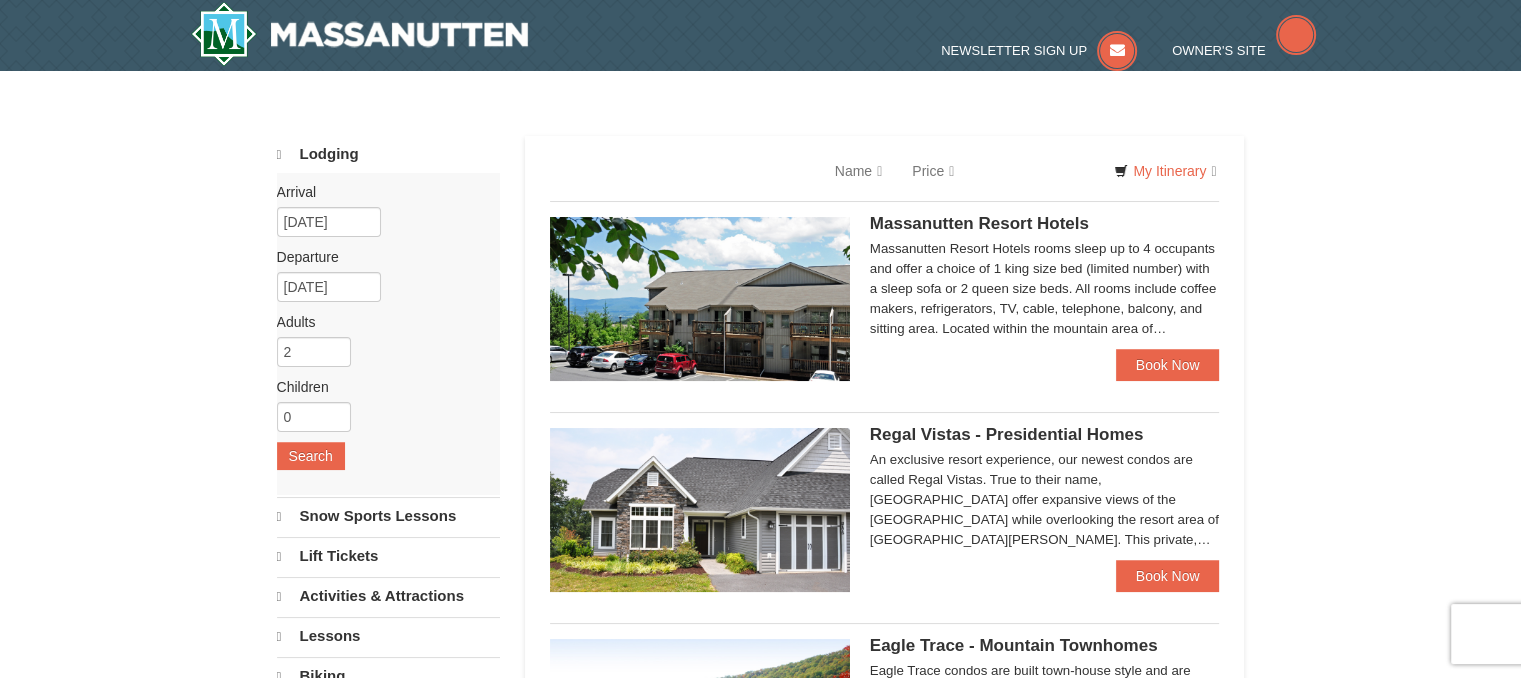 select on "7" 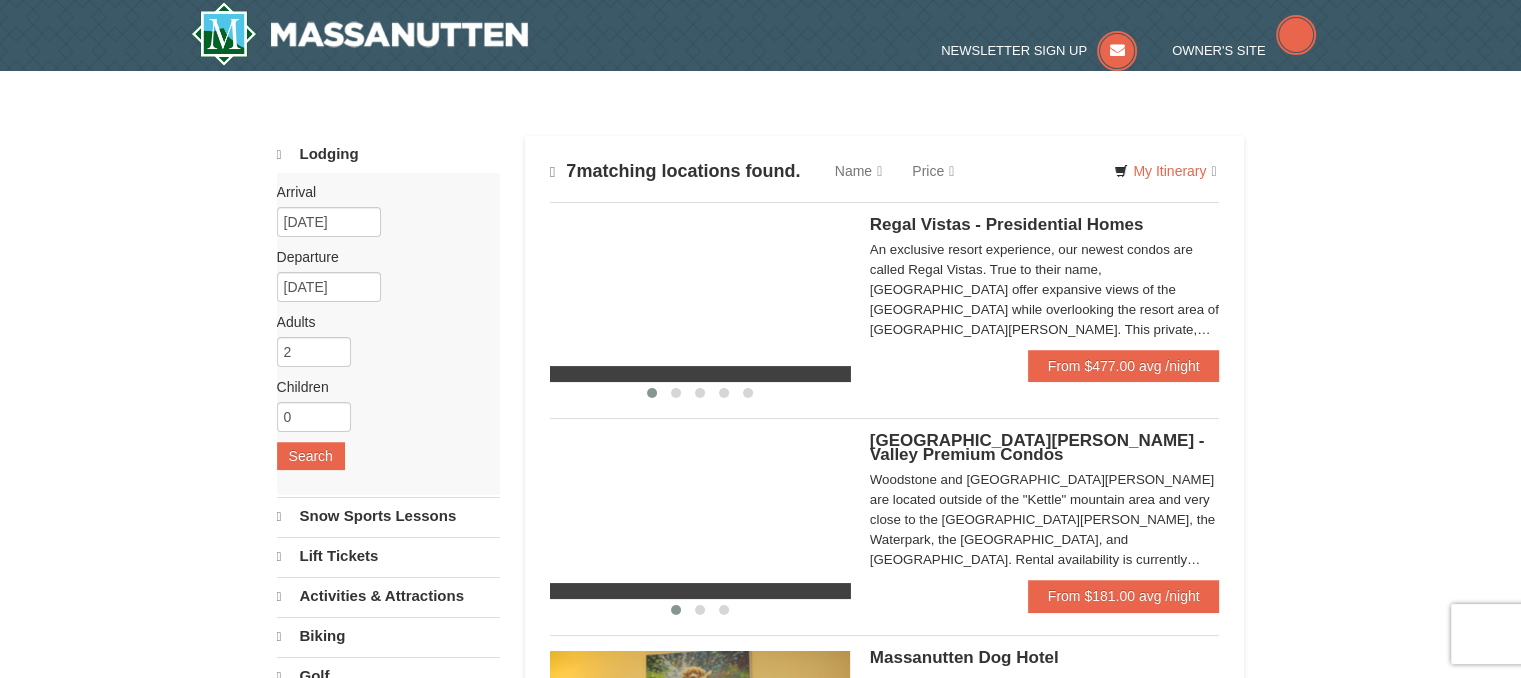 scroll, scrollTop: 0, scrollLeft: 0, axis: both 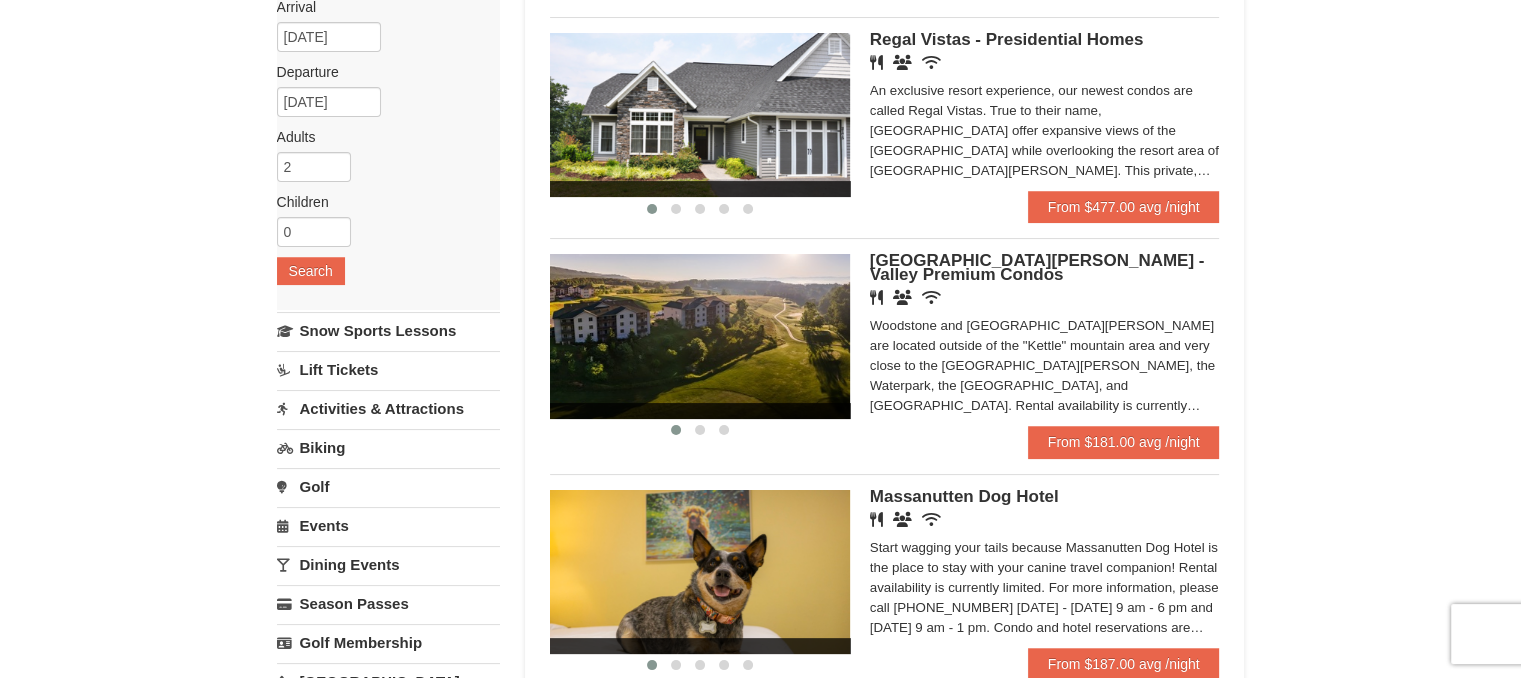 click on "Activities & Attractions" at bounding box center [388, 408] 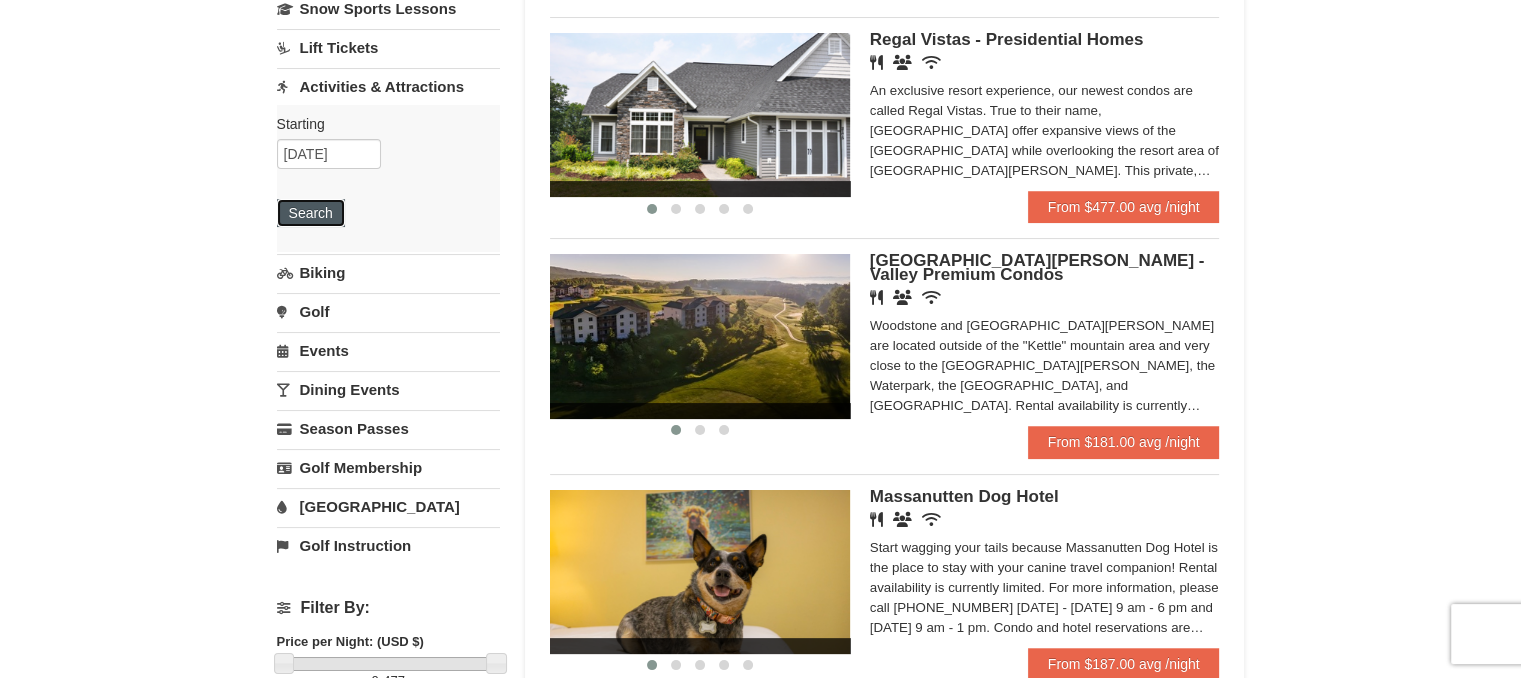click on "Search" at bounding box center (311, 213) 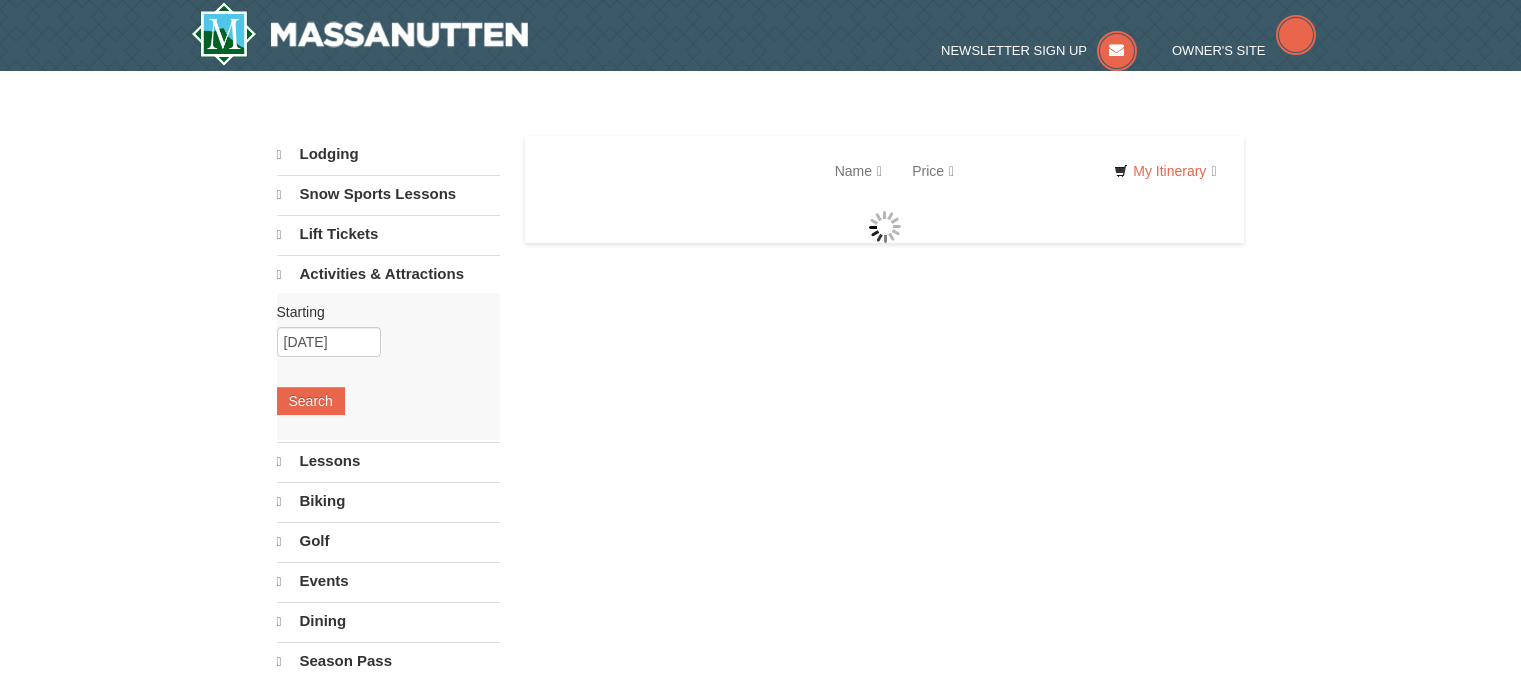 scroll, scrollTop: 0, scrollLeft: 0, axis: both 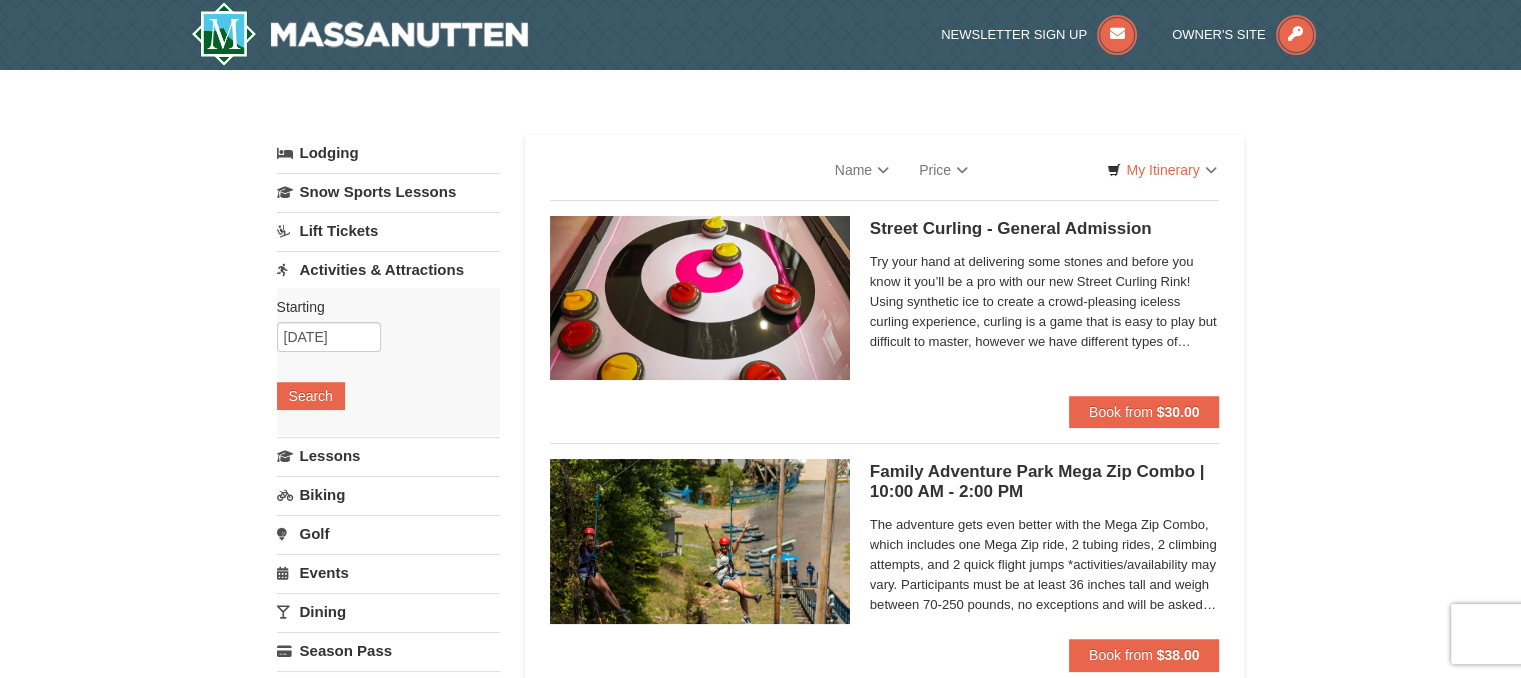 select on "7" 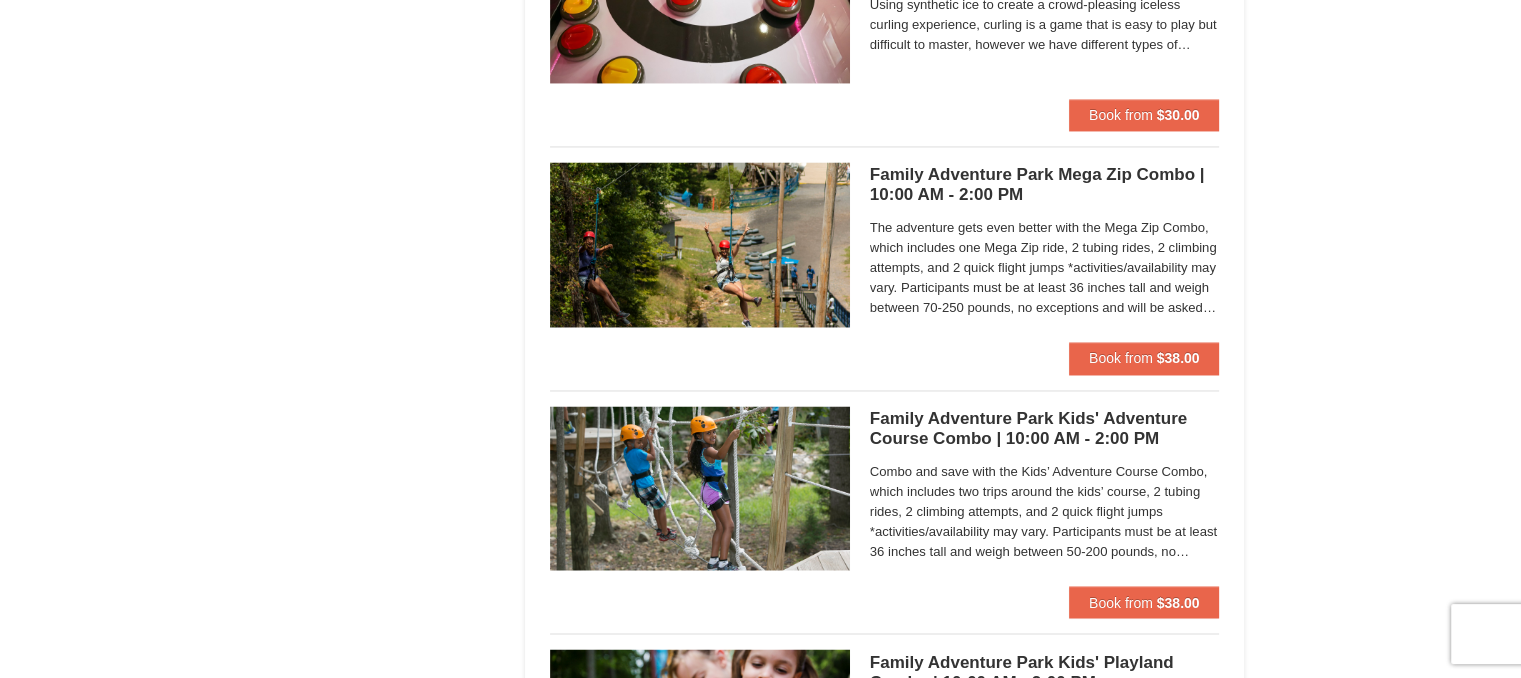 scroll, scrollTop: 3200, scrollLeft: 0, axis: vertical 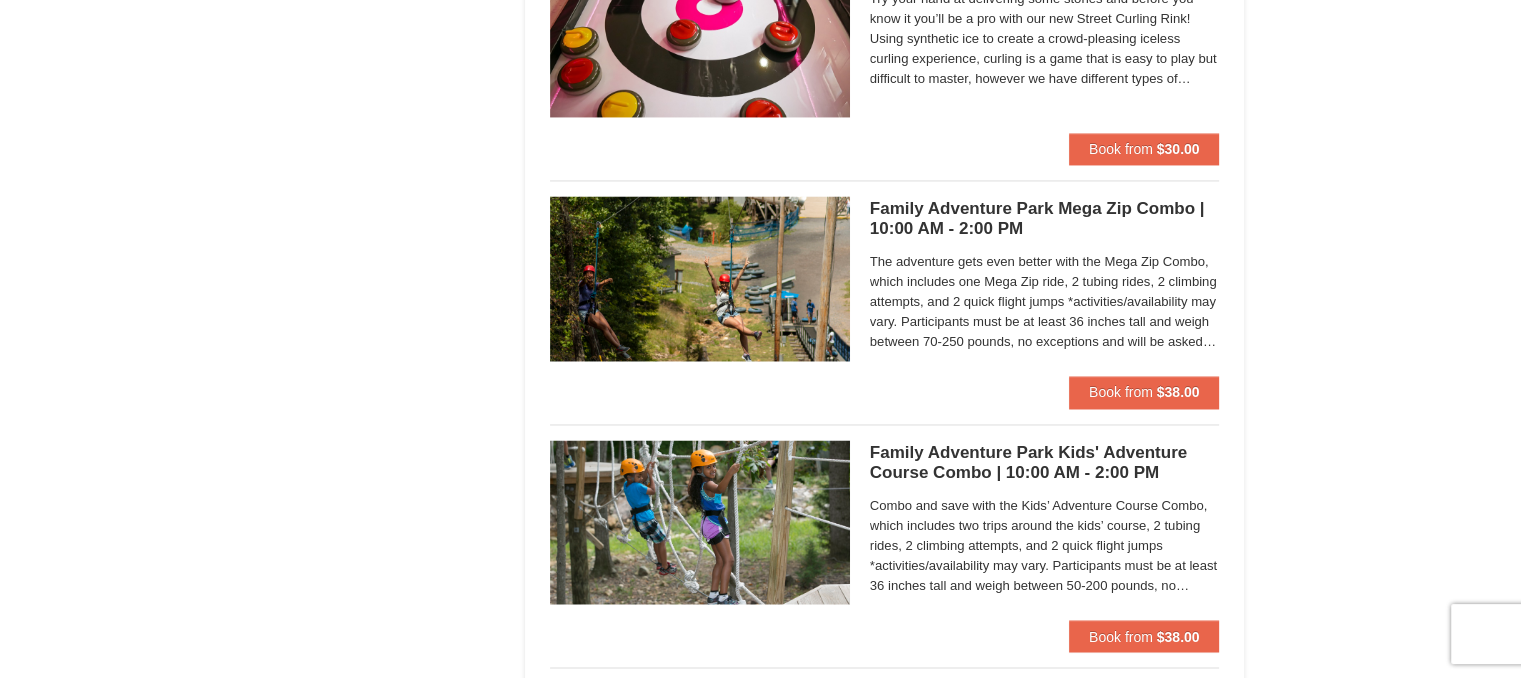 click on "Family Adventure Park Mega Zip Combo | 10:00 AM - 2:00 PM  Massanutten Family Adventure Park" at bounding box center (1045, 219) 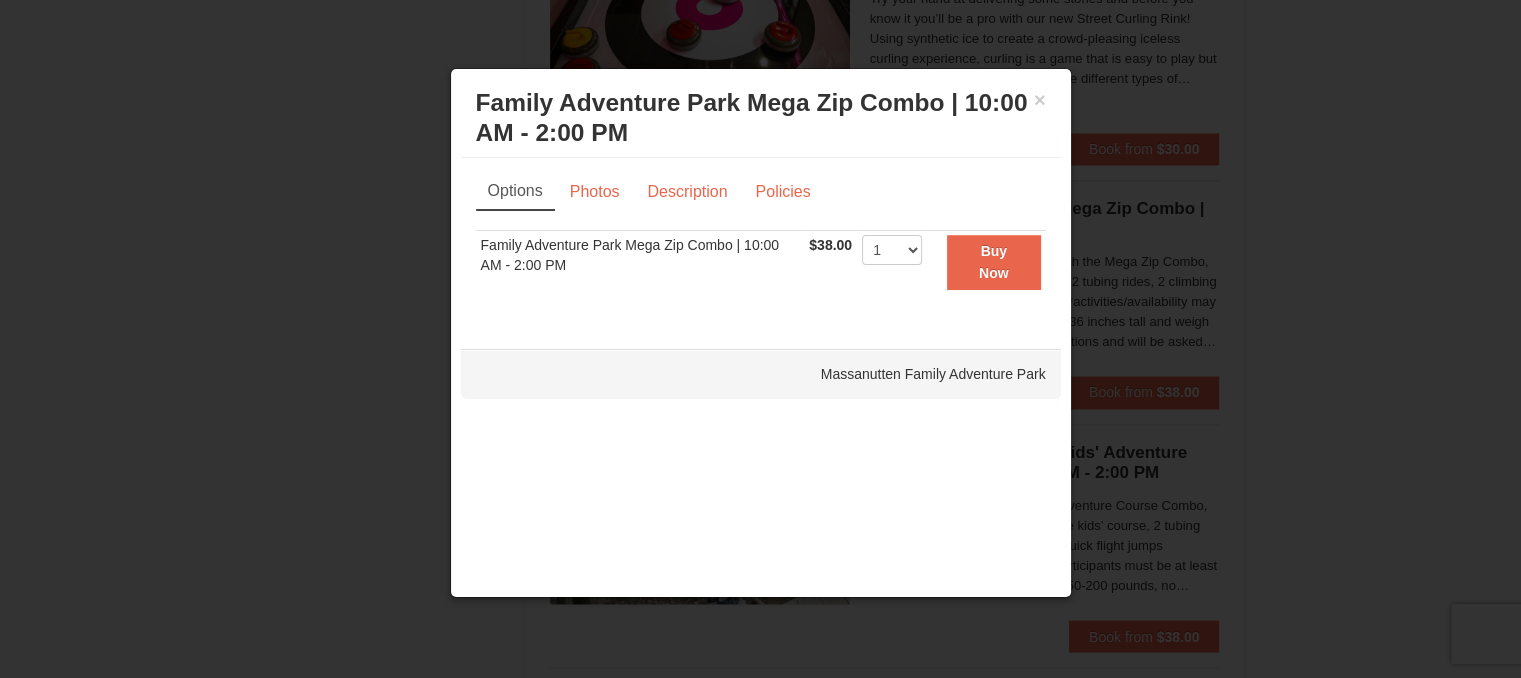 click at bounding box center (760, 339) 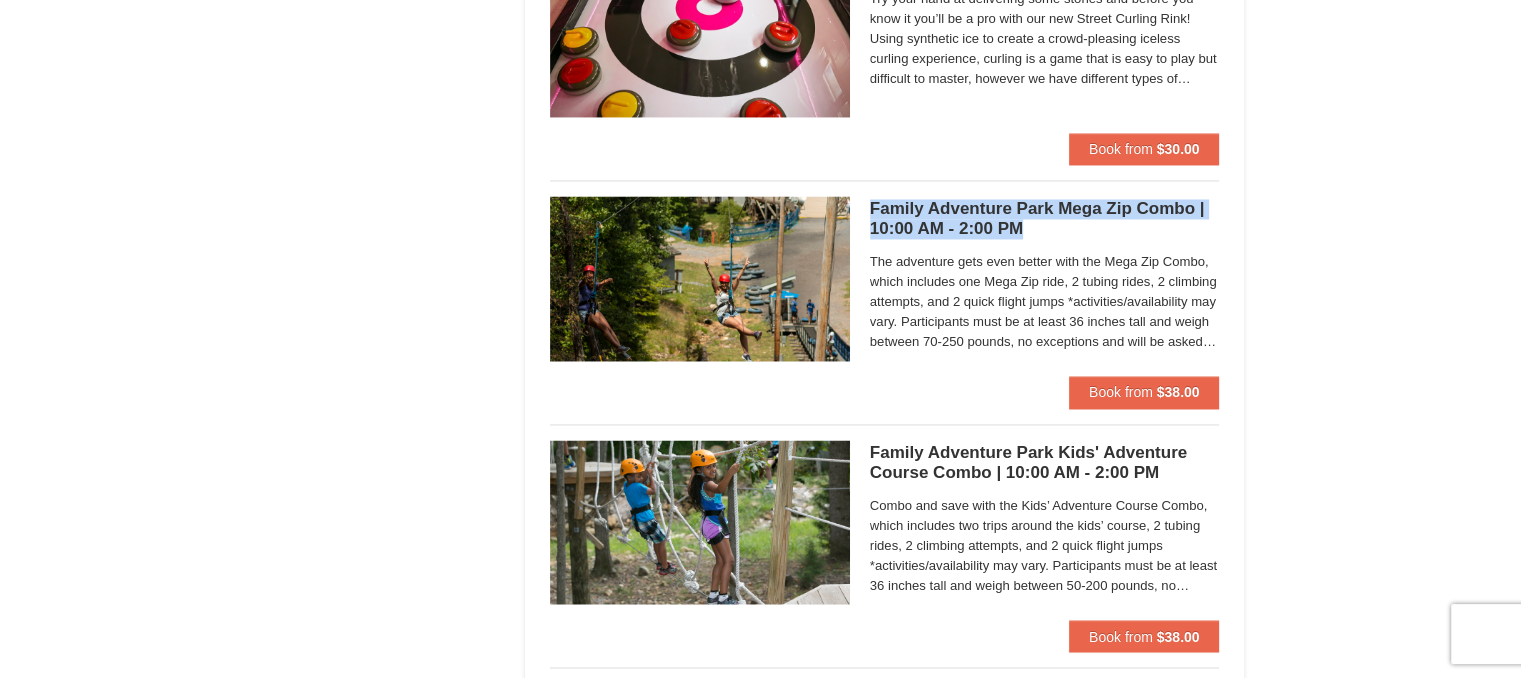 drag, startPoint x: 1048, startPoint y: 228, endPoint x: 873, endPoint y: 208, distance: 176.13914 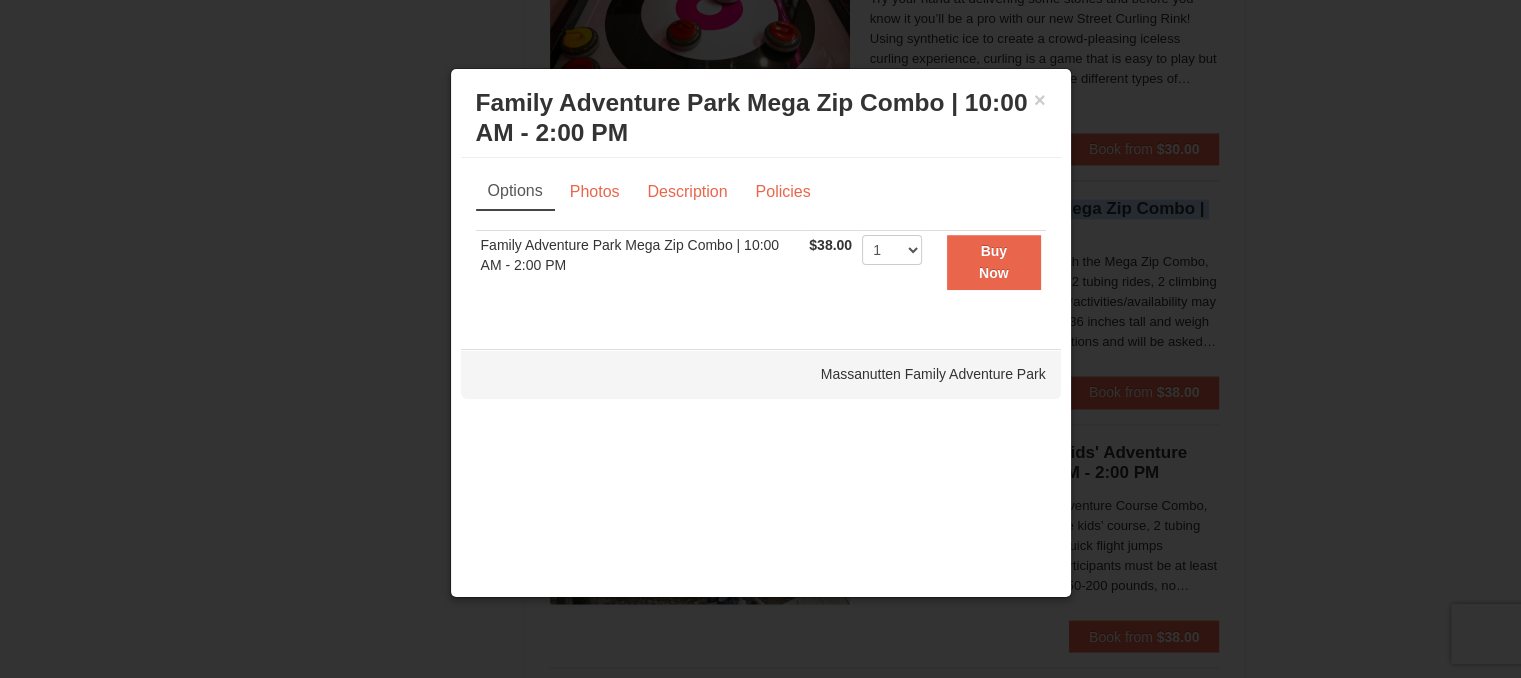 copy on "Family Adventure Park Mega Zip Combo | 10:00 AM - 2:00 PM" 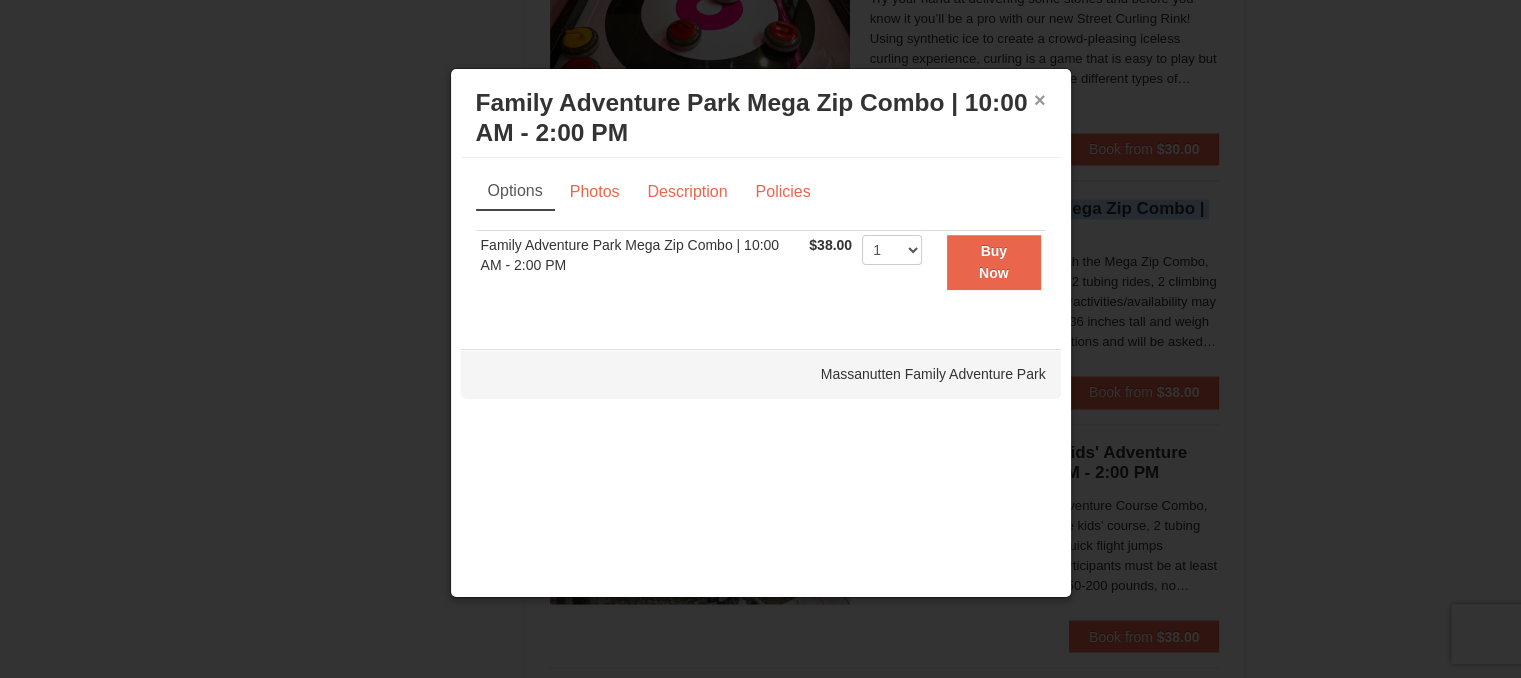 click on "×" at bounding box center [1040, 100] 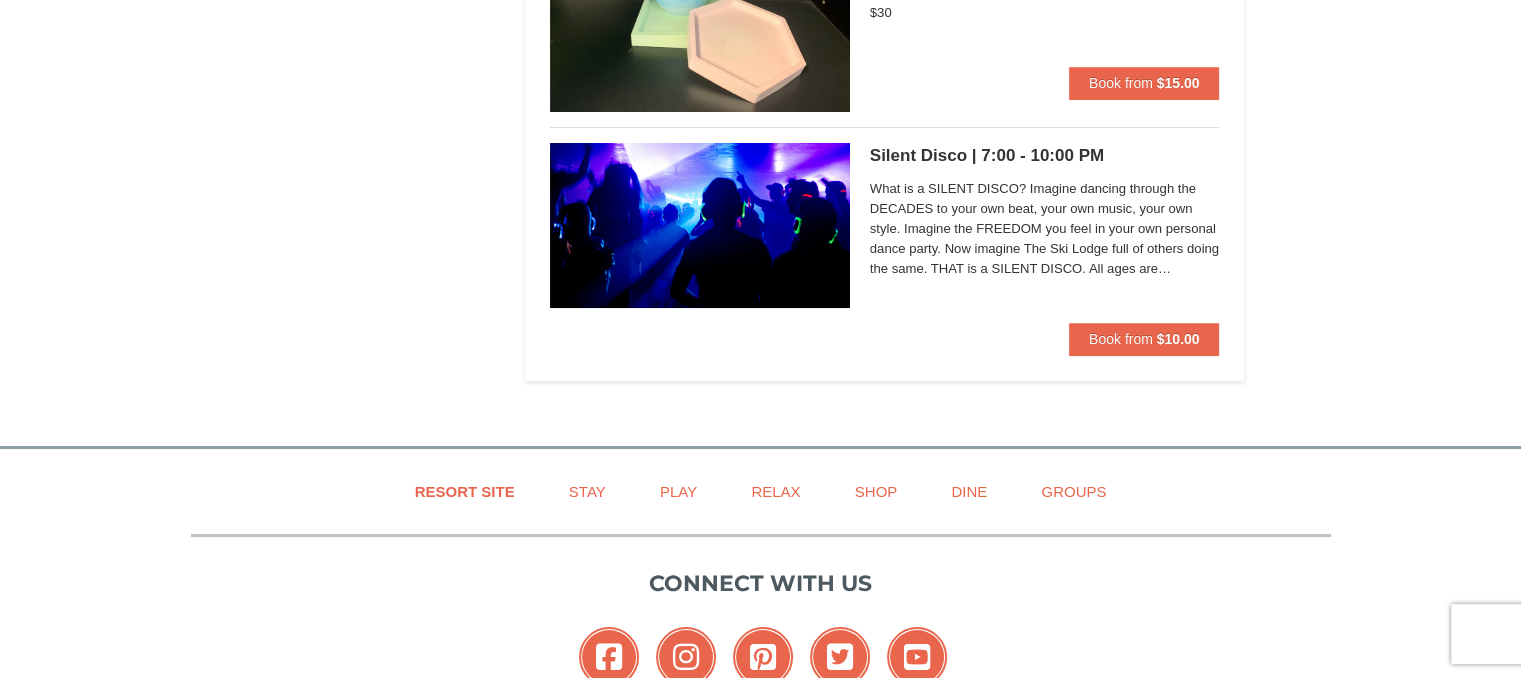 scroll, scrollTop: 7600, scrollLeft: 0, axis: vertical 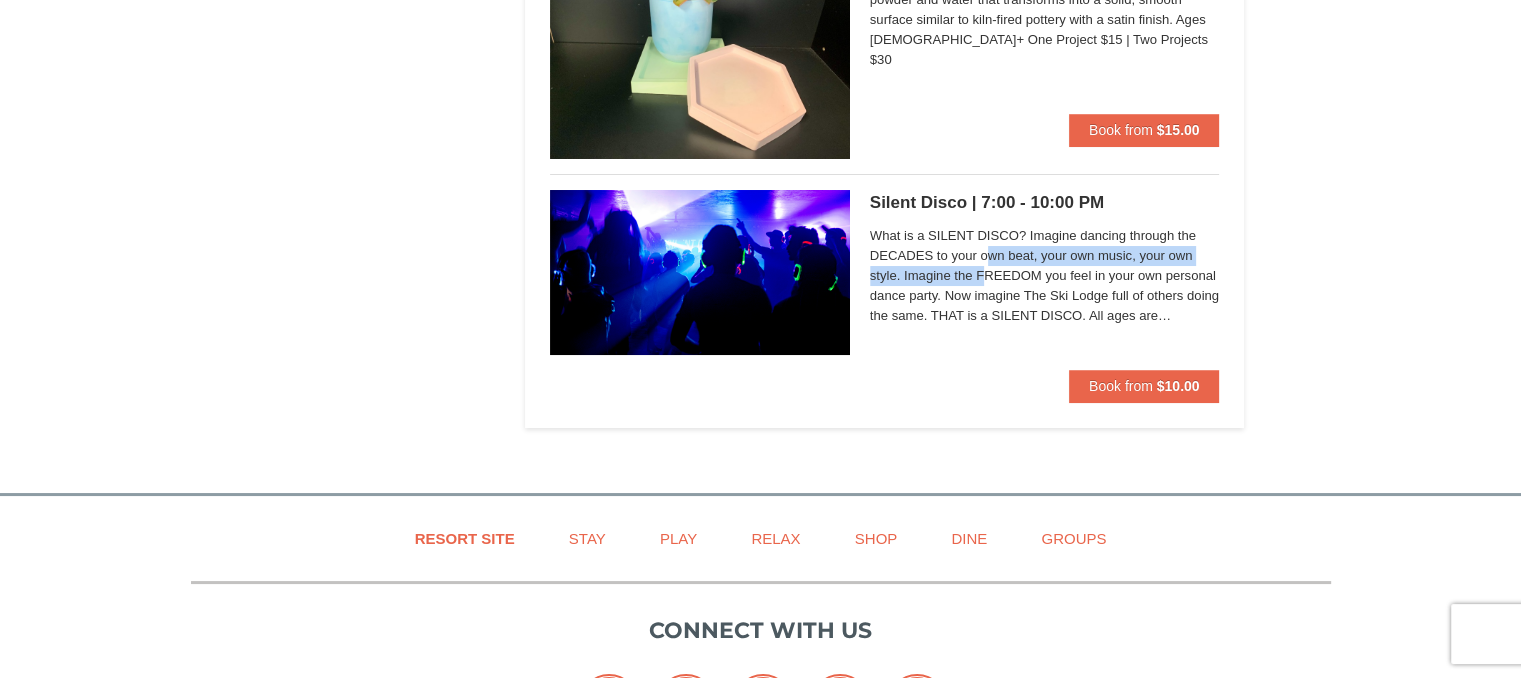 click on "What is a SILENT DISCO? Imagine dancing through the DECADES to your own beat, your own music, your own style. Imagine the FREEDOM you feel in your own personal dance party. Now imagine The Ski Lodge full of others doing the same. THAT is a SILENT DISCO. All ages are welcomed!" at bounding box center [1045, 276] 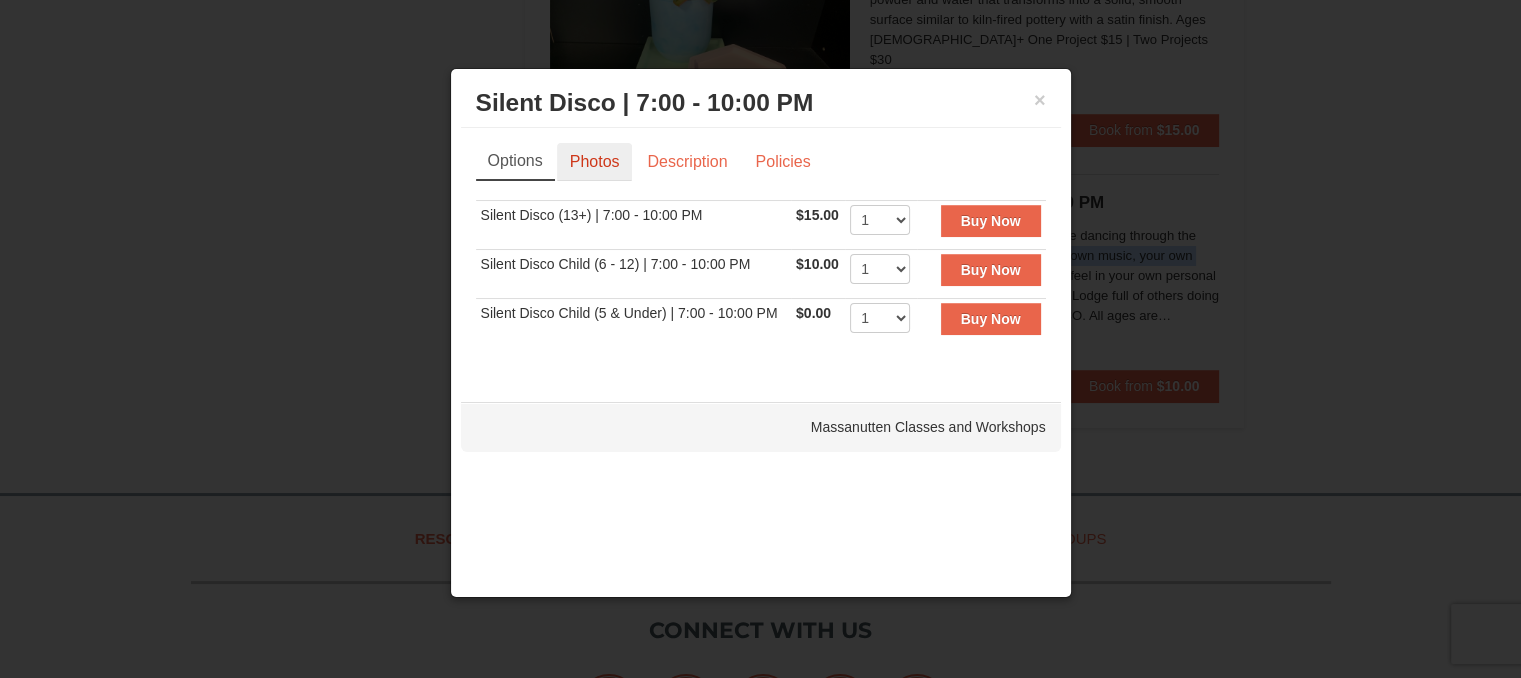 click on "Photos" at bounding box center (595, 162) 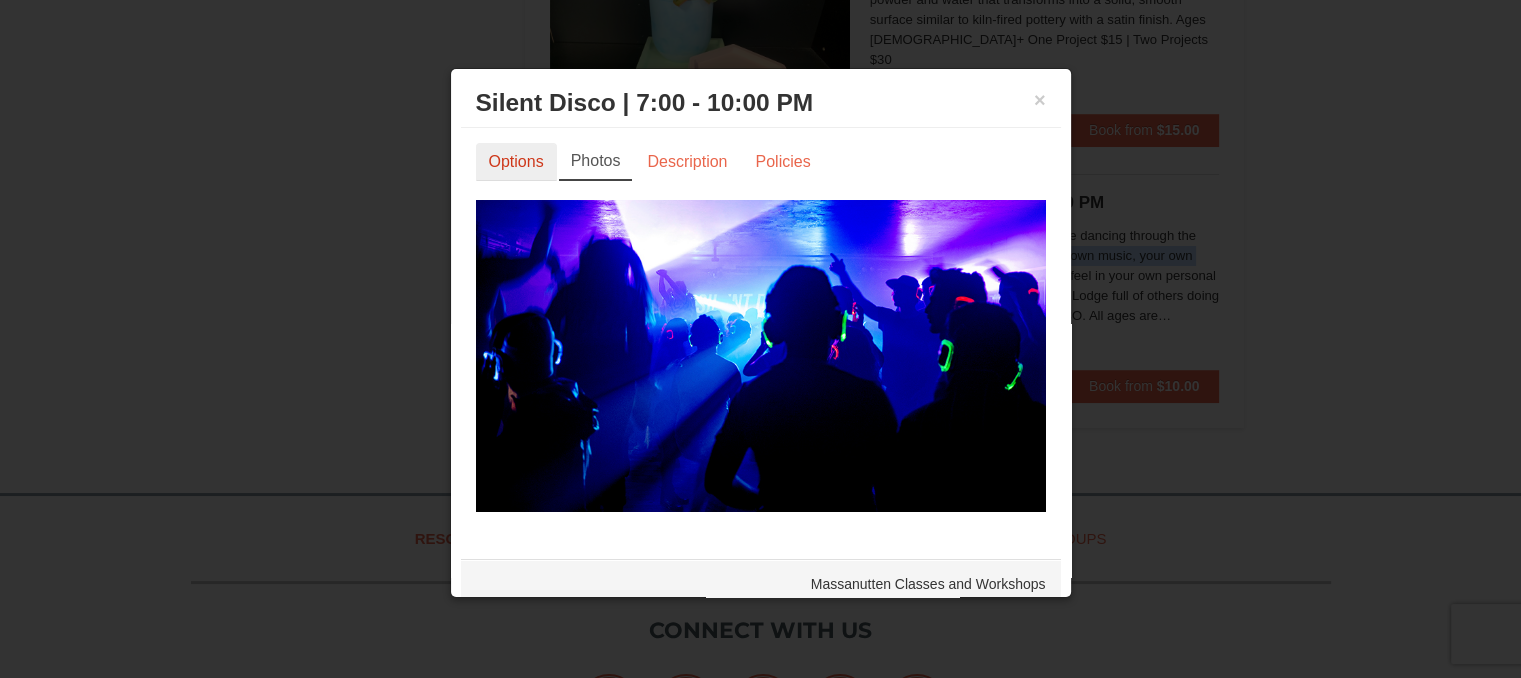 click on "Options" at bounding box center (516, 162) 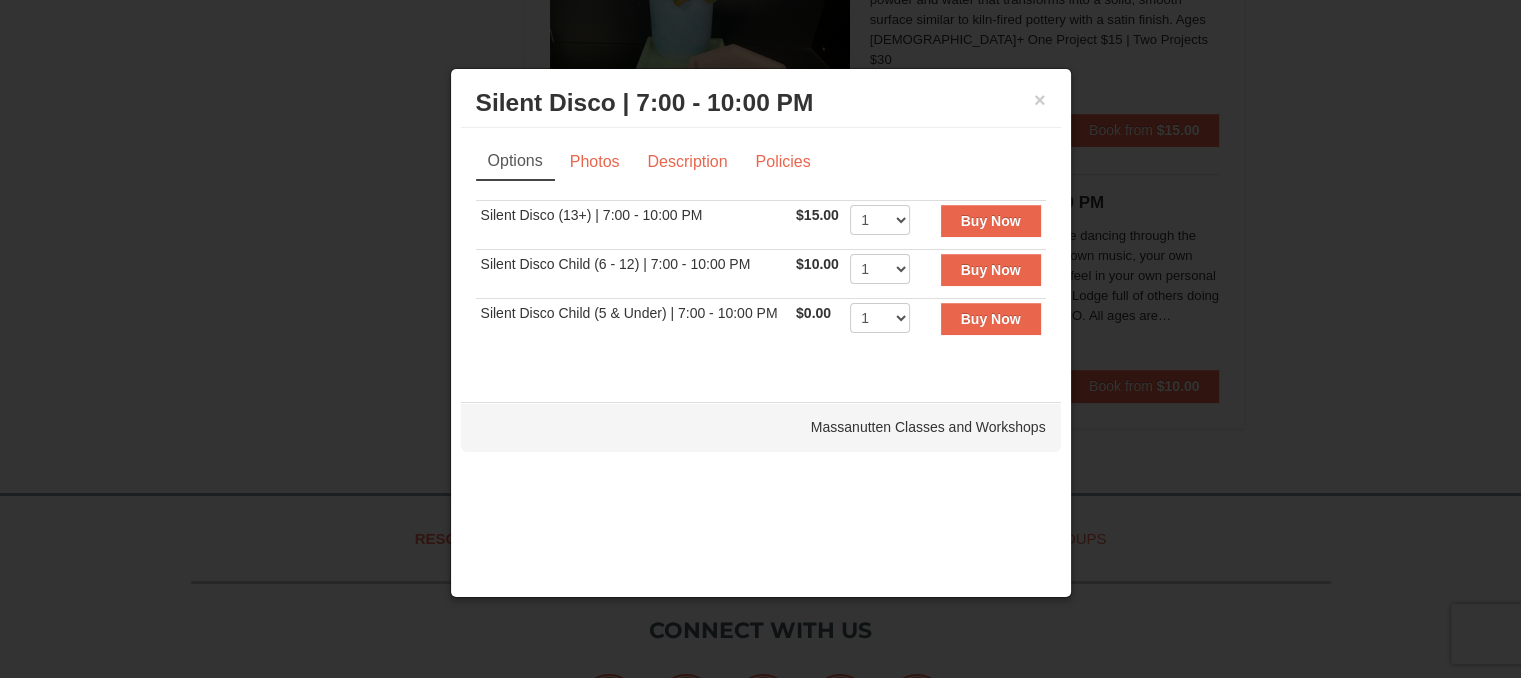 click on "Silent Disco | 7:00 - 10:00 PM  Massanutten Classes and Workshops" at bounding box center (761, 103) 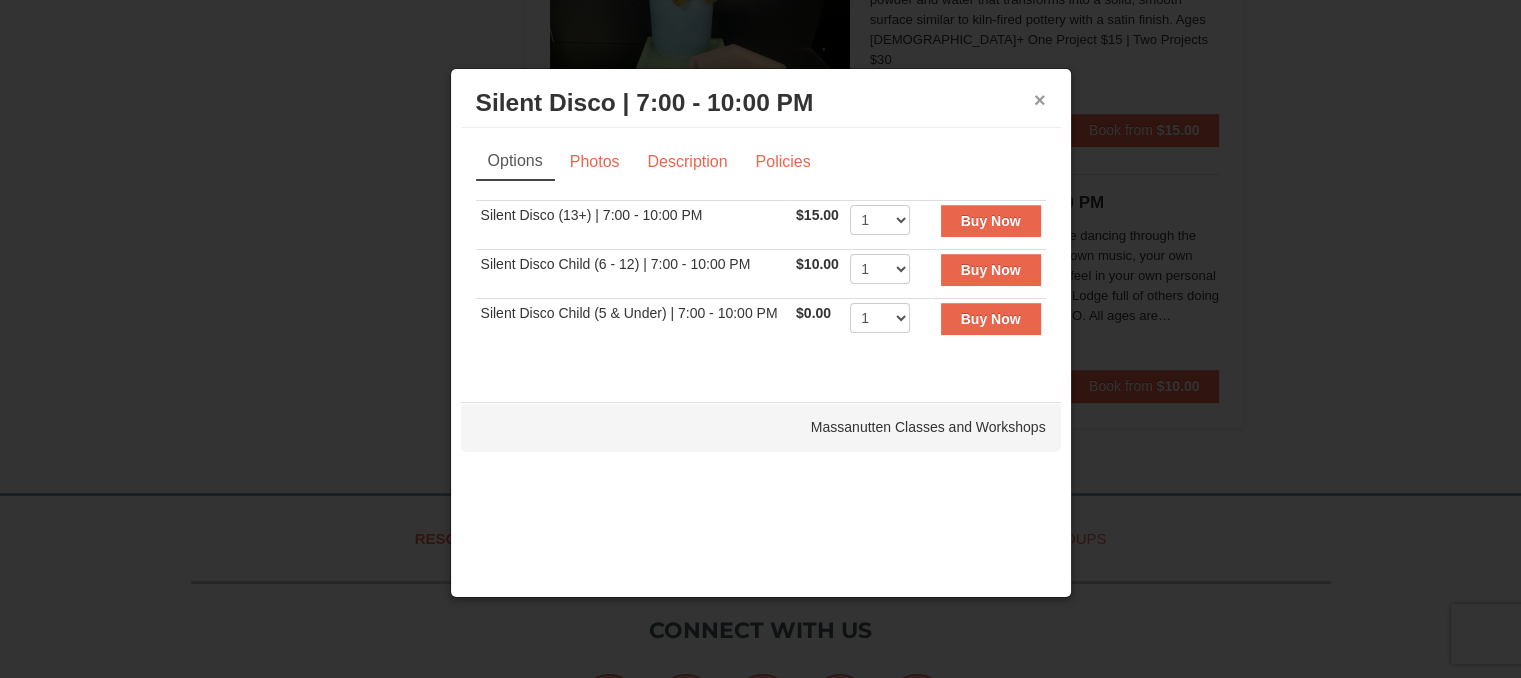 click on "×" at bounding box center [1040, 100] 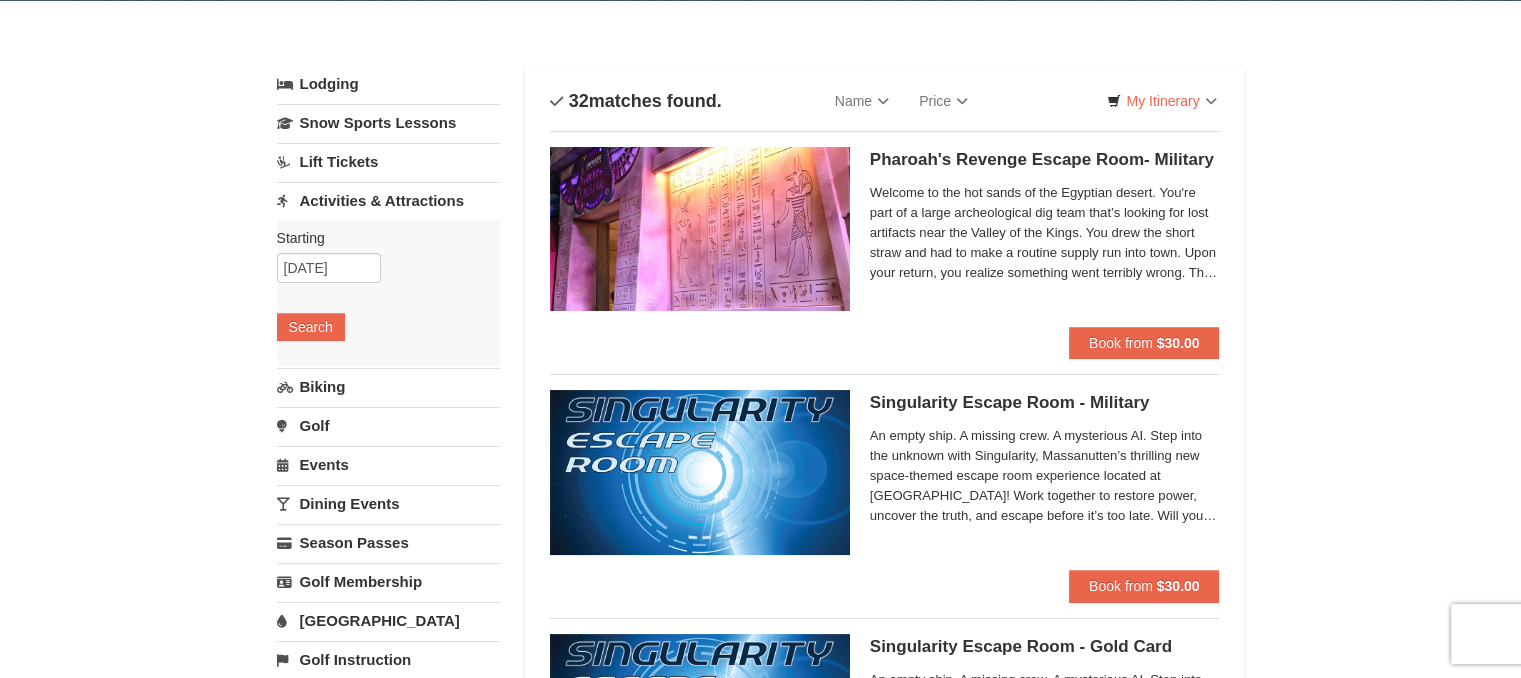 scroll, scrollTop: 100, scrollLeft: 0, axis: vertical 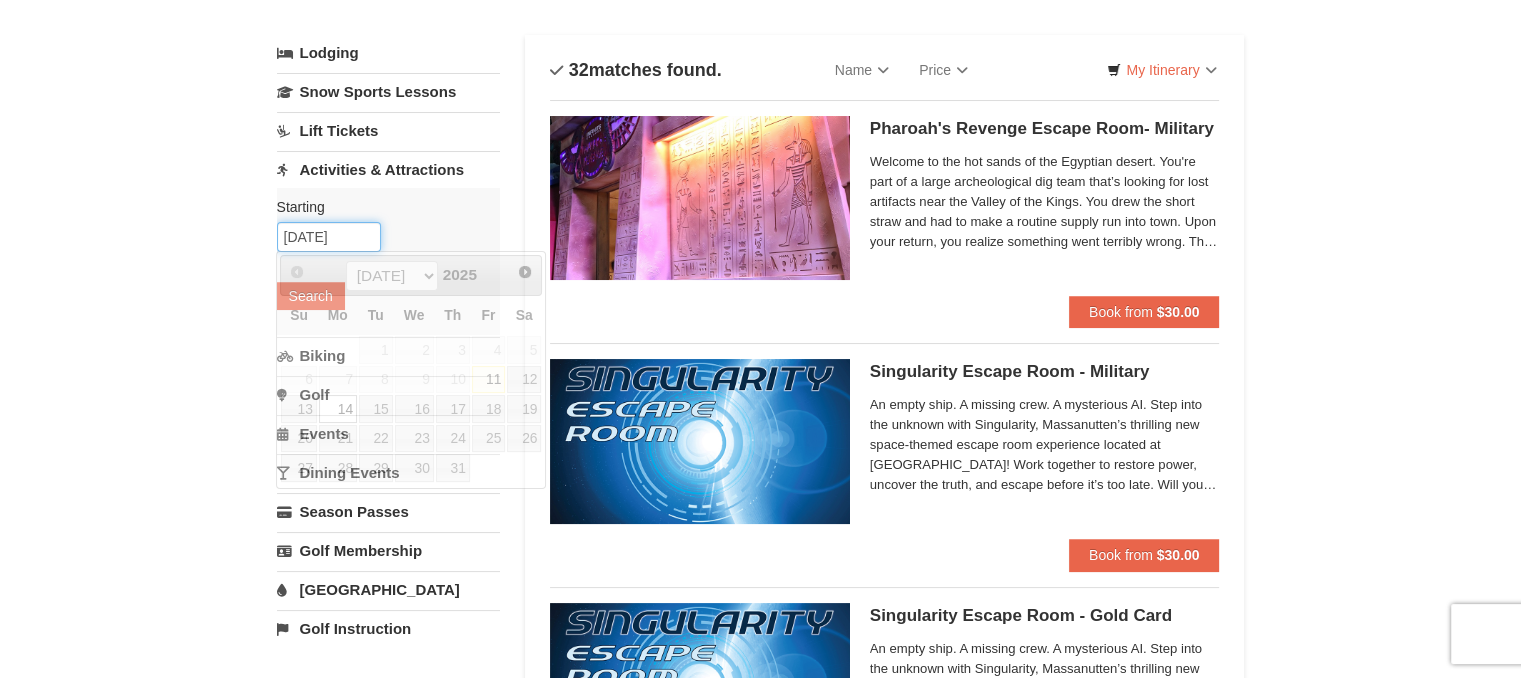 click on "07/14/2025" at bounding box center [329, 237] 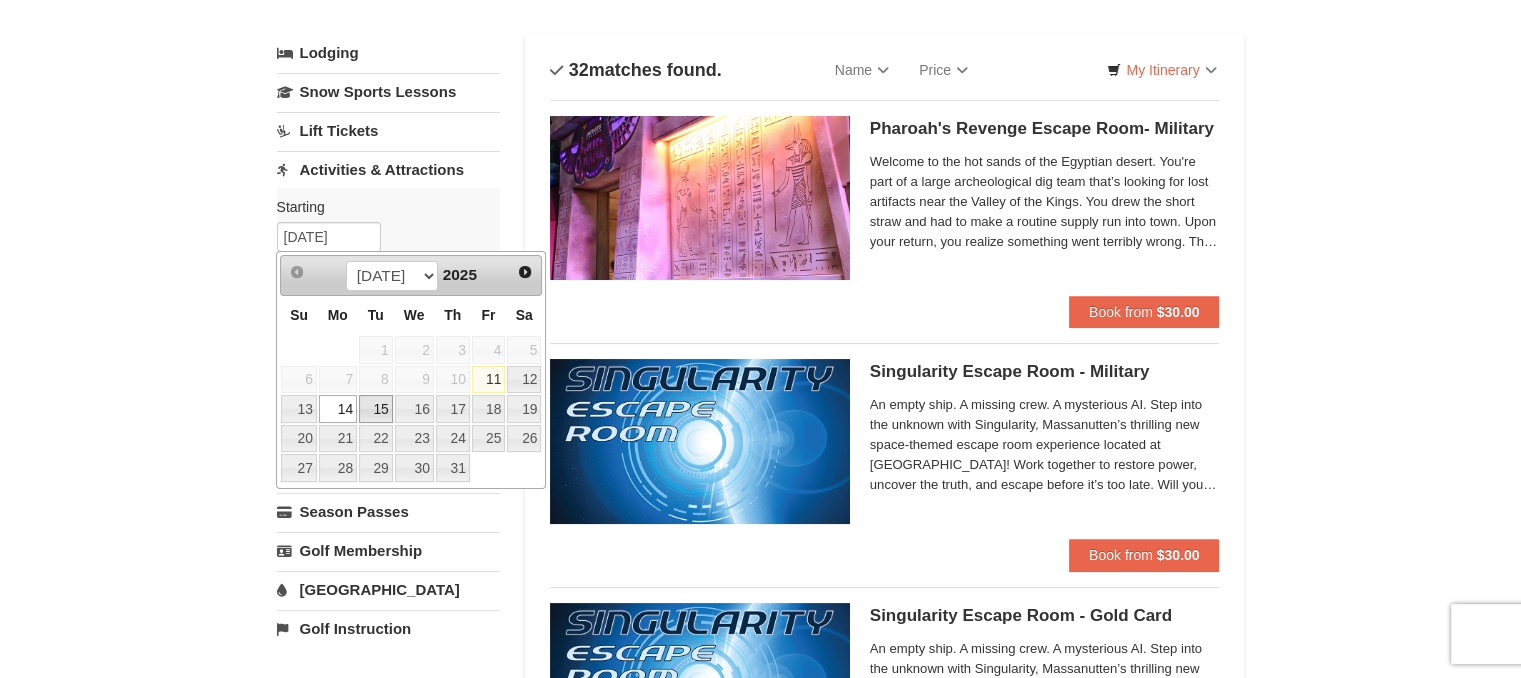 click on "15" at bounding box center [376, 409] 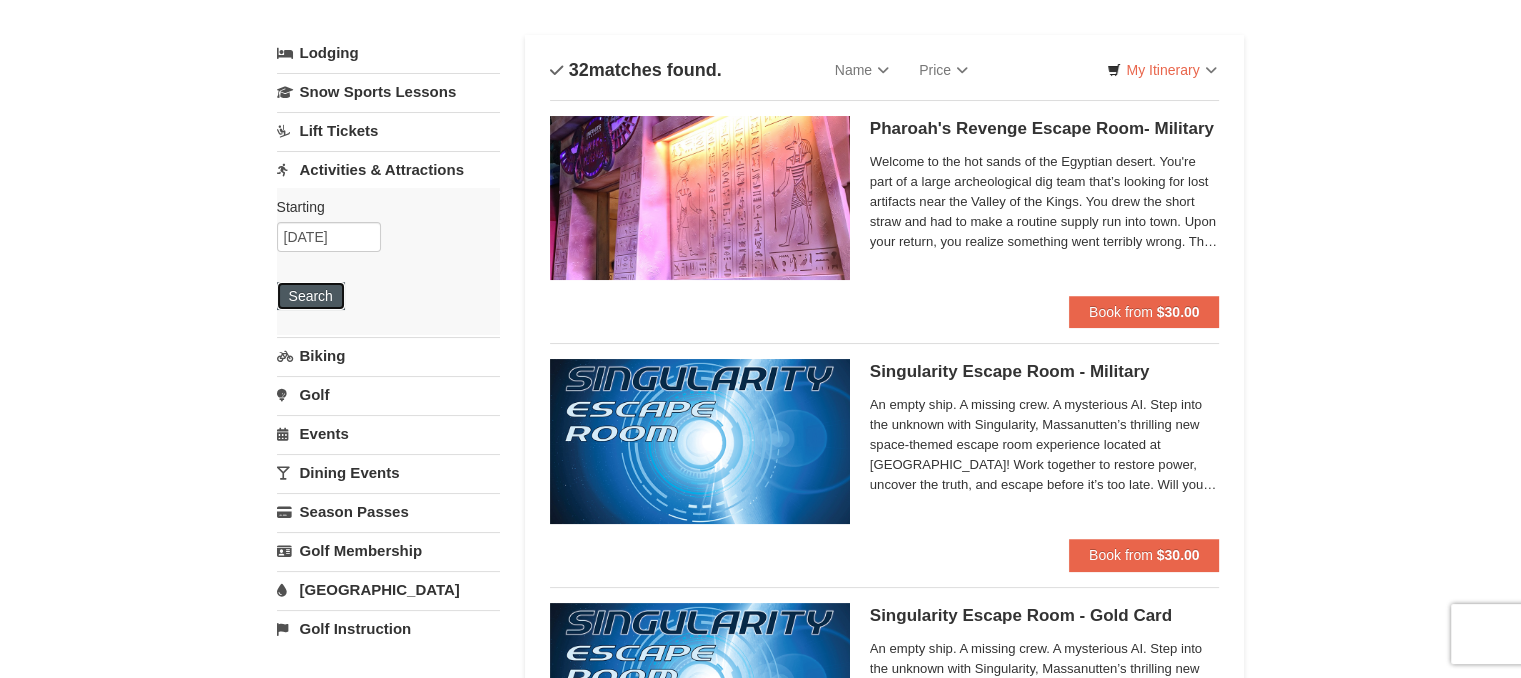 click on "Search" at bounding box center [311, 296] 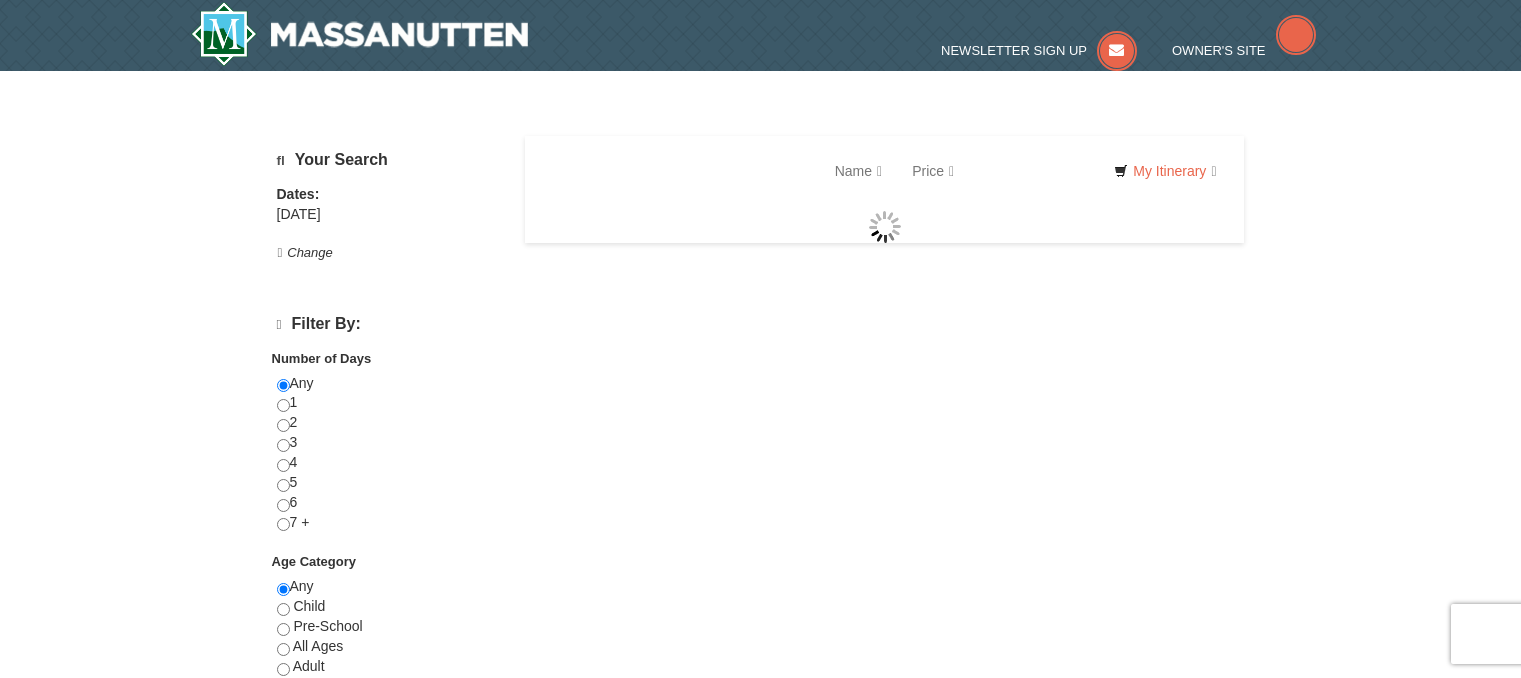 scroll, scrollTop: 0, scrollLeft: 0, axis: both 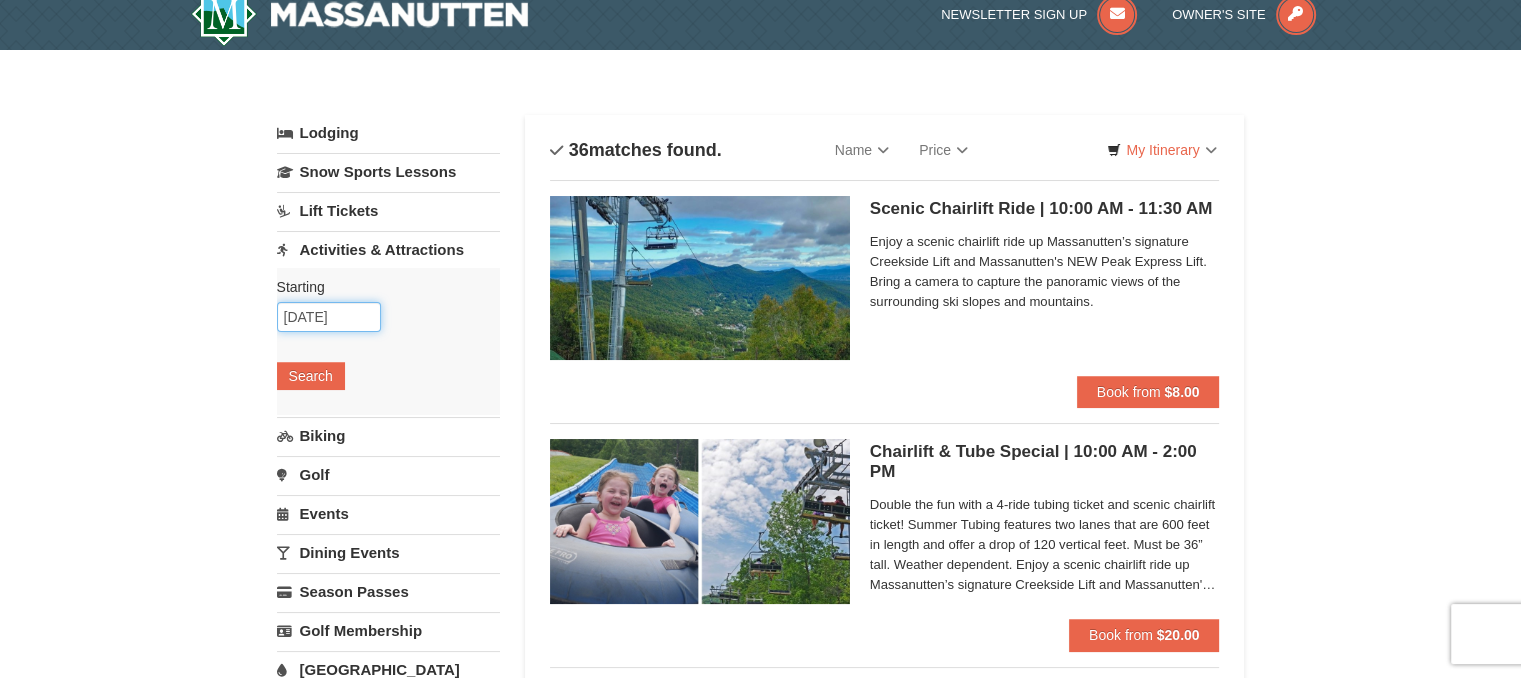 click on "[DATE]" at bounding box center [329, 317] 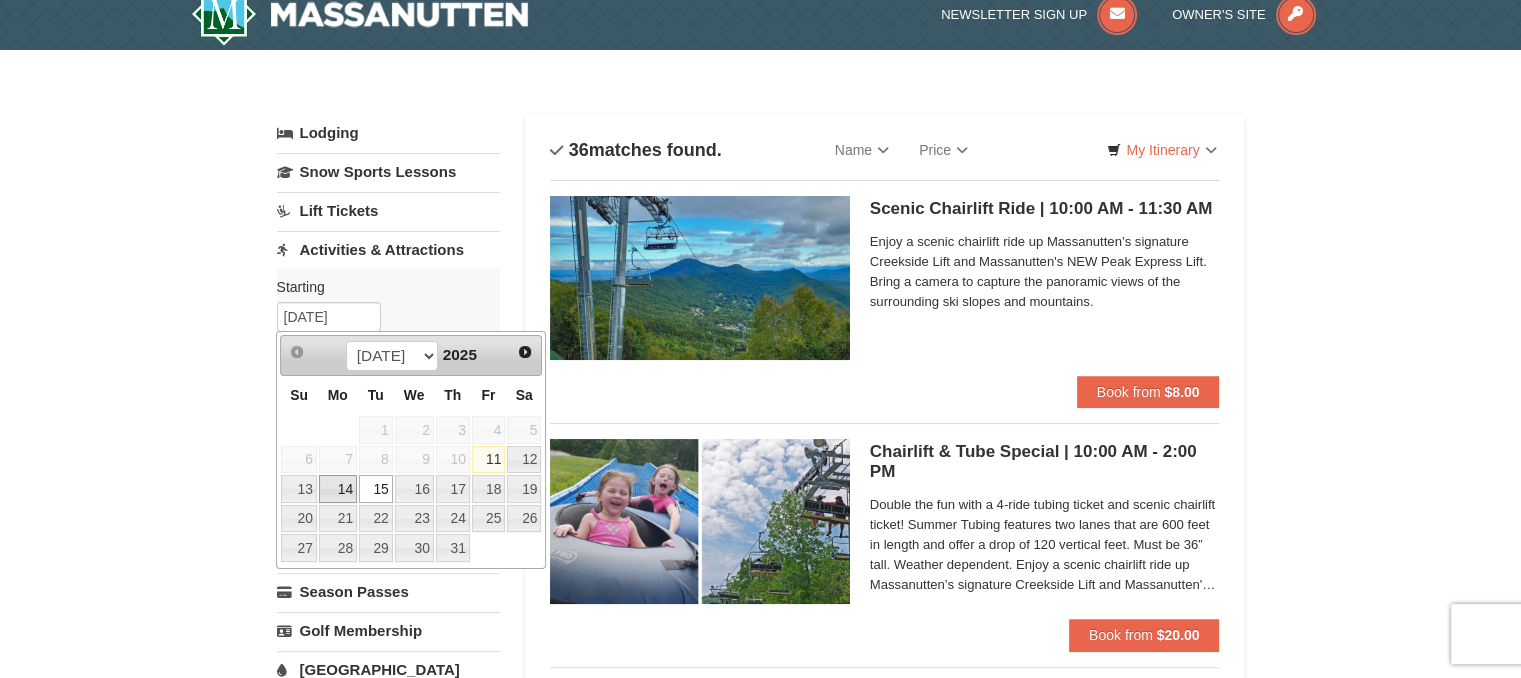 click on "14" at bounding box center [338, 489] 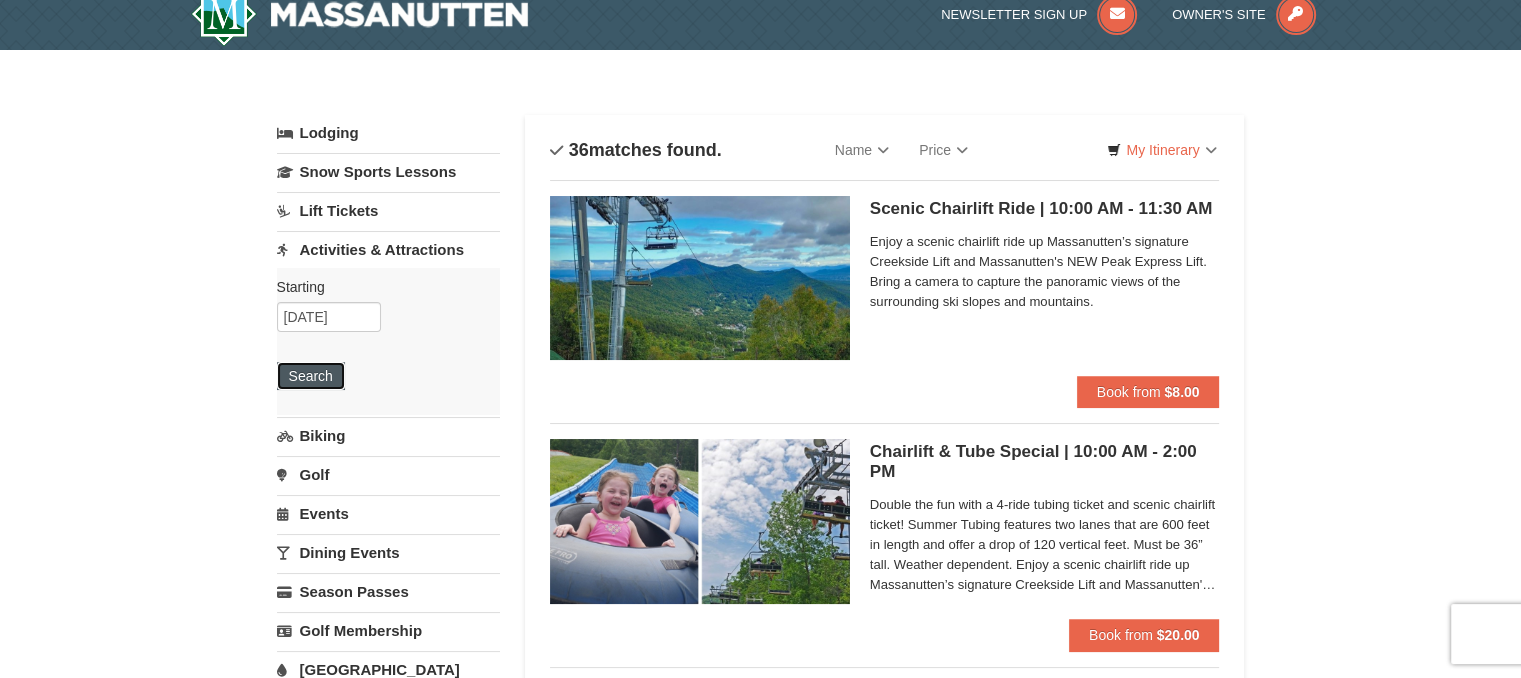 click on "Search" at bounding box center [311, 376] 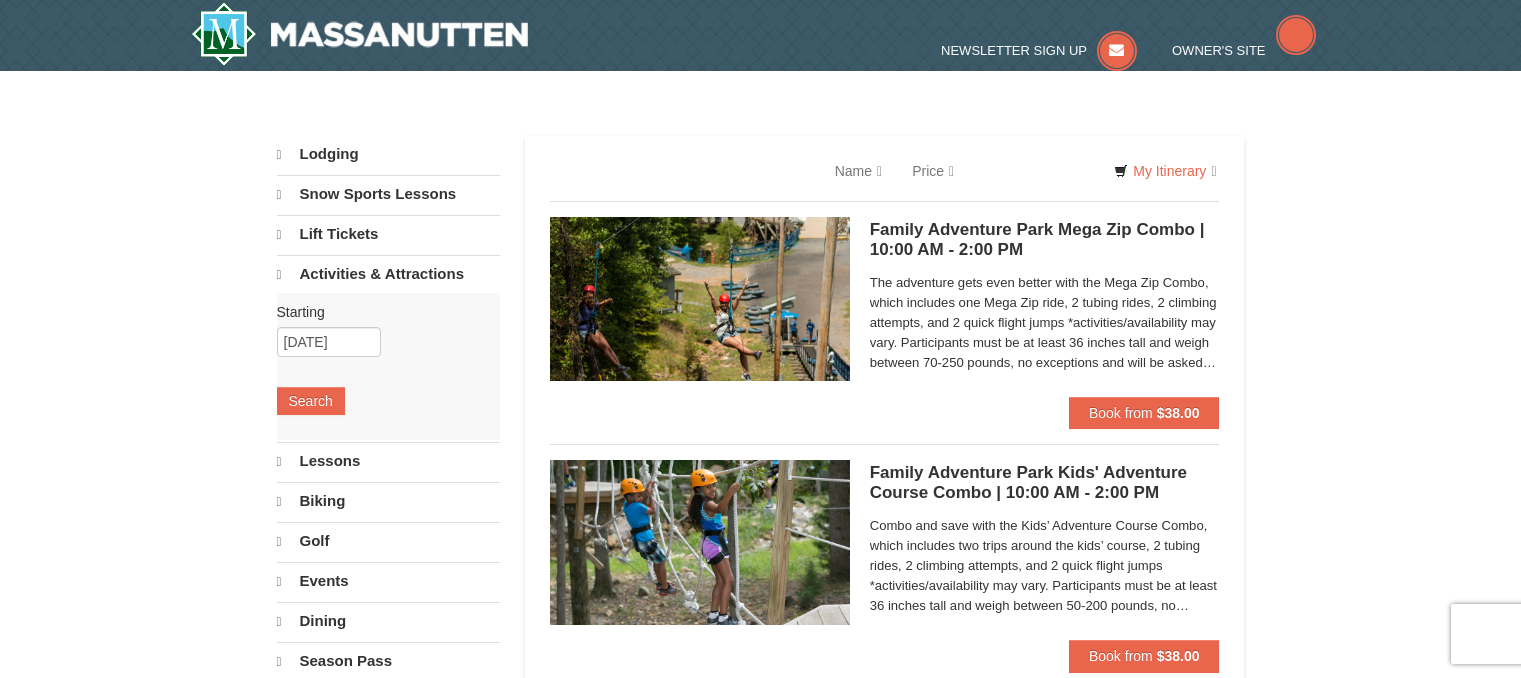 scroll, scrollTop: 0, scrollLeft: 0, axis: both 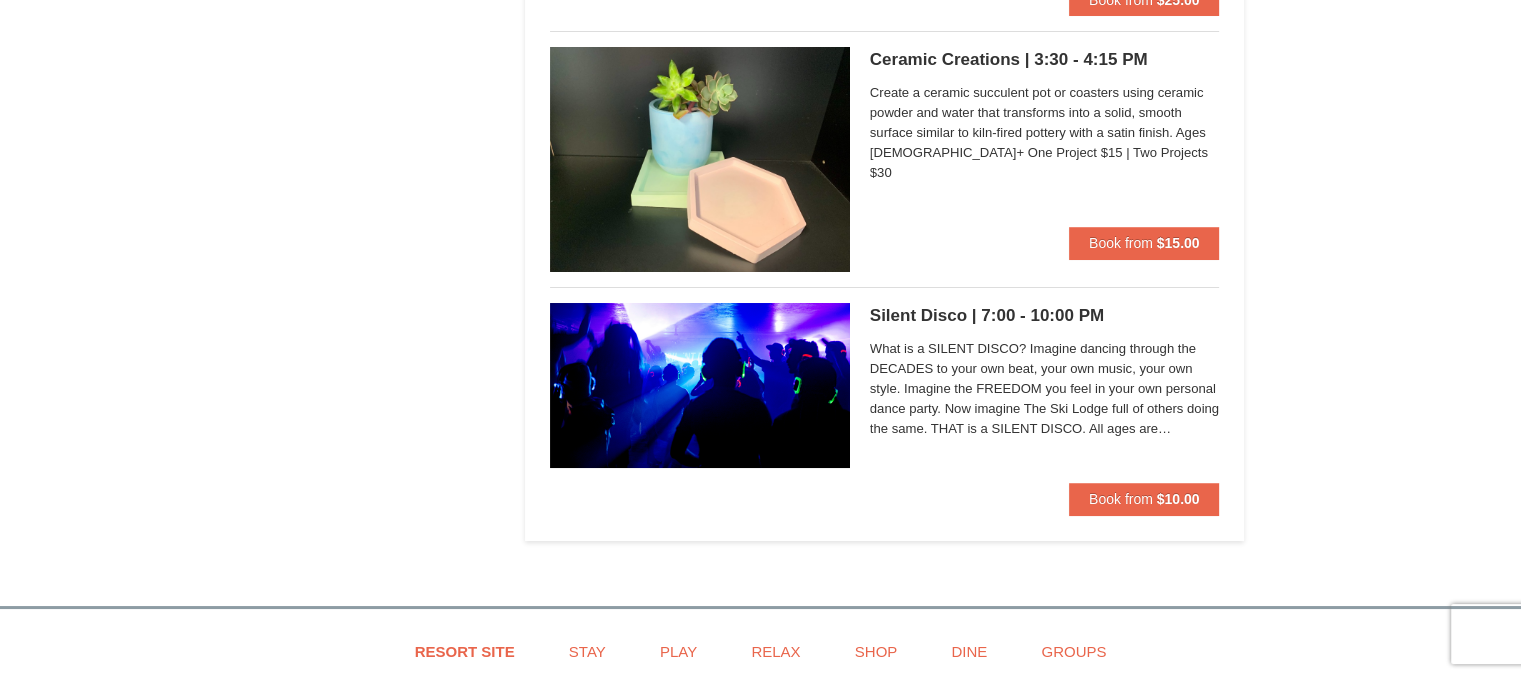 click on "×
Categories
List
Filter
My Itinerary
Questions?  [PHONE_NUMBER]
Lodging
Arrival Please format dates MM/DD/YYYY Please format dates MM/DD/YYYY
[DATE]
Departure Please format dates MM/DD/YYYY Please format dates MM/DD/YYYY
[DATE]
2 0" at bounding box center [760, -3416] 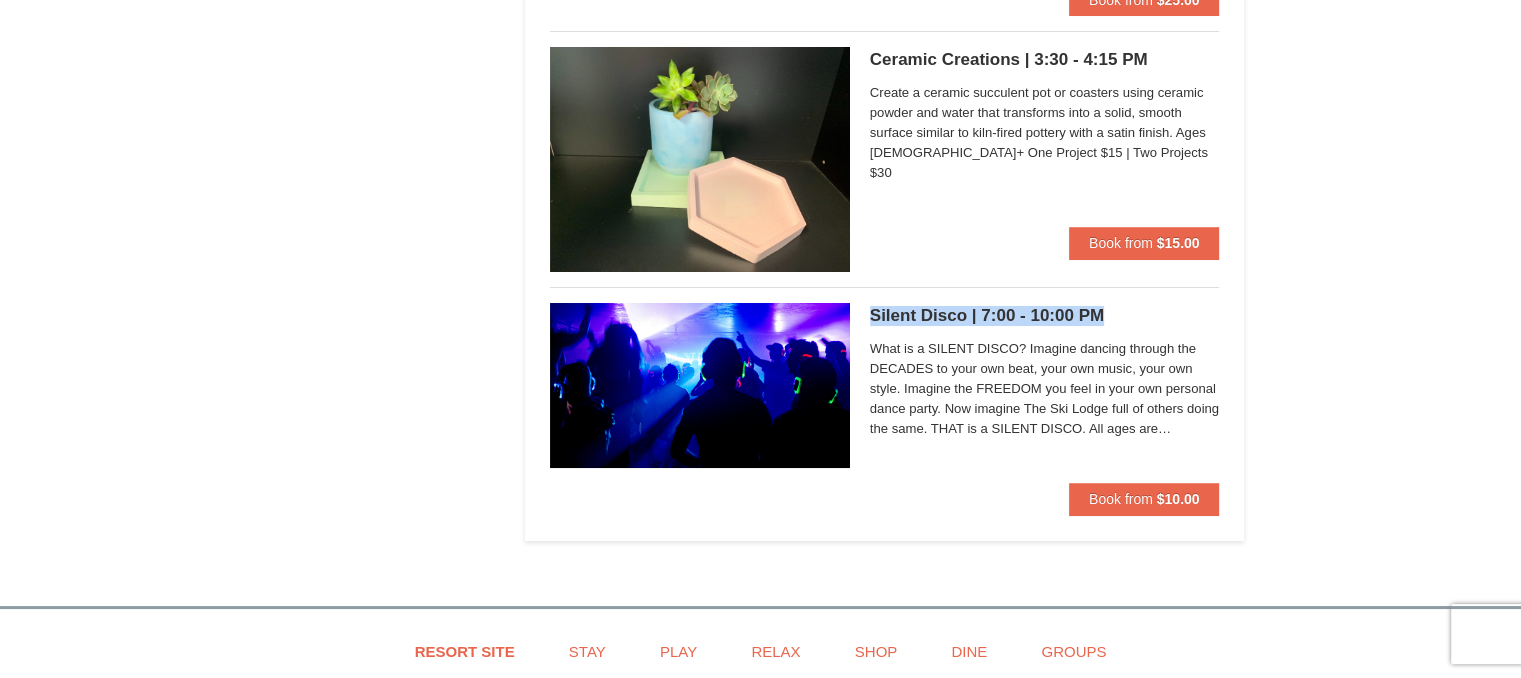 drag, startPoint x: 1137, startPoint y: 302, endPoint x: 871, endPoint y: 318, distance: 266.48077 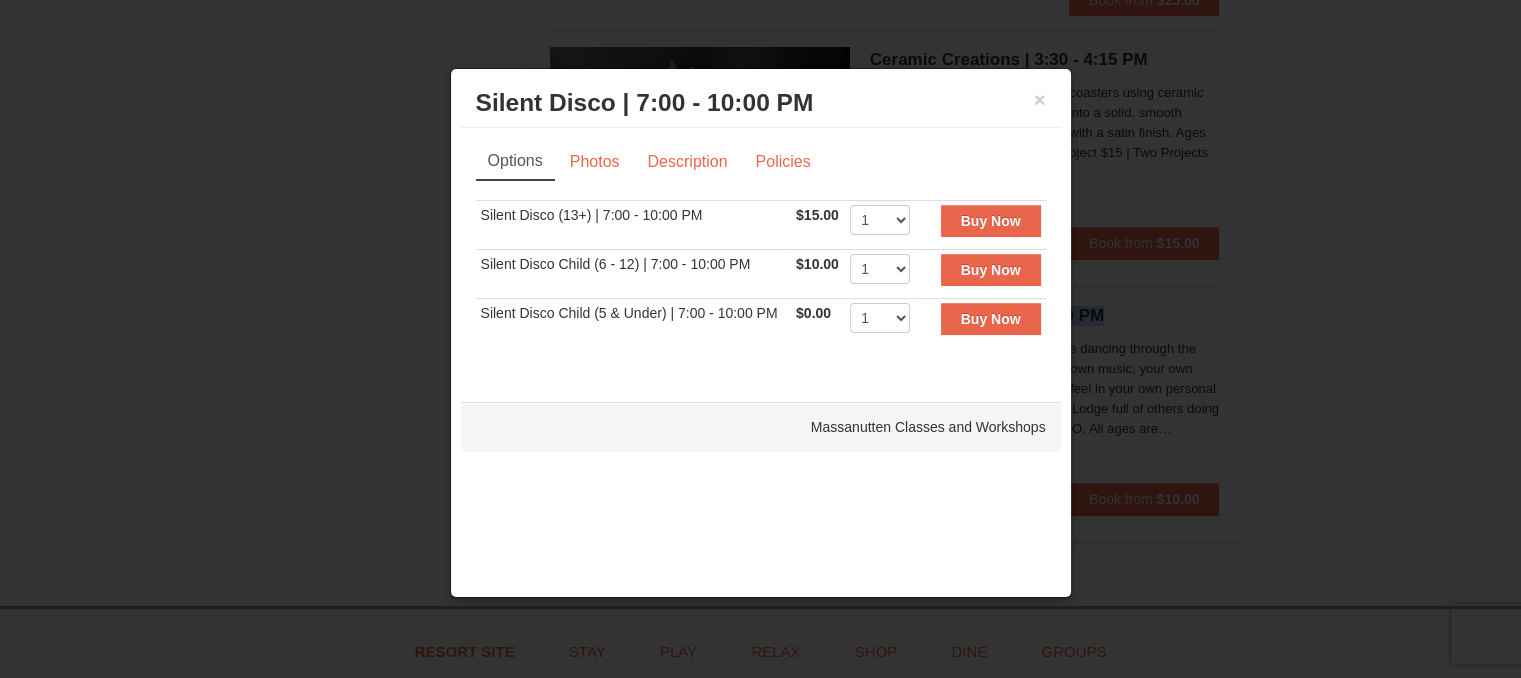 copy on "Silent Disco | 7:00 - 10:00 PM" 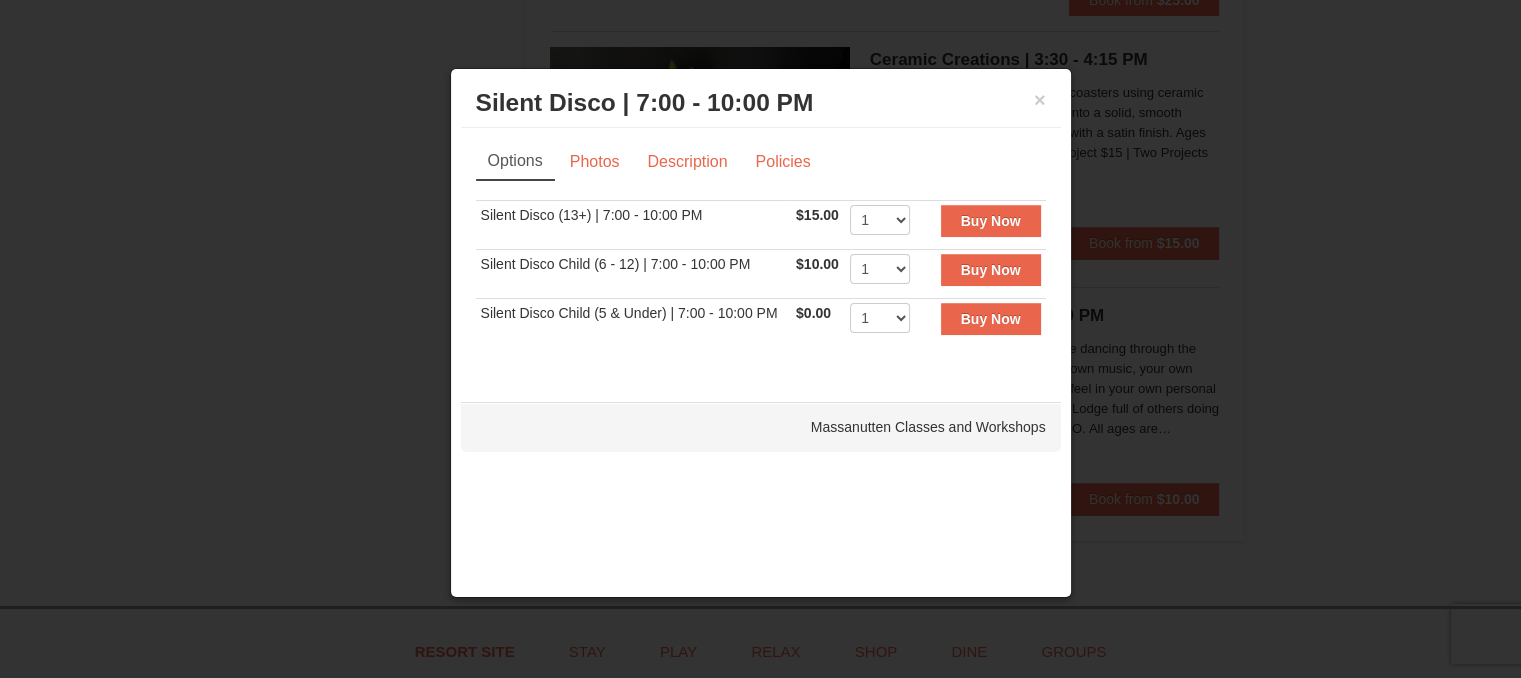 click at bounding box center (760, 339) 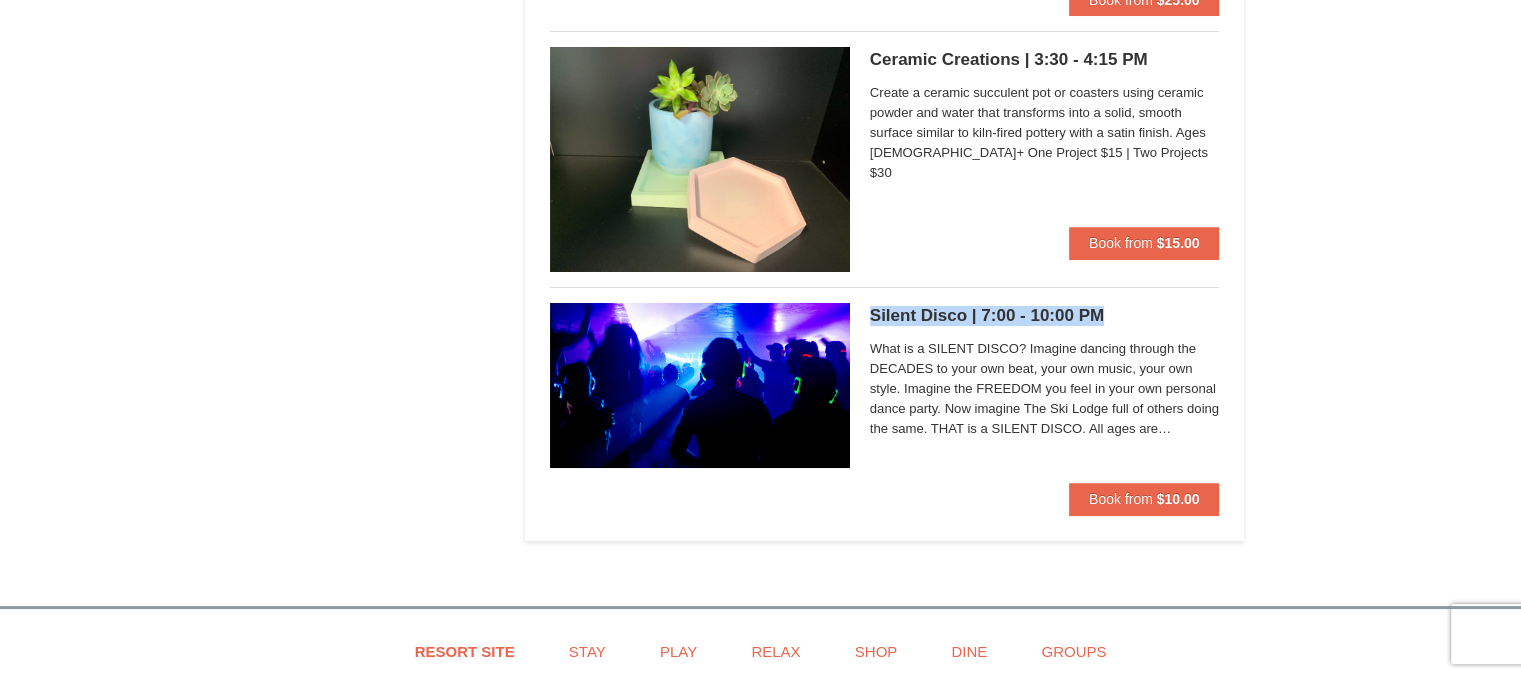 drag, startPoint x: 1111, startPoint y: 302, endPoint x: 872, endPoint y: 310, distance: 239.13385 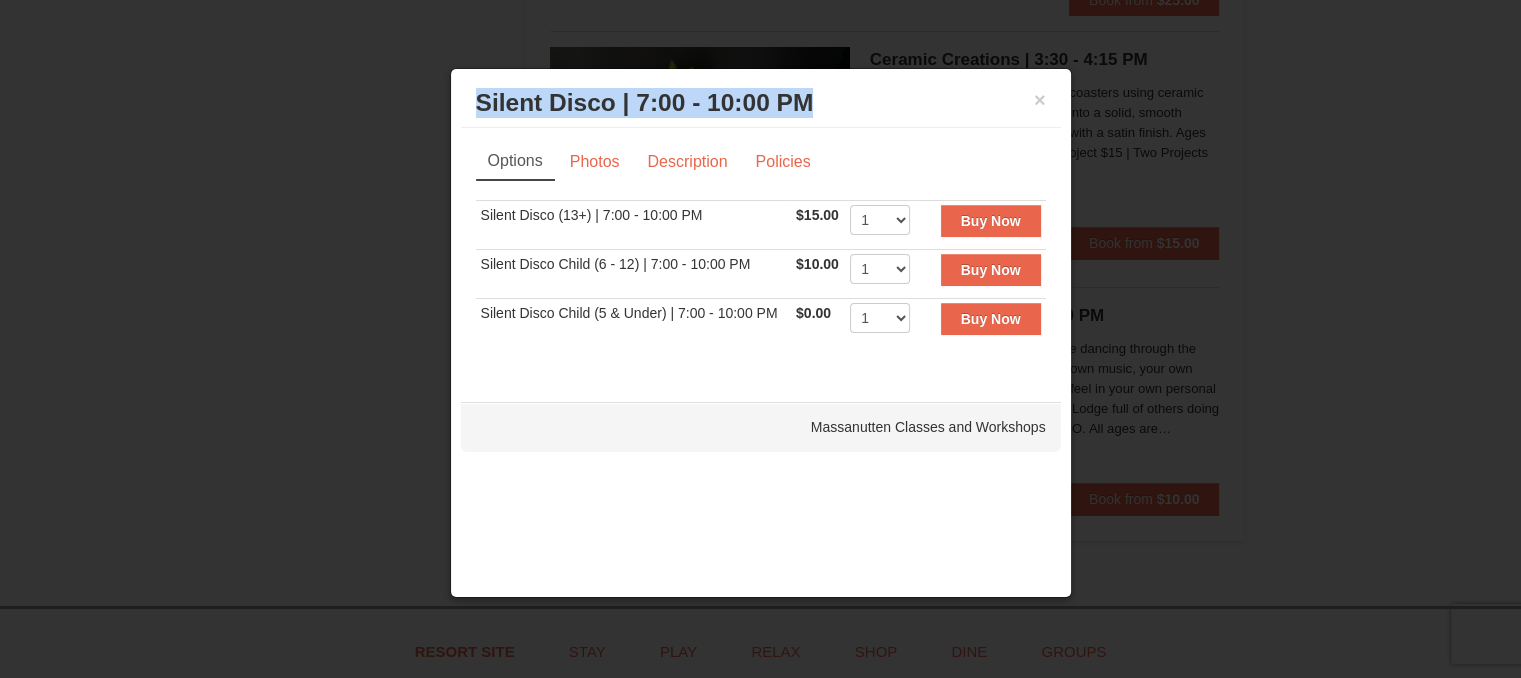 drag, startPoint x: 816, startPoint y: 111, endPoint x: 451, endPoint y: 102, distance: 365.11093 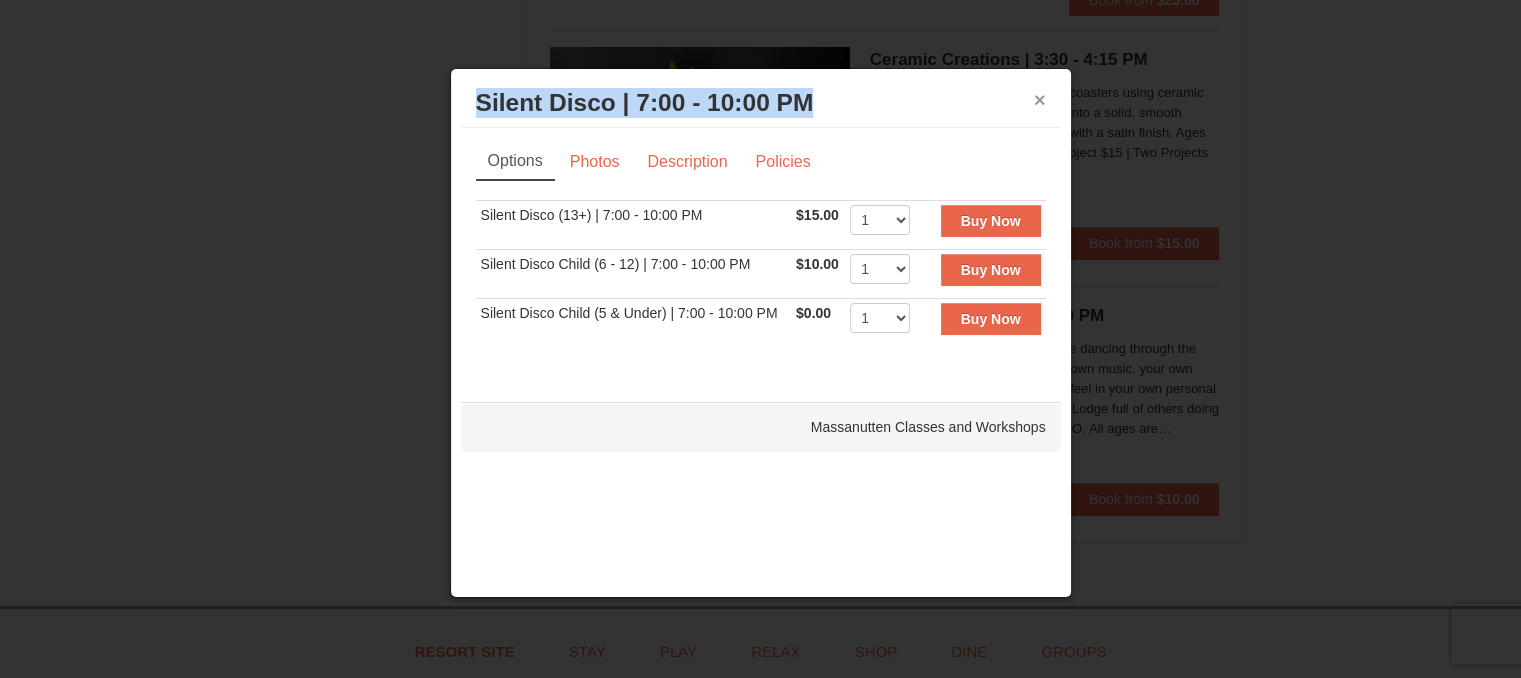 click on "×" at bounding box center (1040, 100) 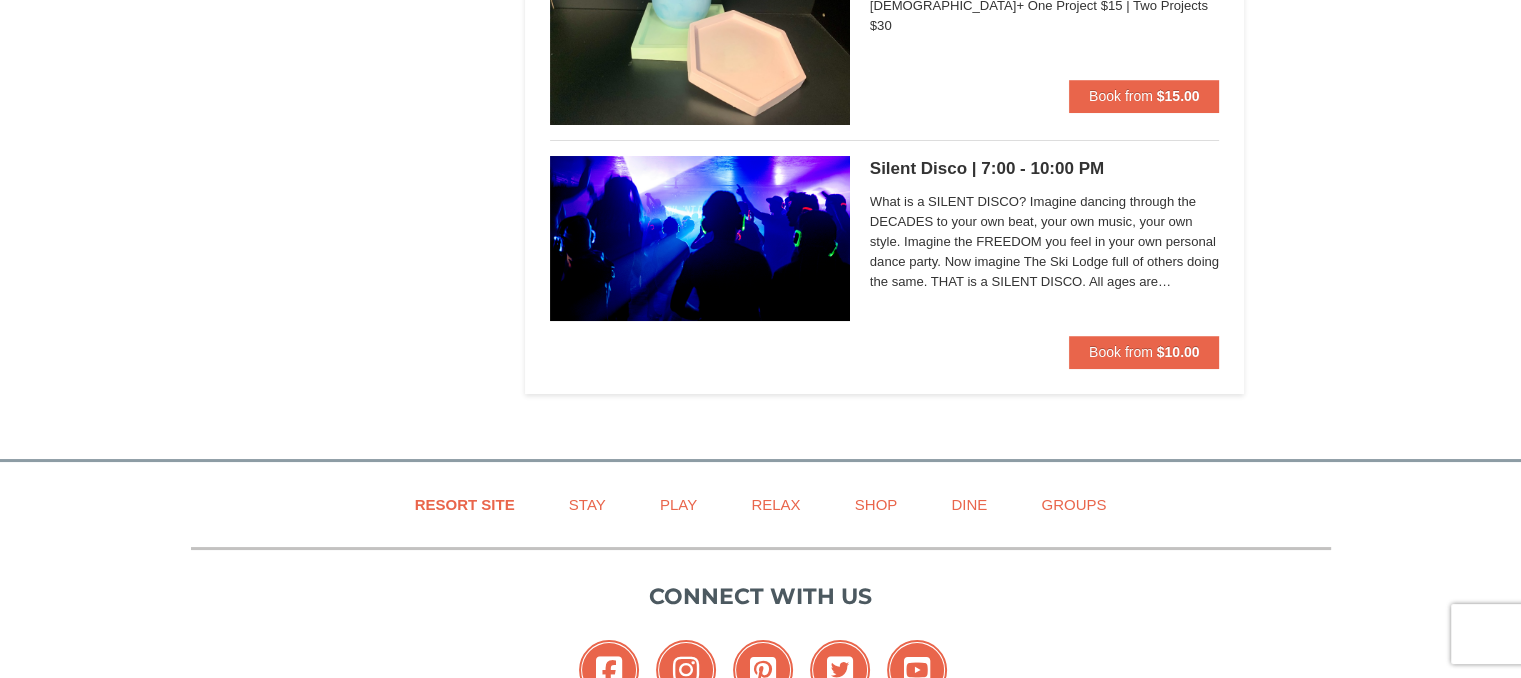 scroll, scrollTop: 7600, scrollLeft: 0, axis: vertical 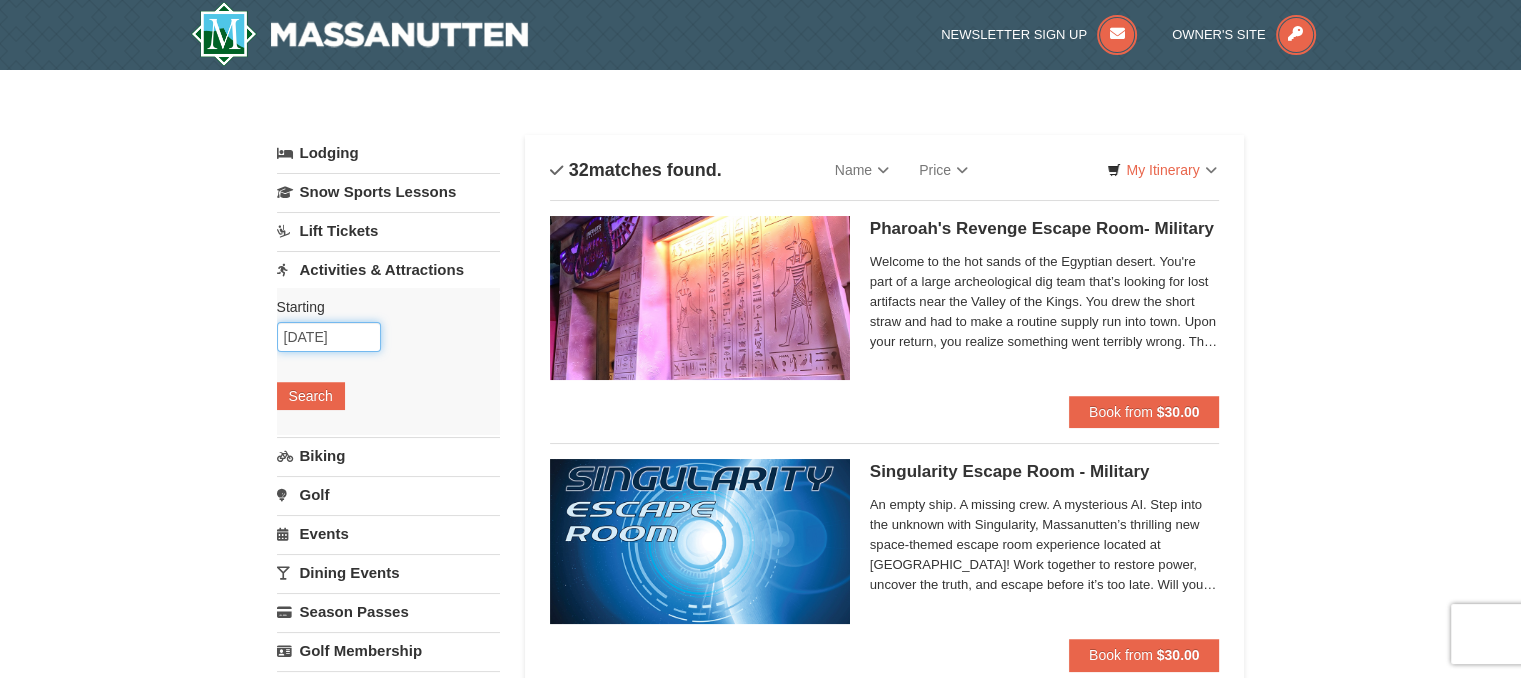 click on "07/14/2025" at bounding box center (329, 337) 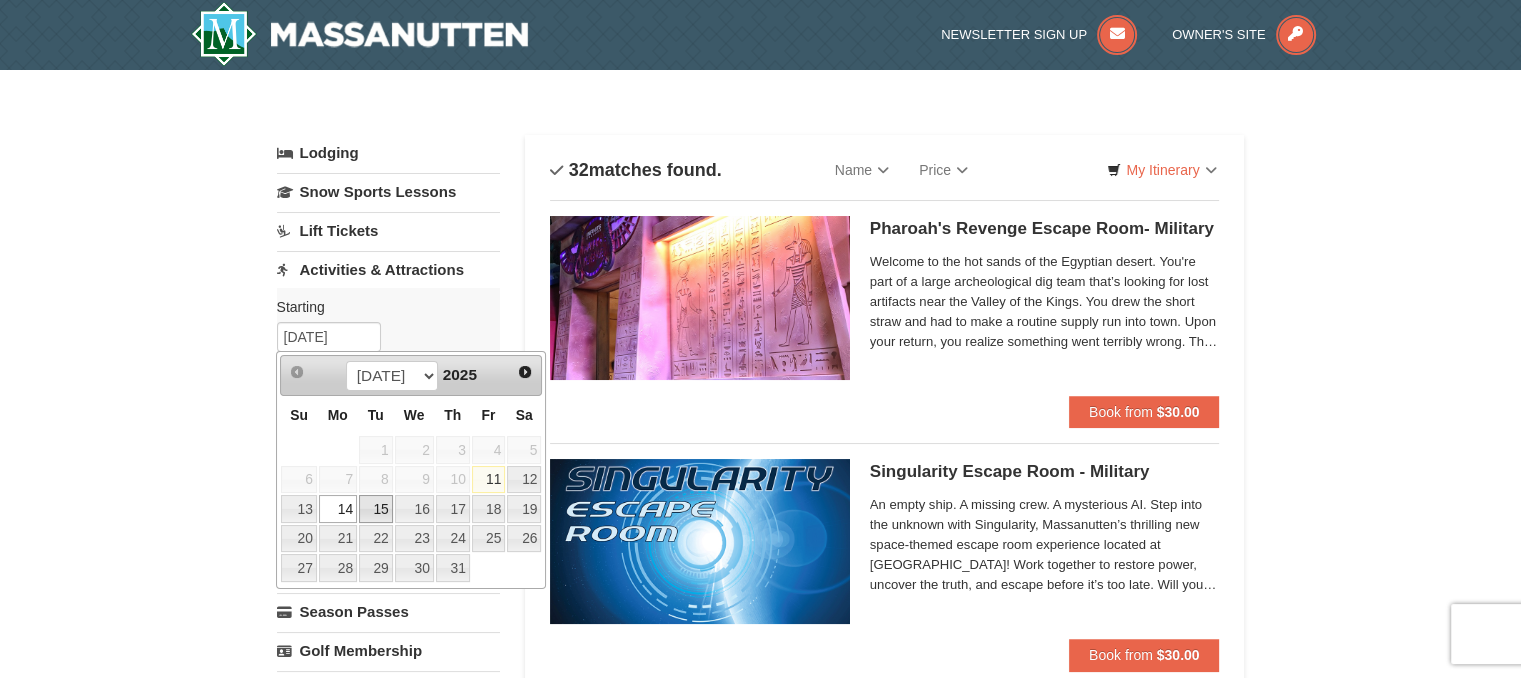 click on "15" at bounding box center [376, 509] 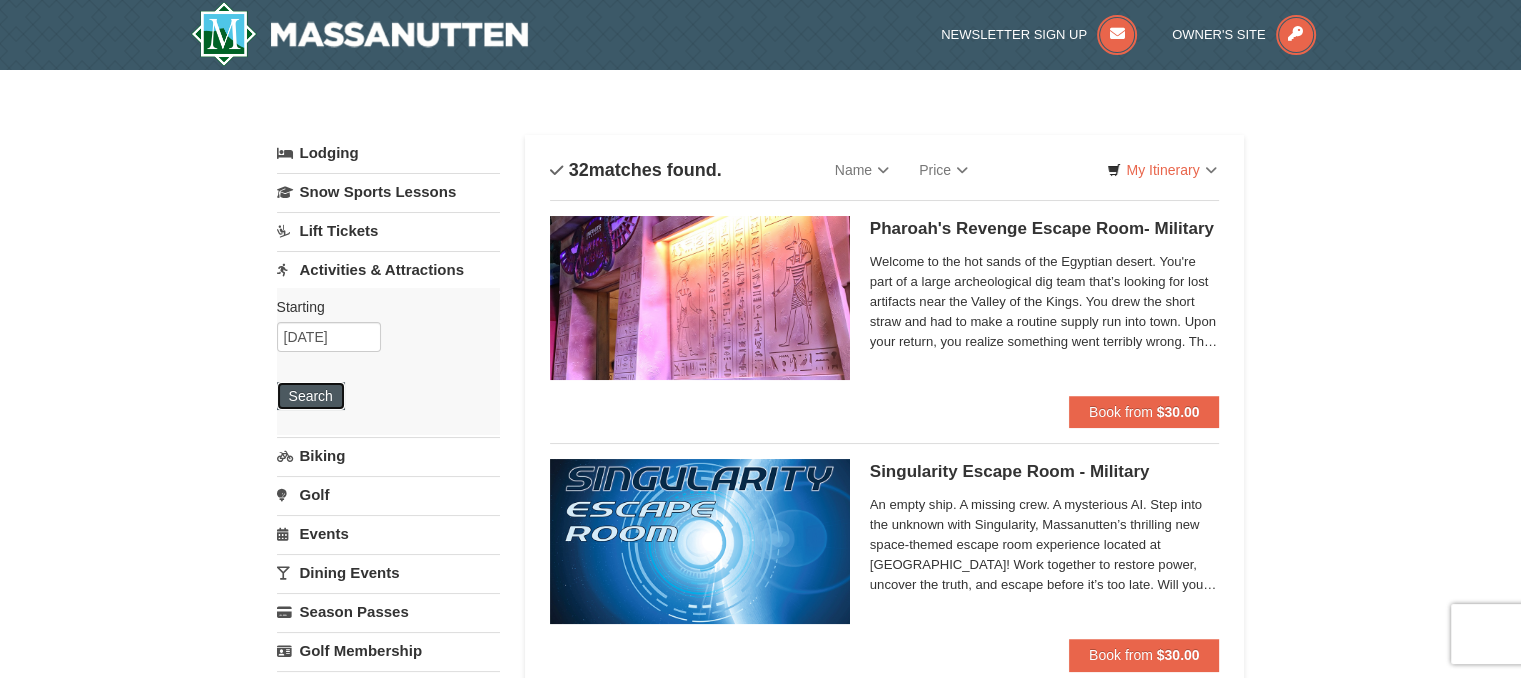 click on "Search" at bounding box center (311, 396) 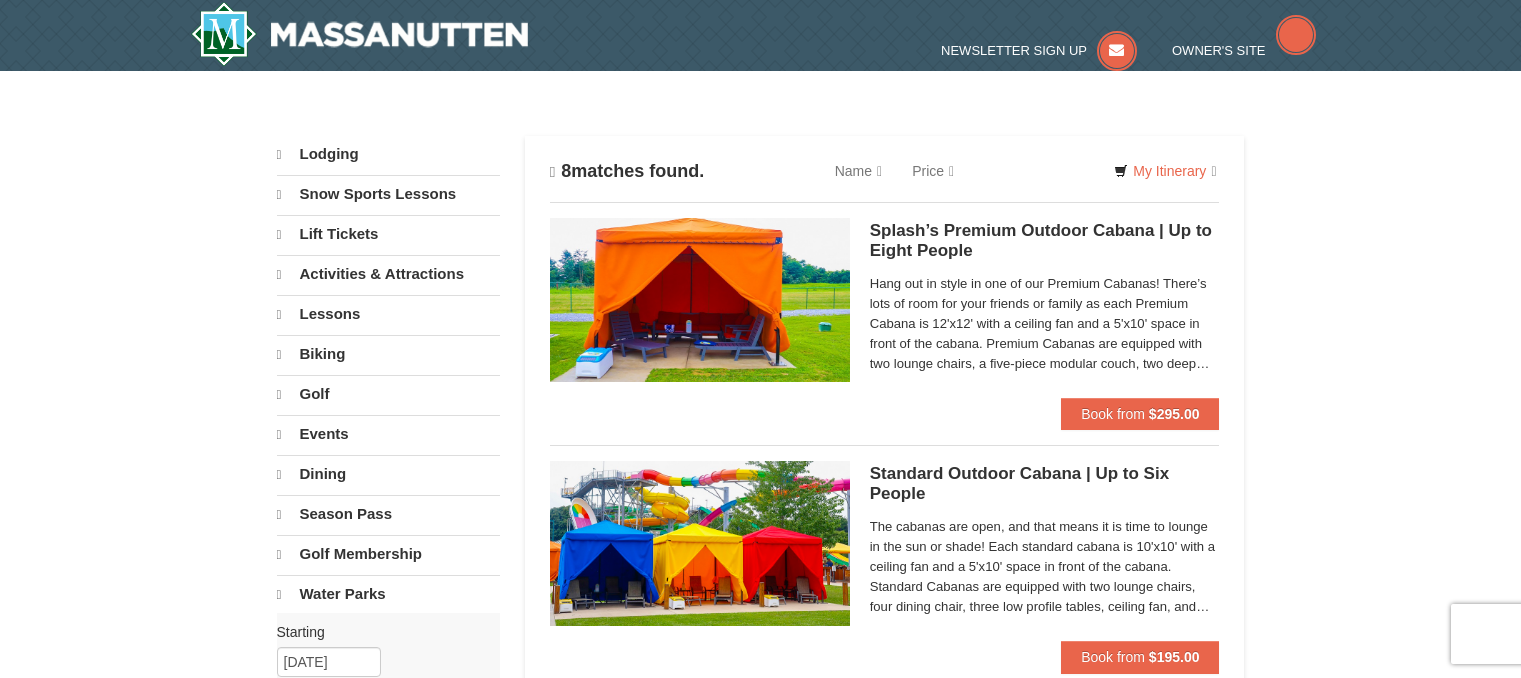 scroll, scrollTop: 0, scrollLeft: 0, axis: both 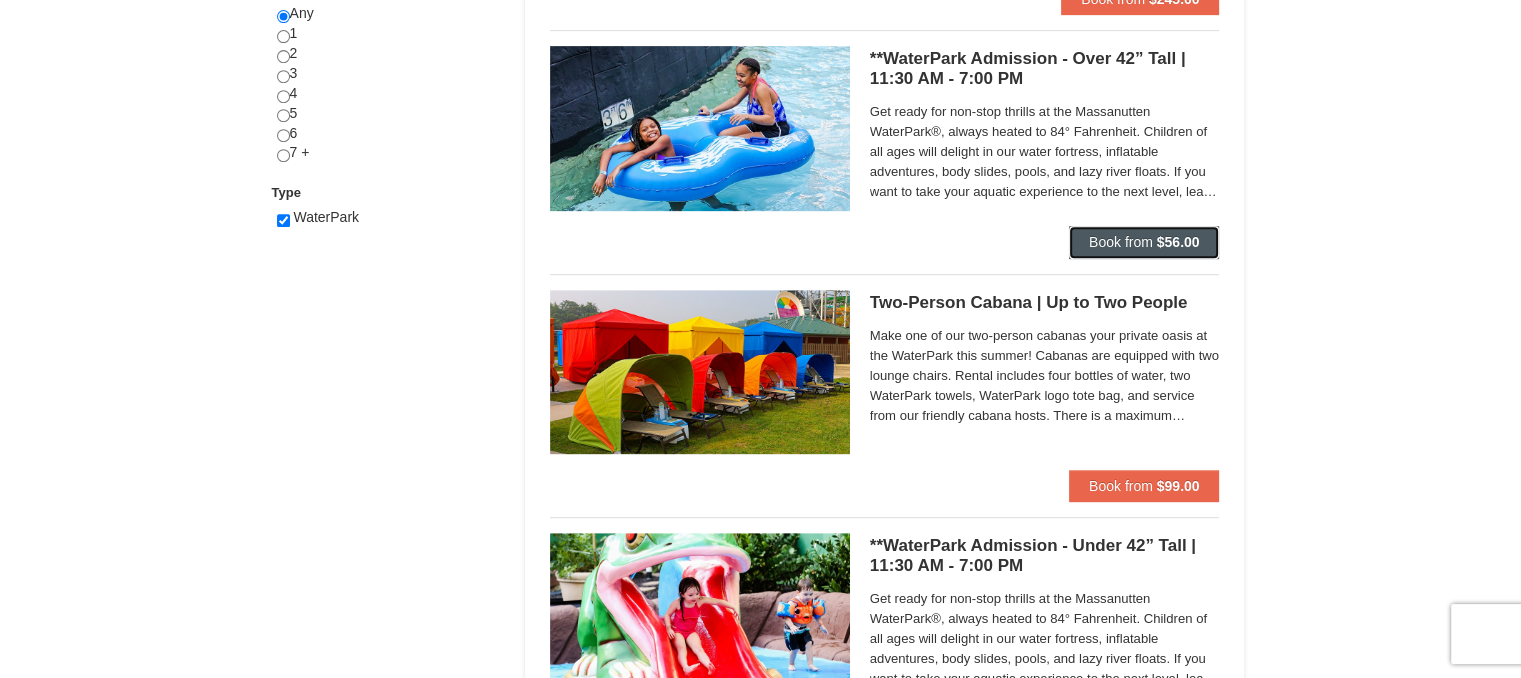 click on "Book from" at bounding box center (1121, 242) 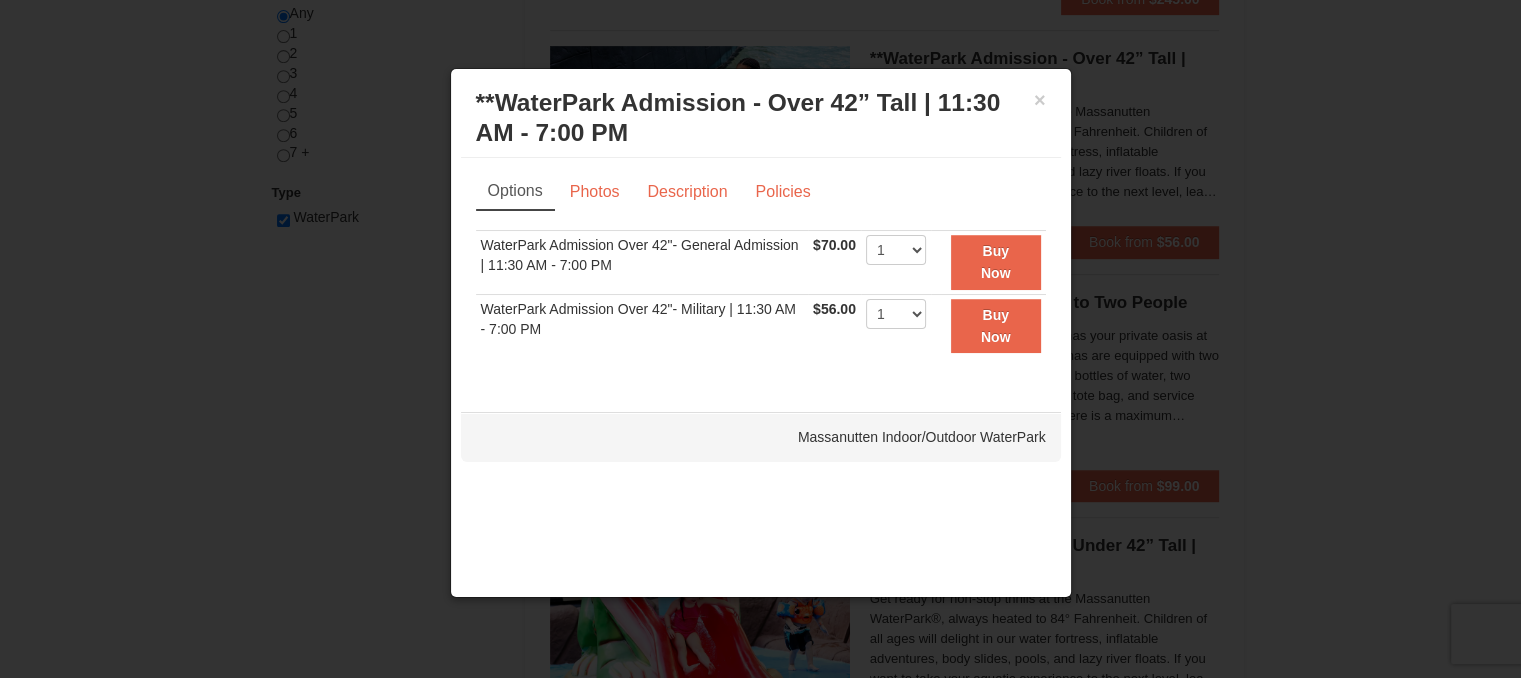 click at bounding box center [760, 339] 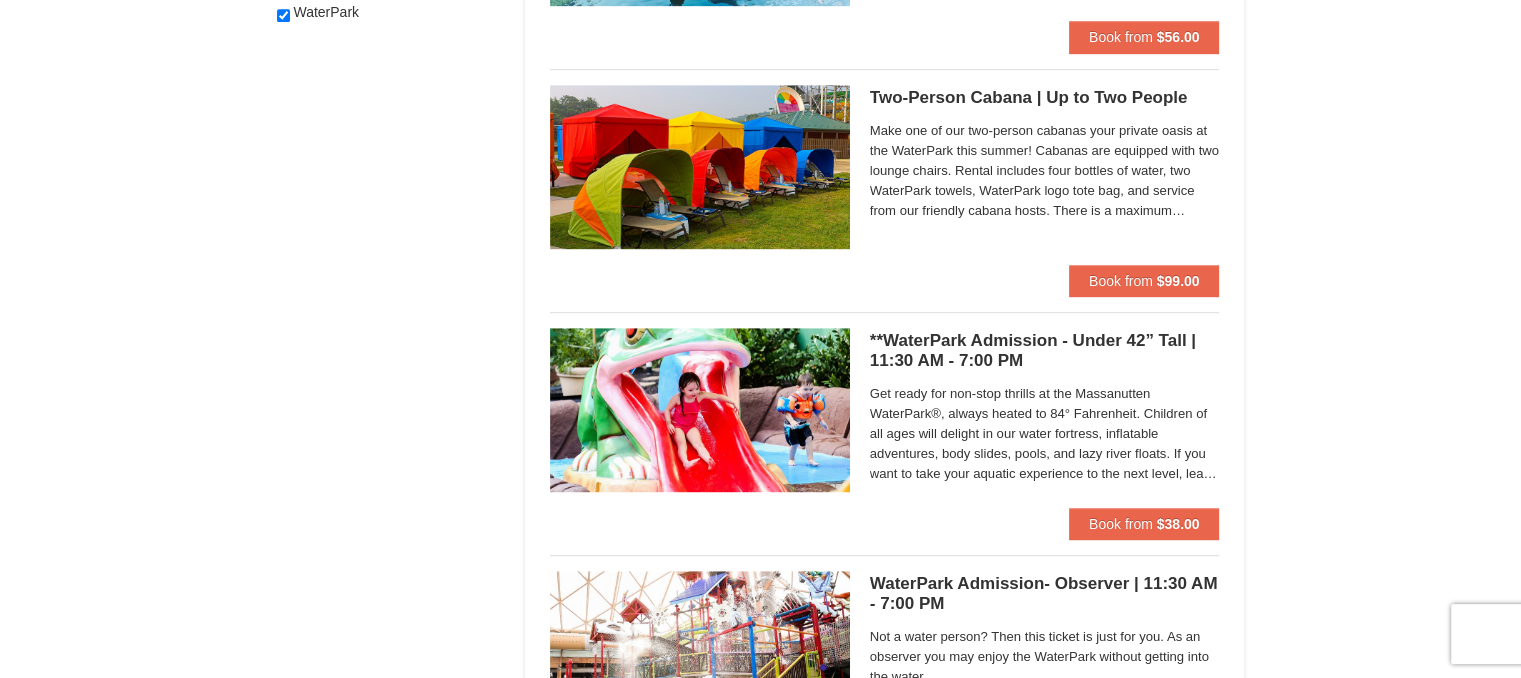 scroll, scrollTop: 1000, scrollLeft: 0, axis: vertical 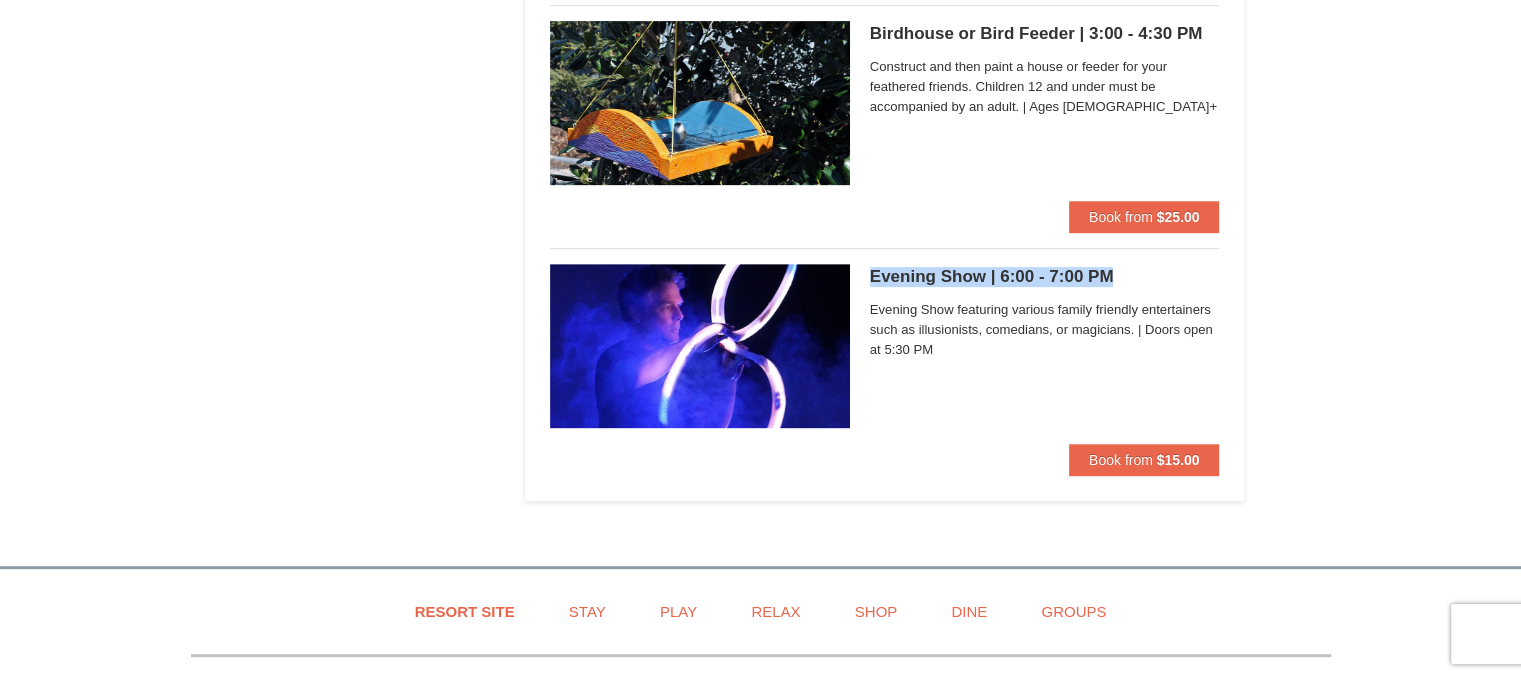 drag, startPoint x: 1129, startPoint y: 269, endPoint x: 874, endPoint y: 269, distance: 255 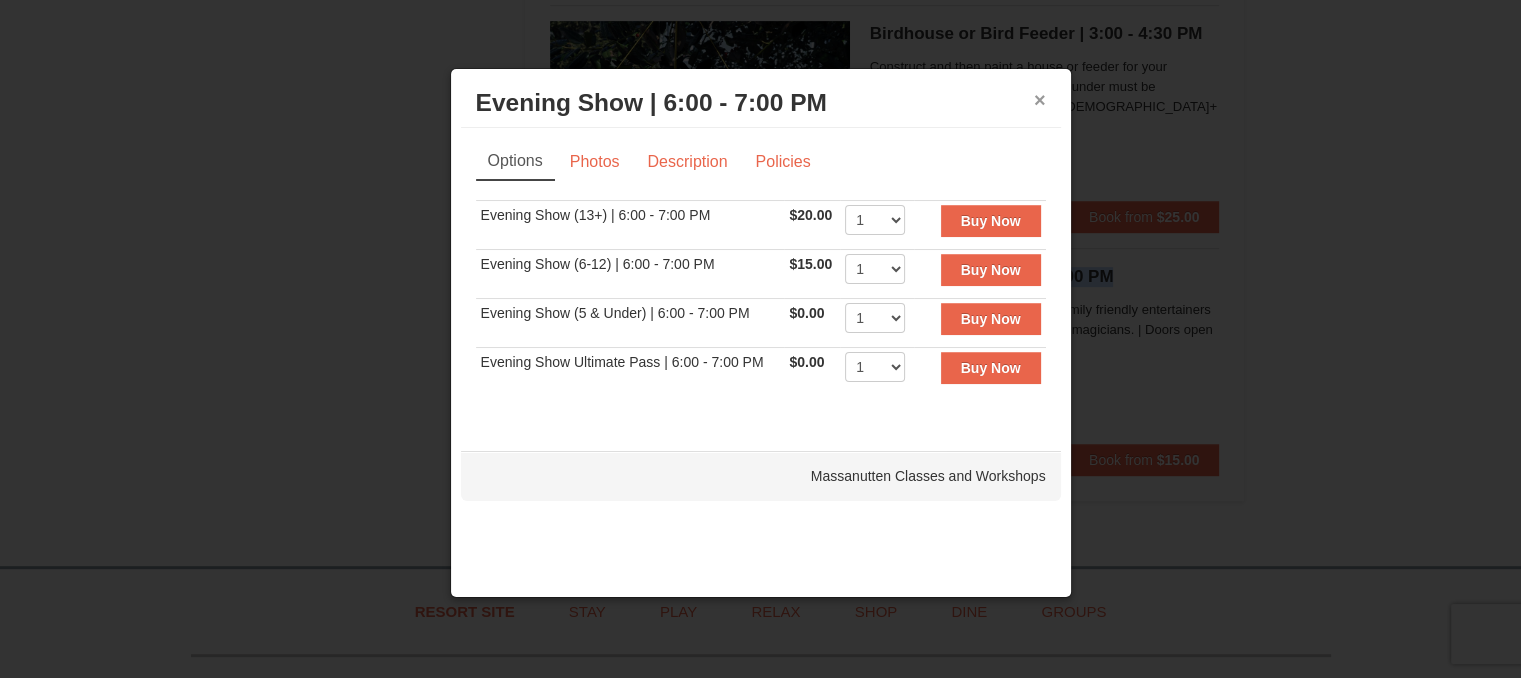 click on "×" at bounding box center [1040, 100] 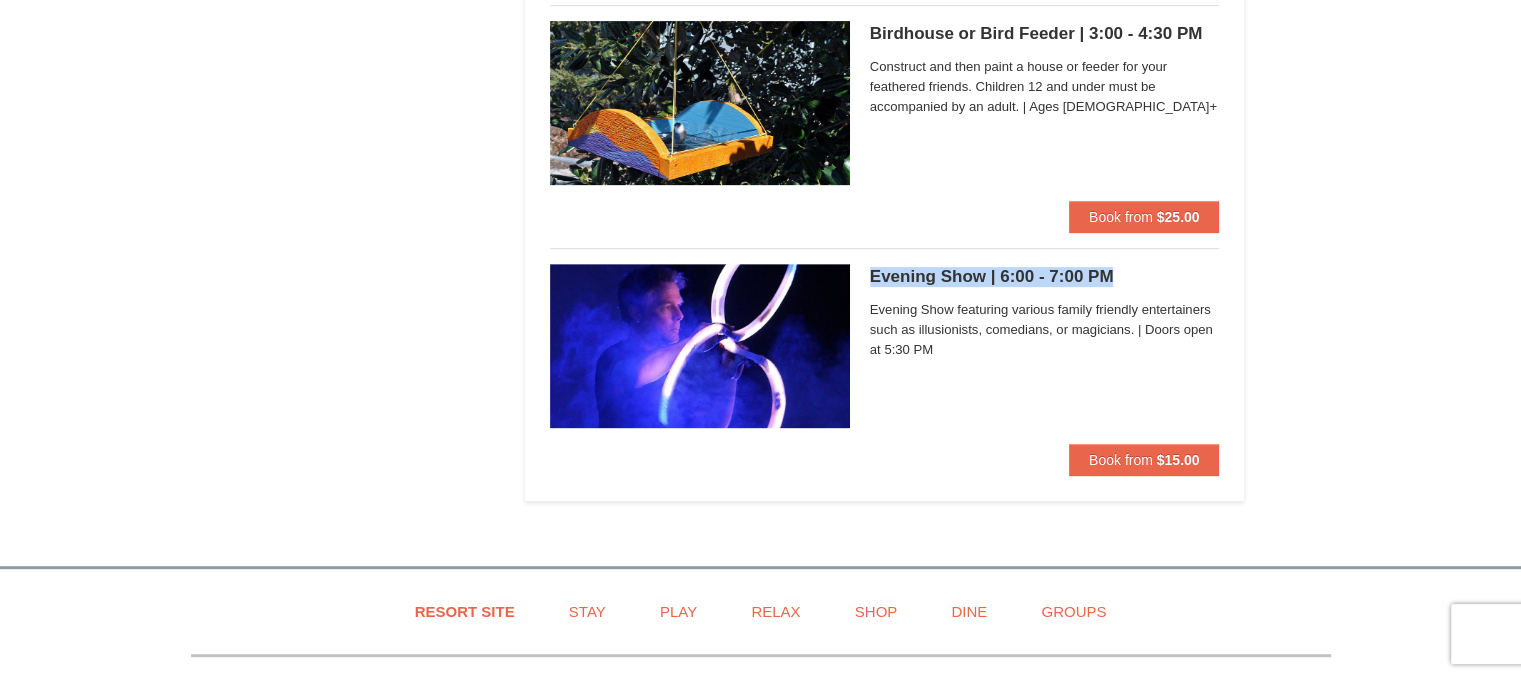 copy on "Evening Show | 6:00 - 7:00 PM" 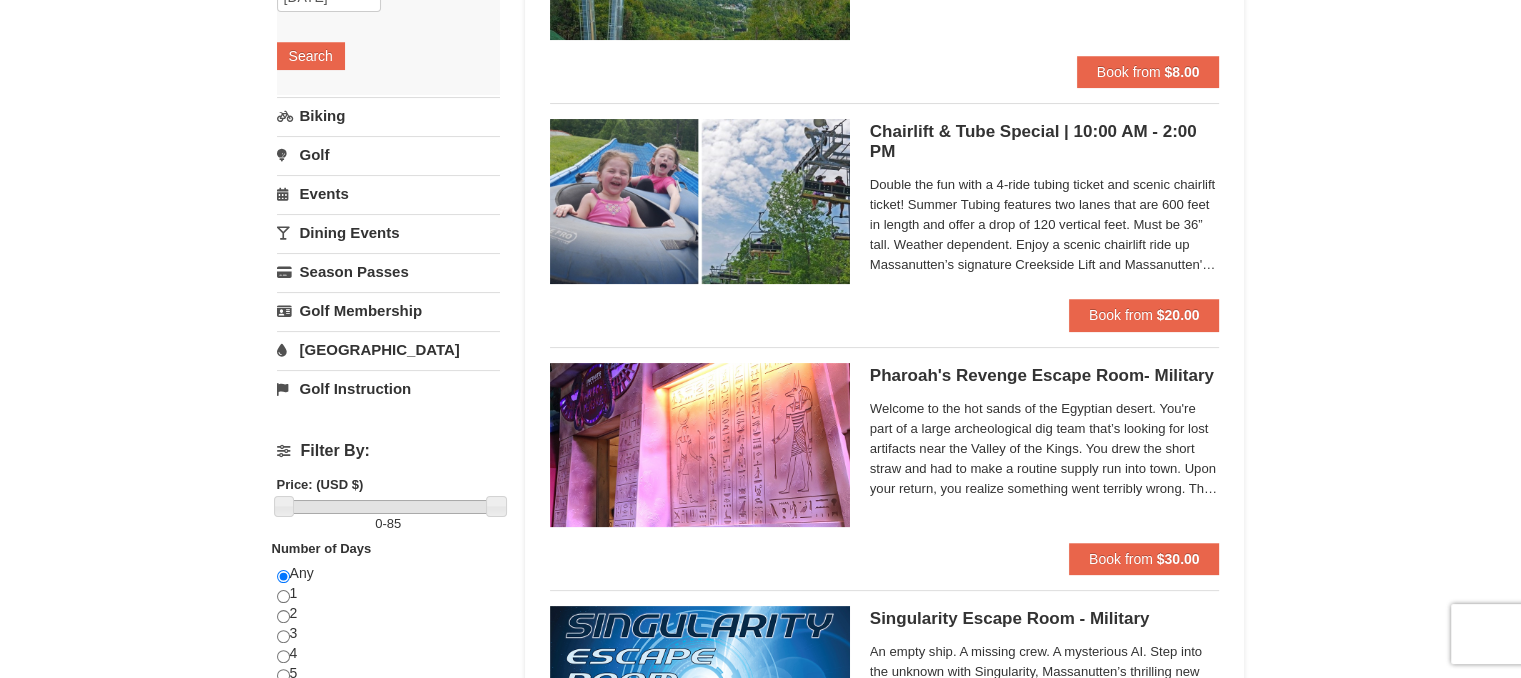 scroll, scrollTop: 0, scrollLeft: 0, axis: both 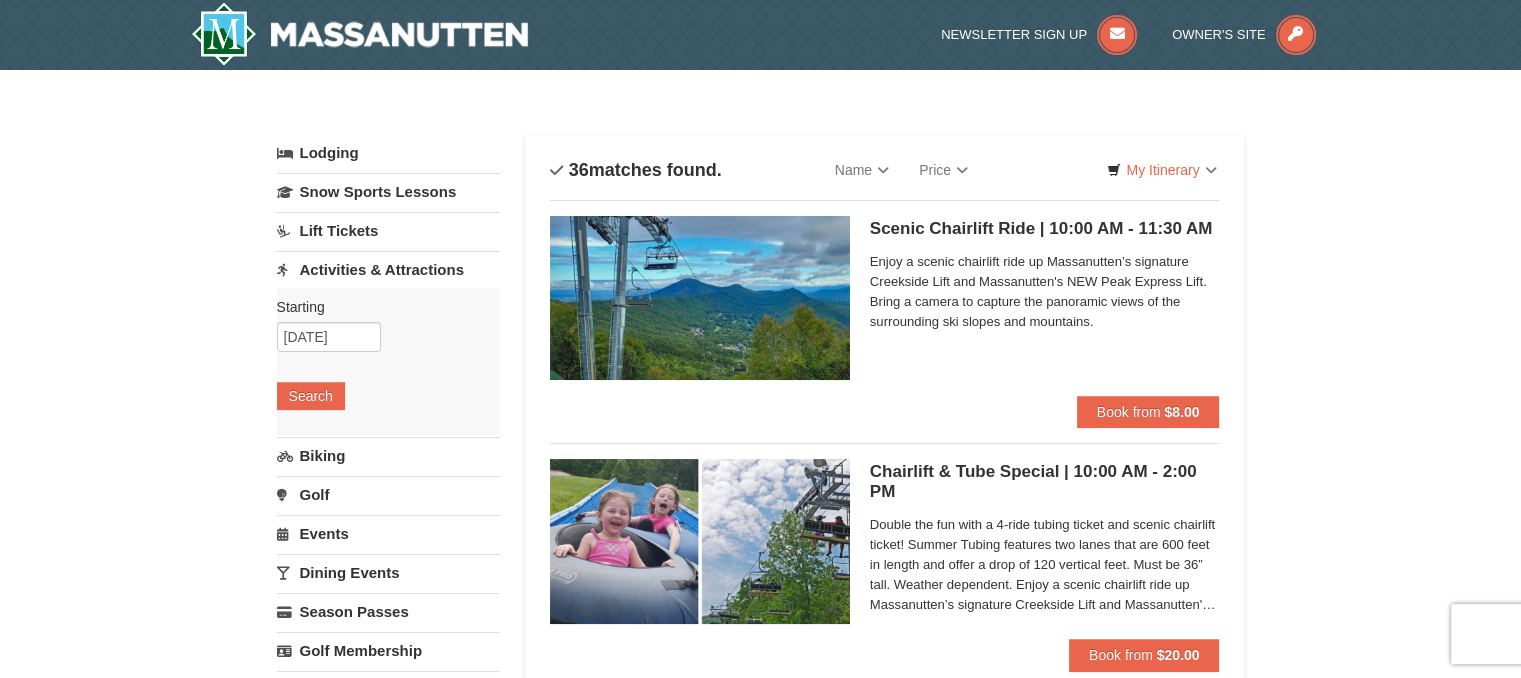 click on "Sort By
Name
Name (A to Z)
Name (Z to A)
Price
Price (Low to High)
Price (High to Low)
Search Progress
36  matches found.
We are sorry!" at bounding box center (885, 4568) 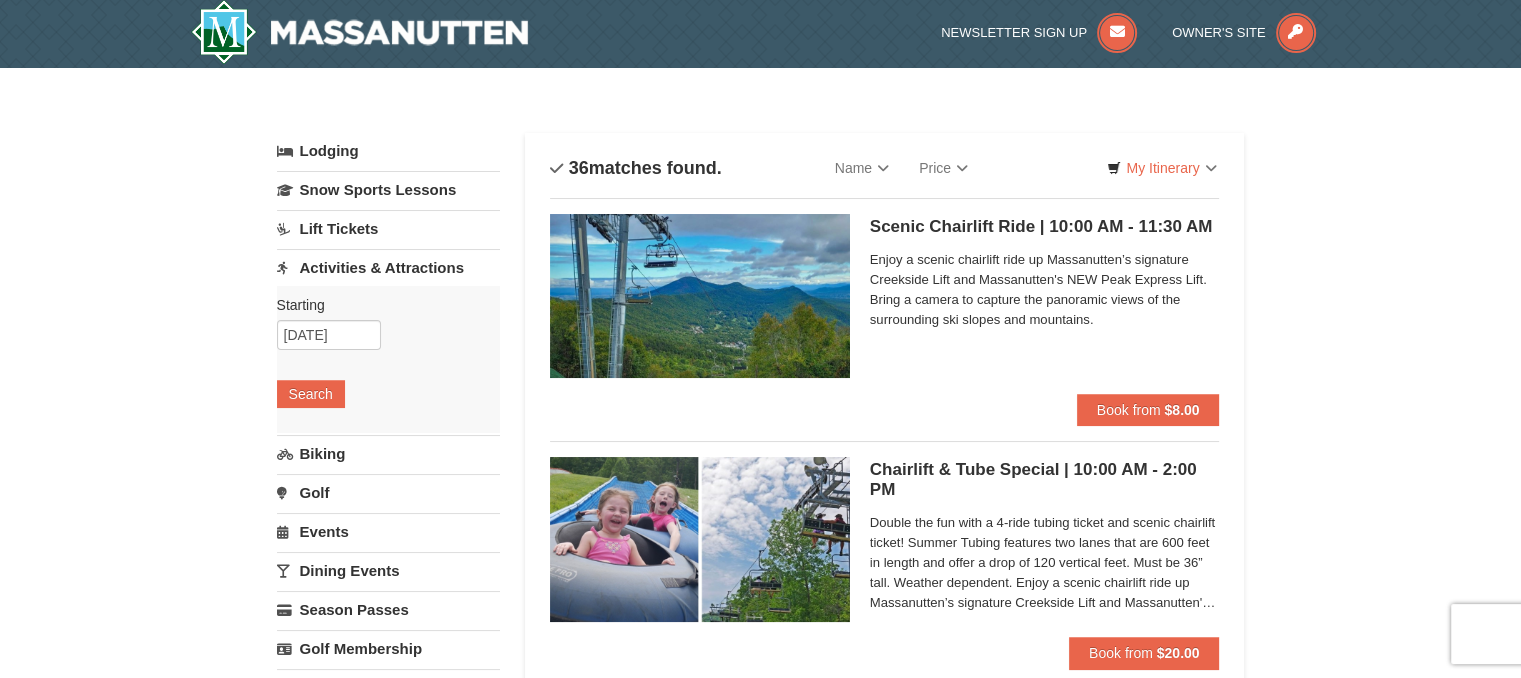 scroll, scrollTop: 0, scrollLeft: 0, axis: both 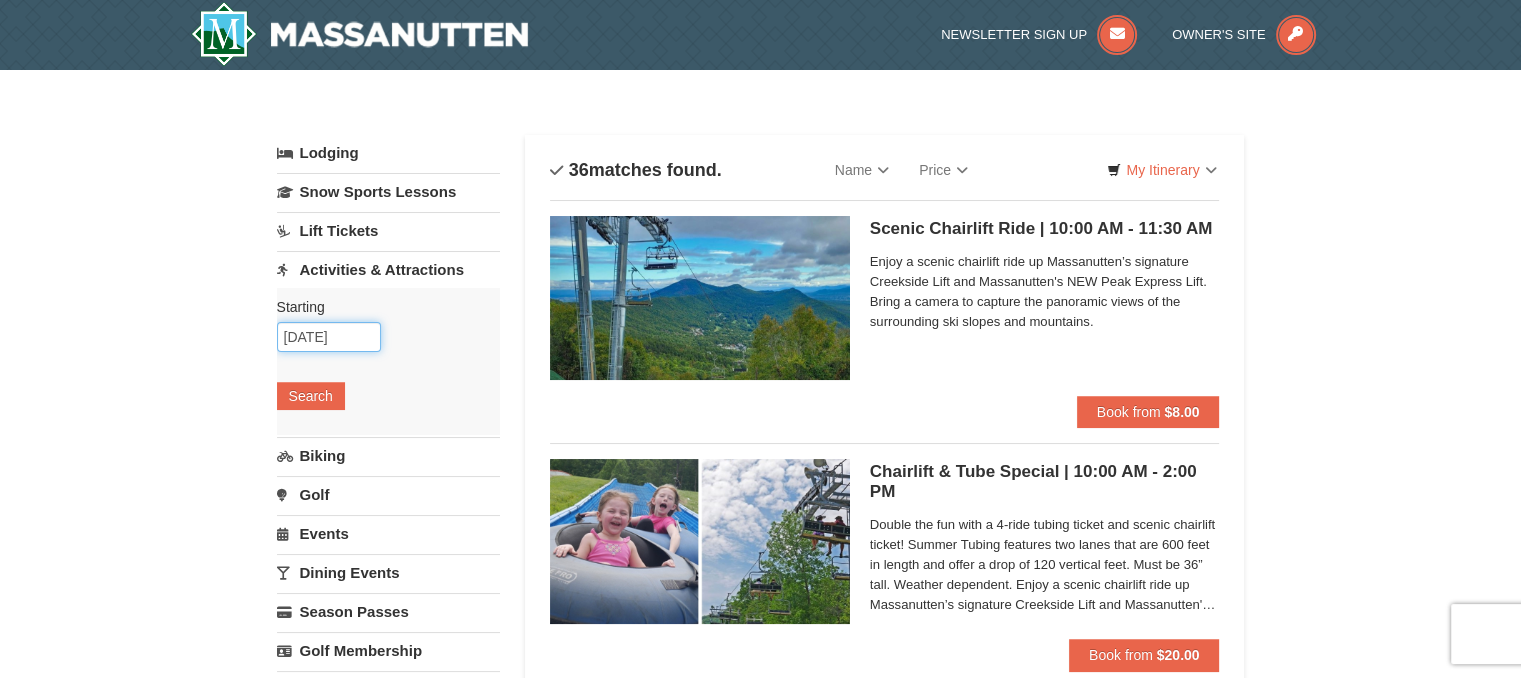 click on "[DATE]" at bounding box center [329, 337] 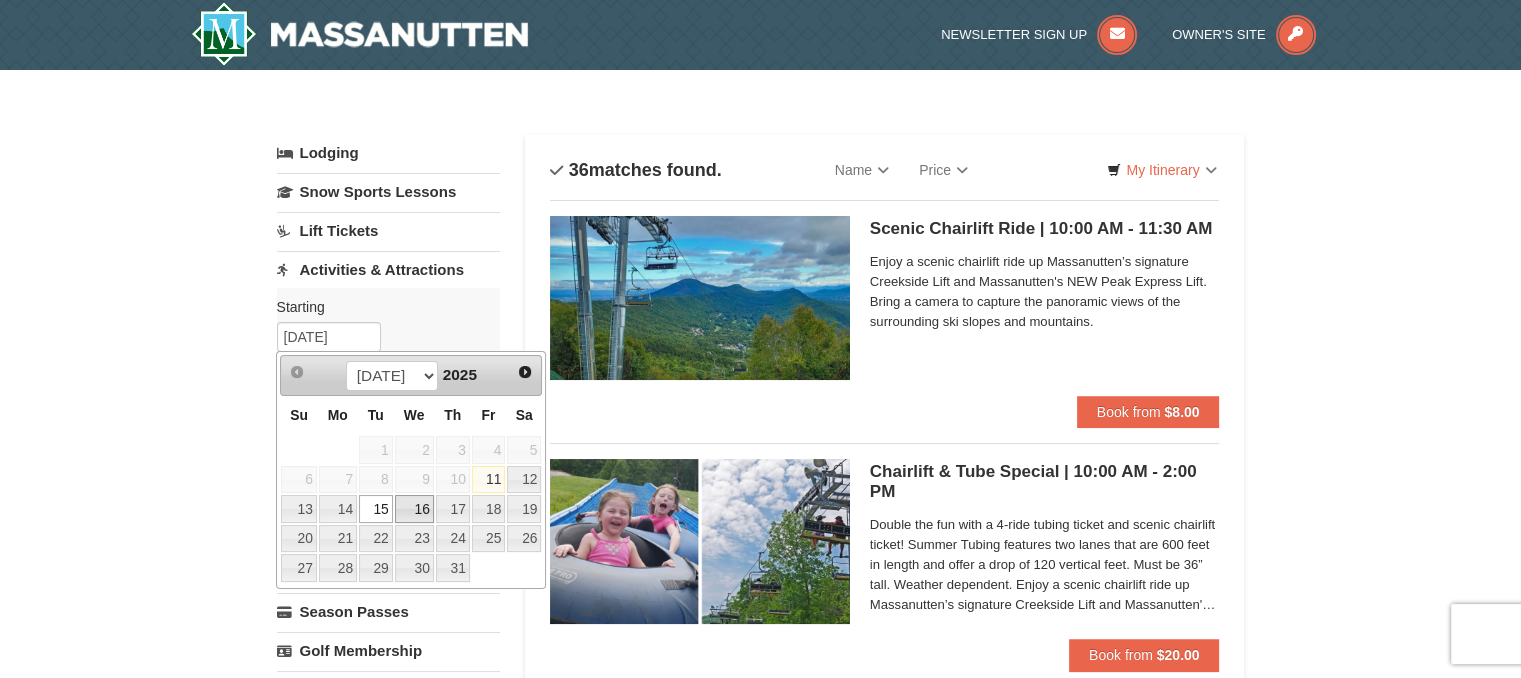 click on "16" at bounding box center [414, 509] 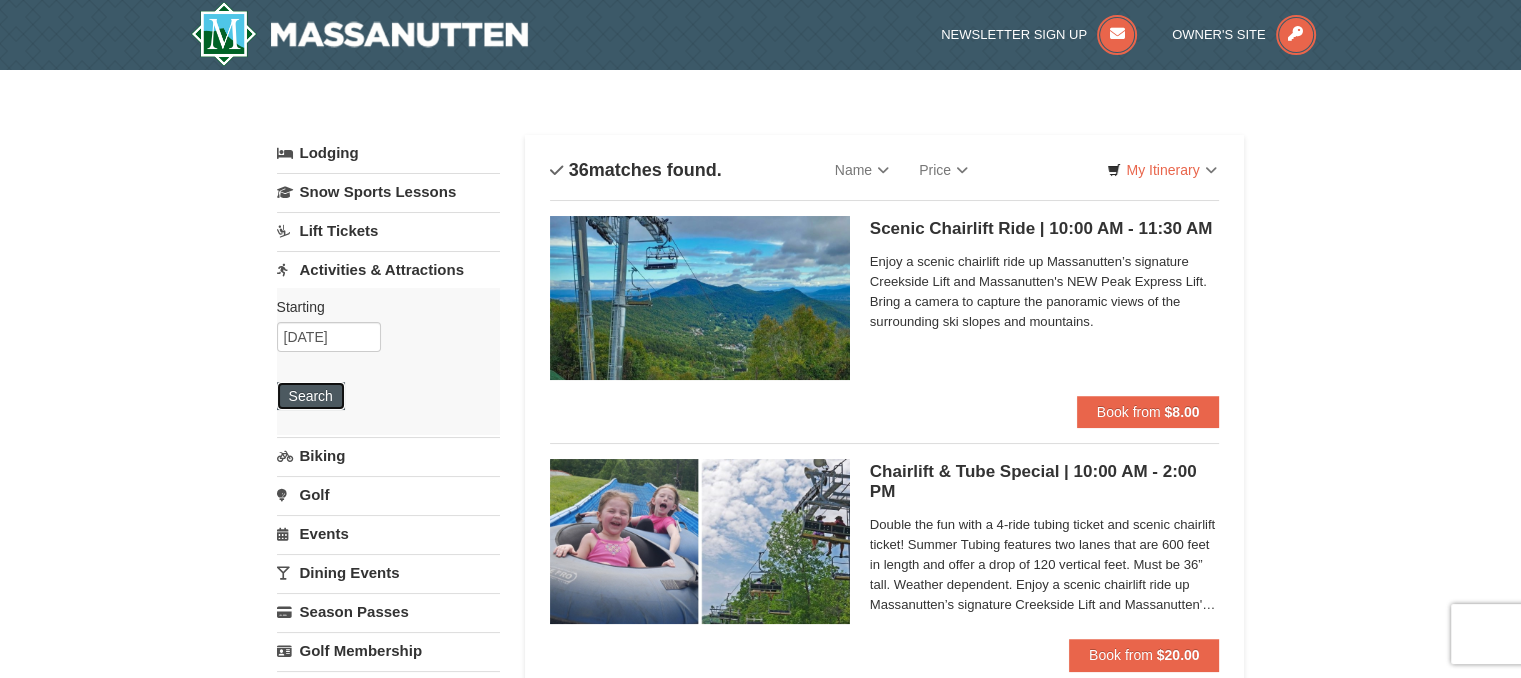 click on "Search" at bounding box center (311, 396) 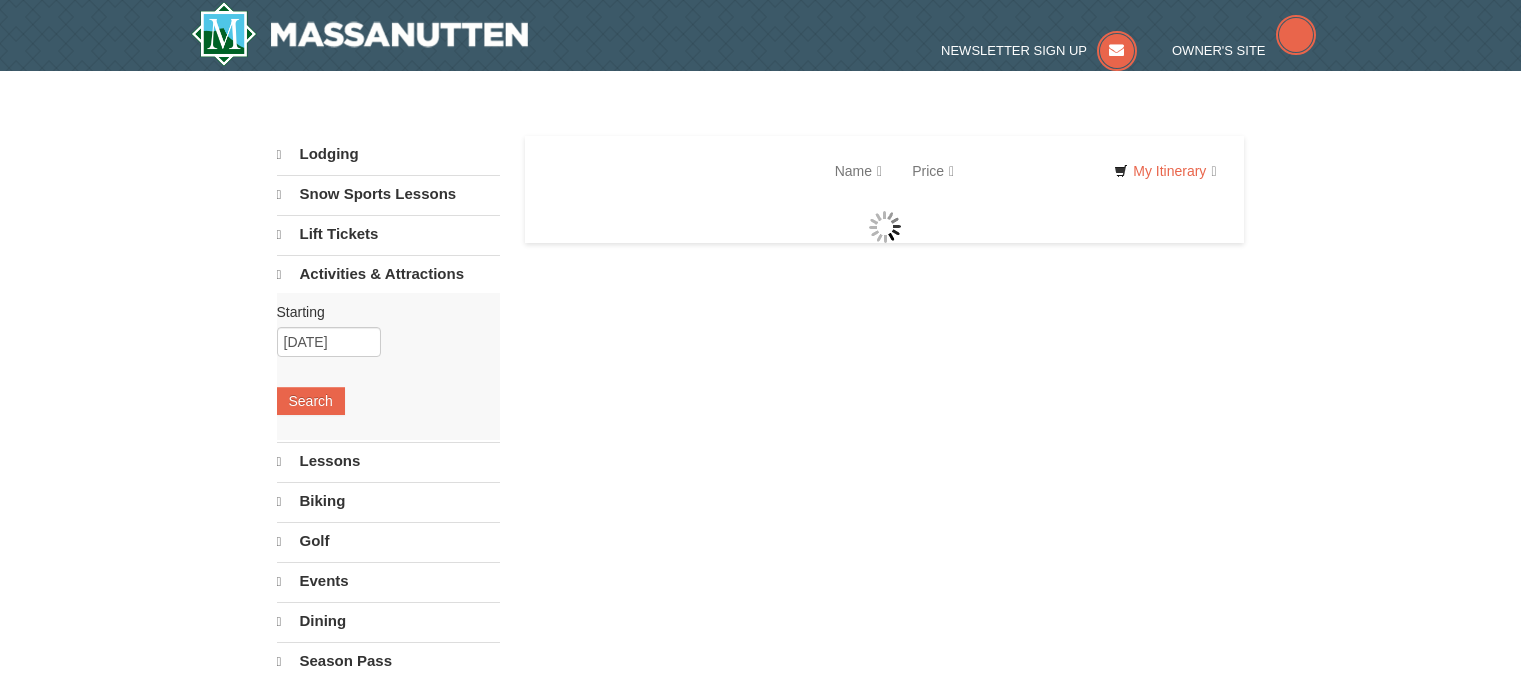 scroll, scrollTop: 0, scrollLeft: 0, axis: both 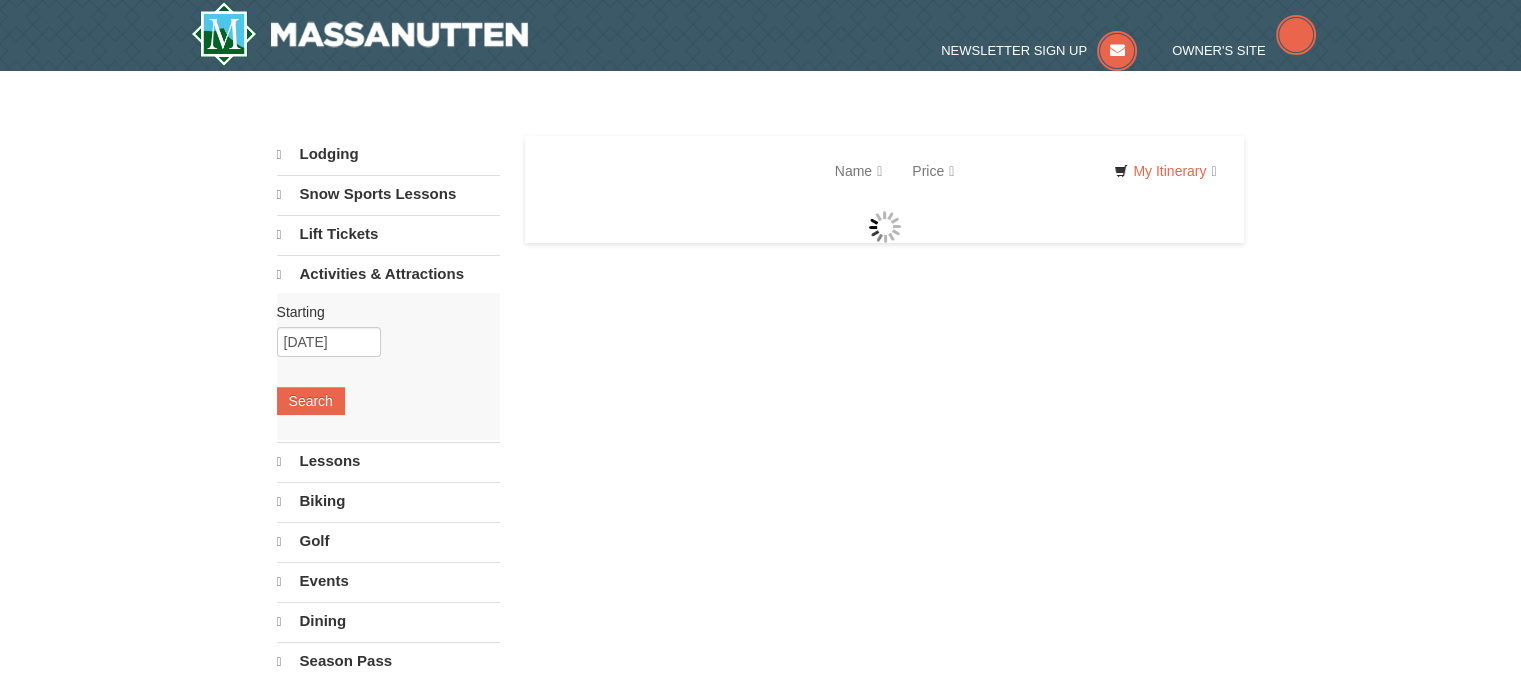 select on "7" 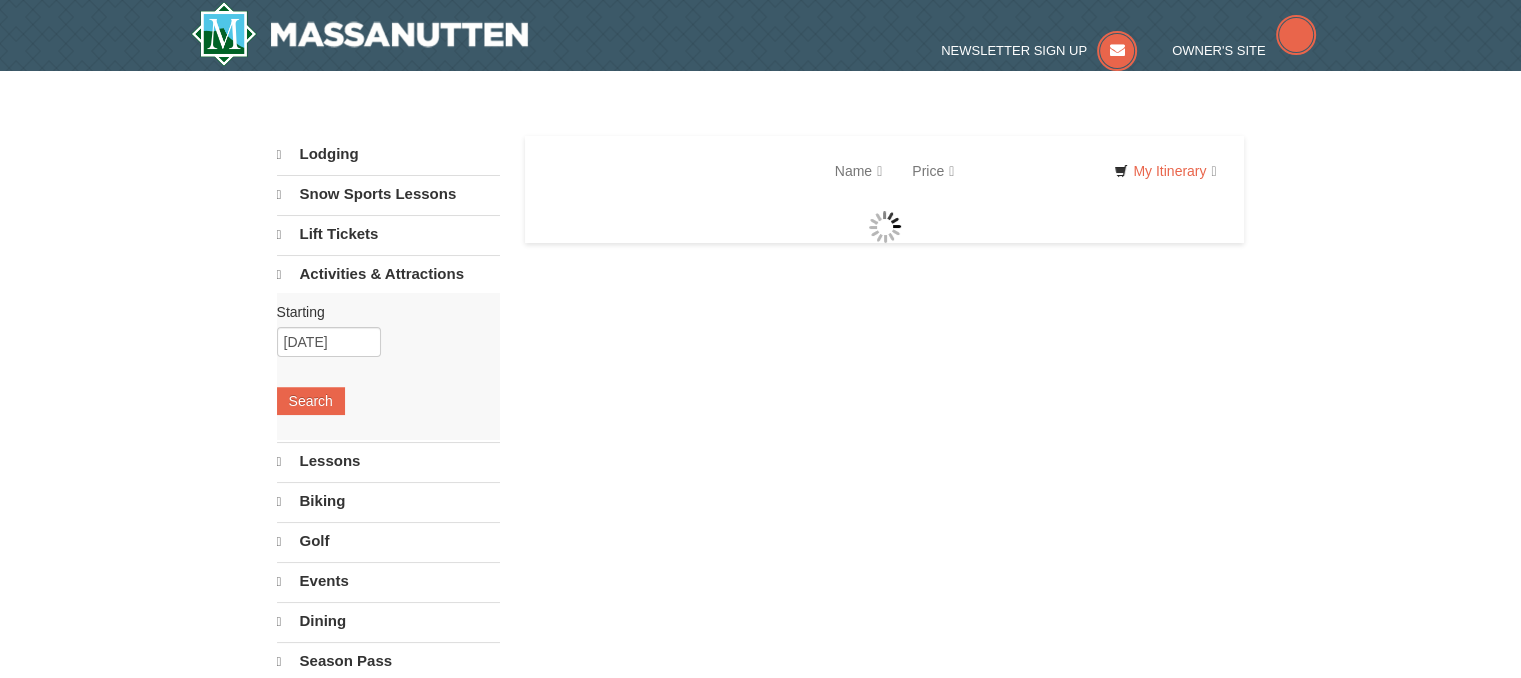 select on "7" 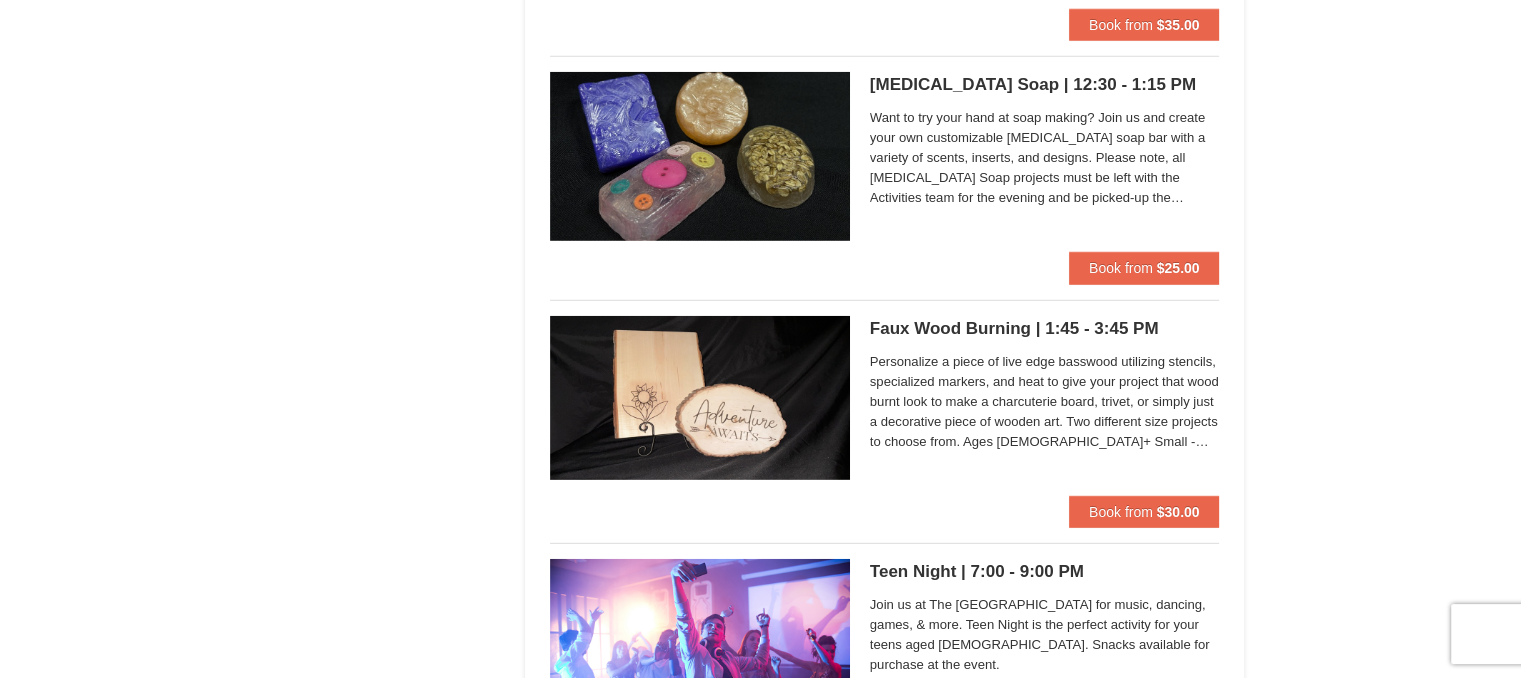 scroll, scrollTop: 5542, scrollLeft: 0, axis: vertical 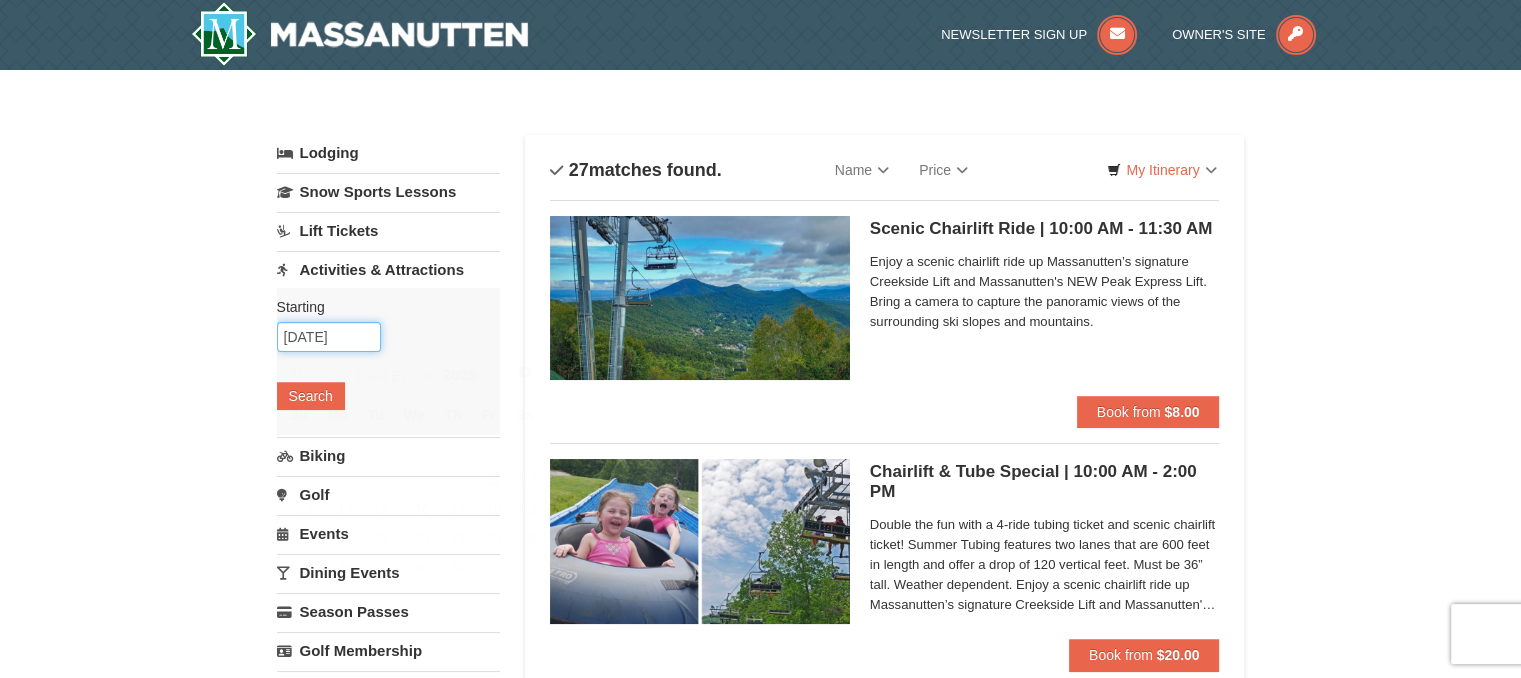 click on "07/16/2025" at bounding box center (329, 337) 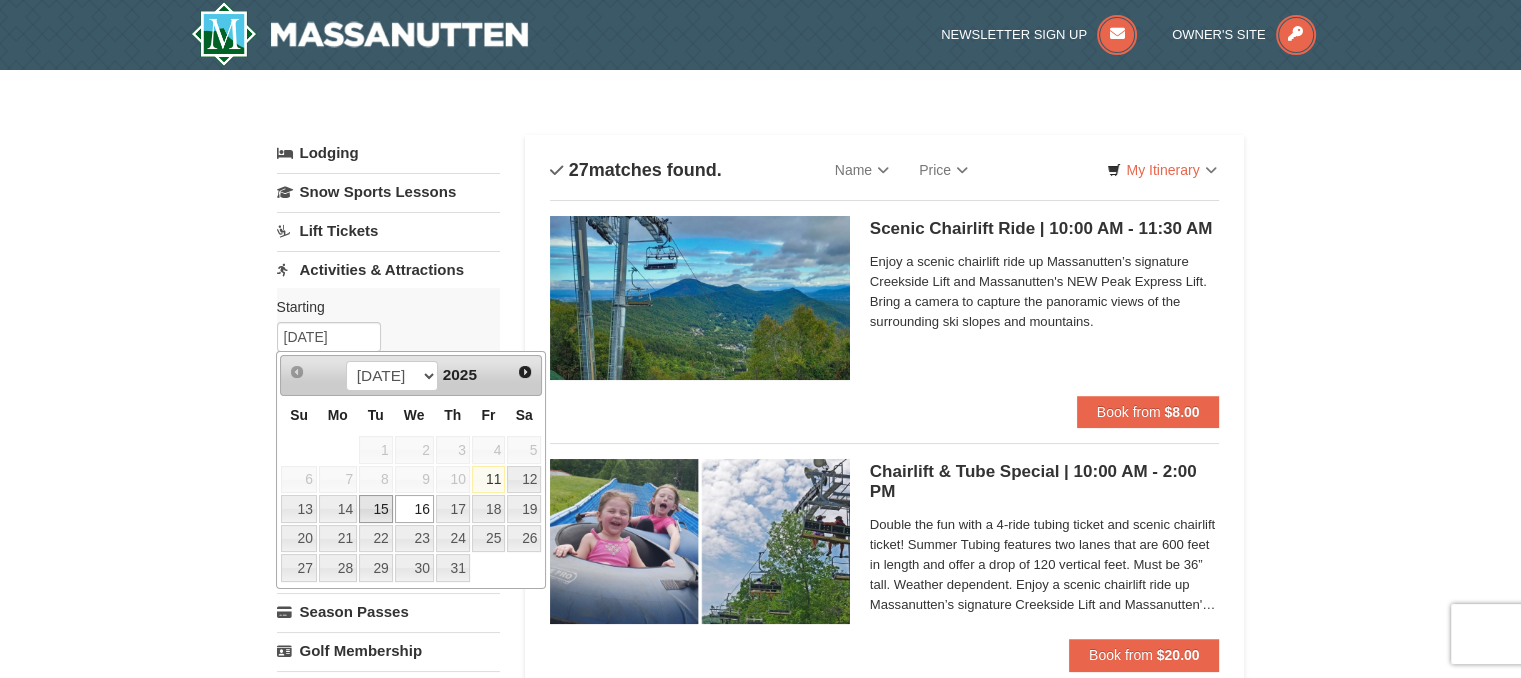 click on "15" at bounding box center [376, 509] 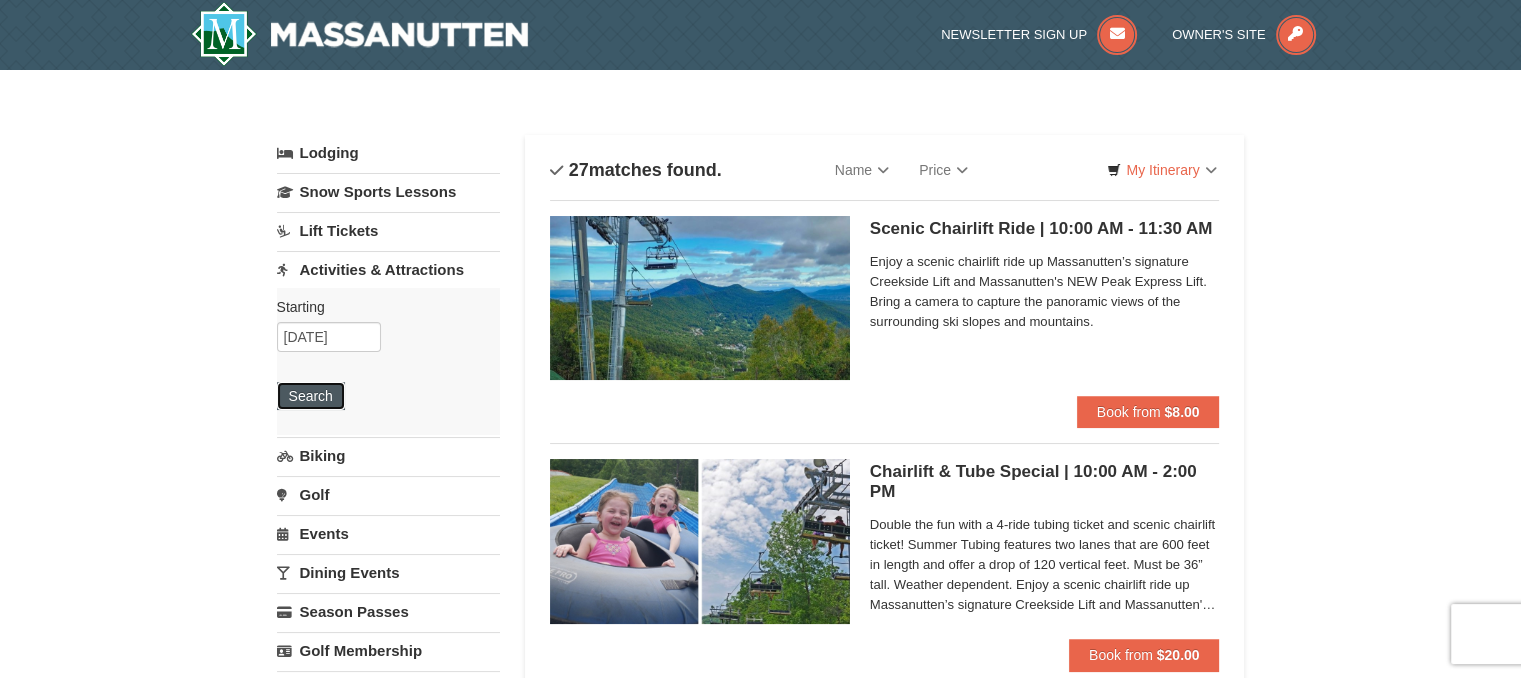click on "Search" at bounding box center [311, 396] 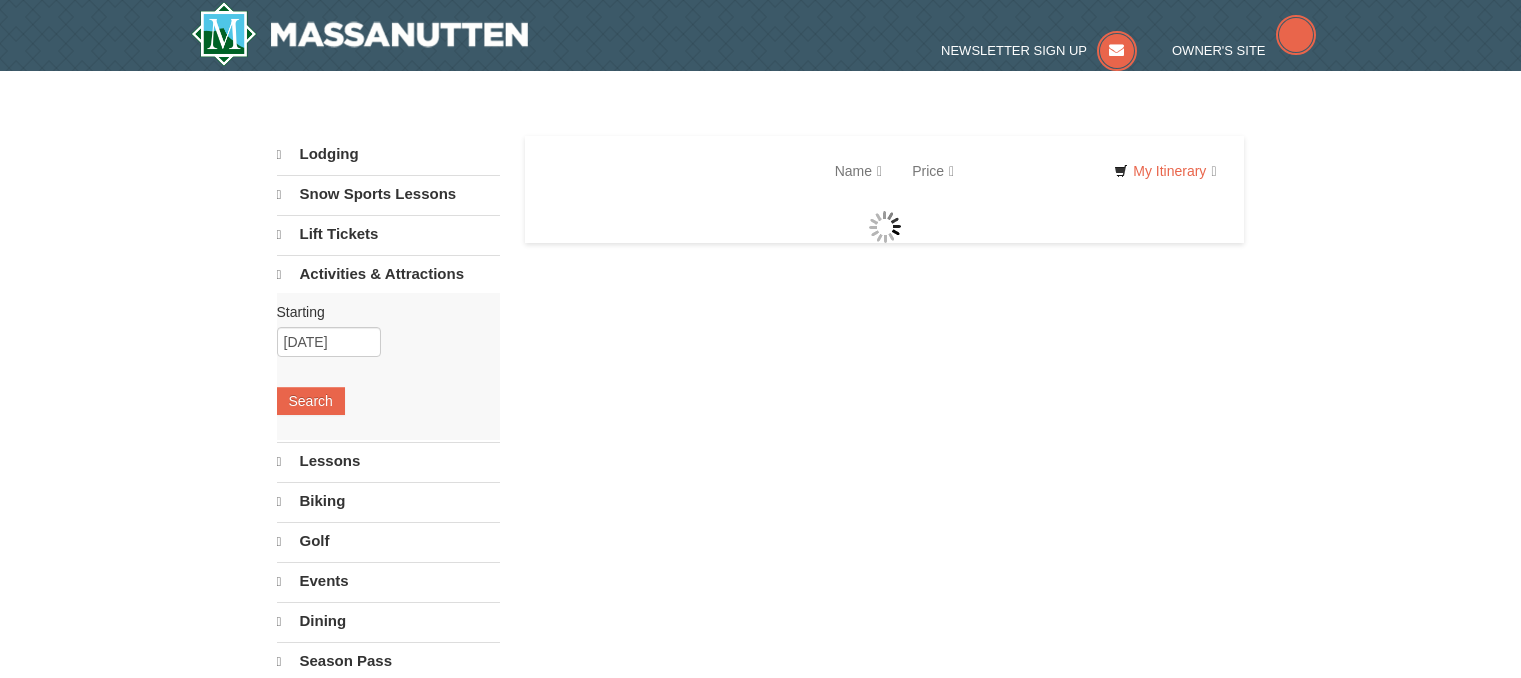 scroll, scrollTop: 0, scrollLeft: 0, axis: both 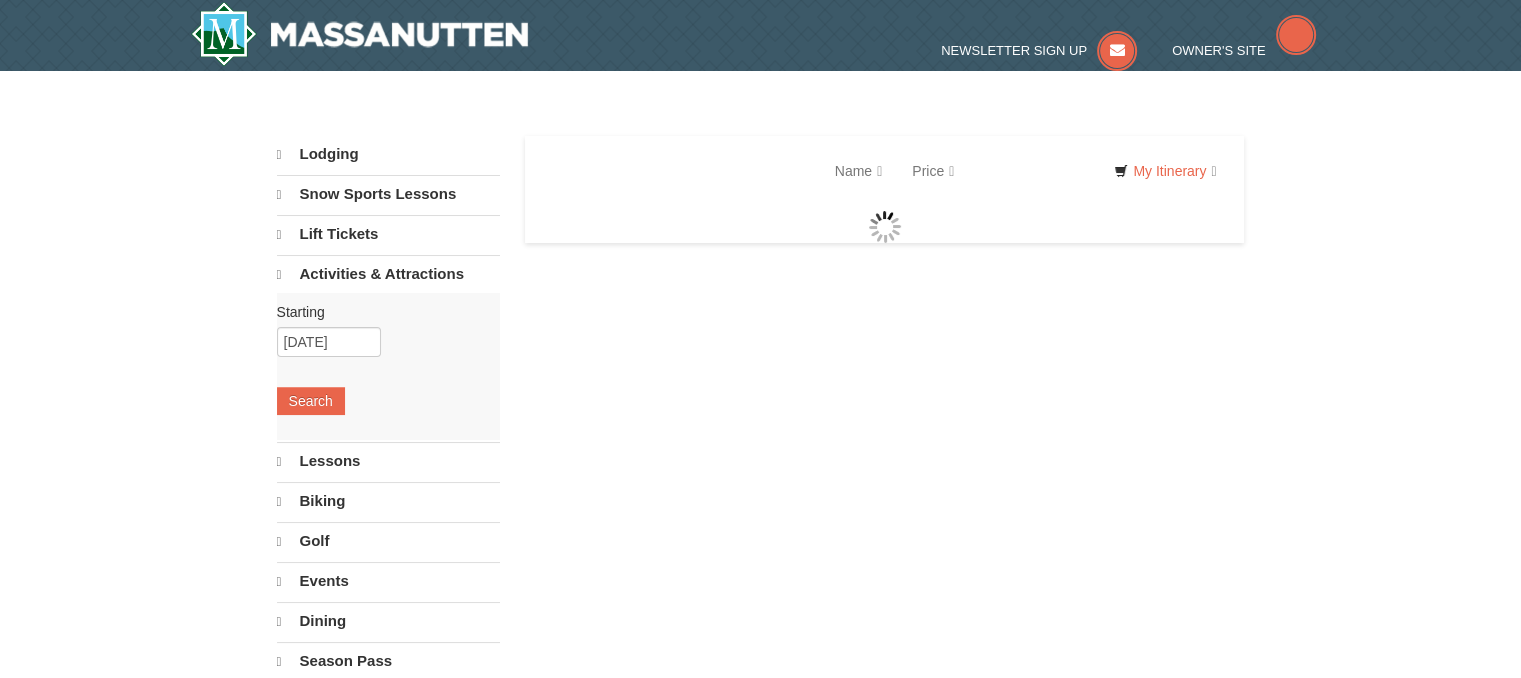 select on "7" 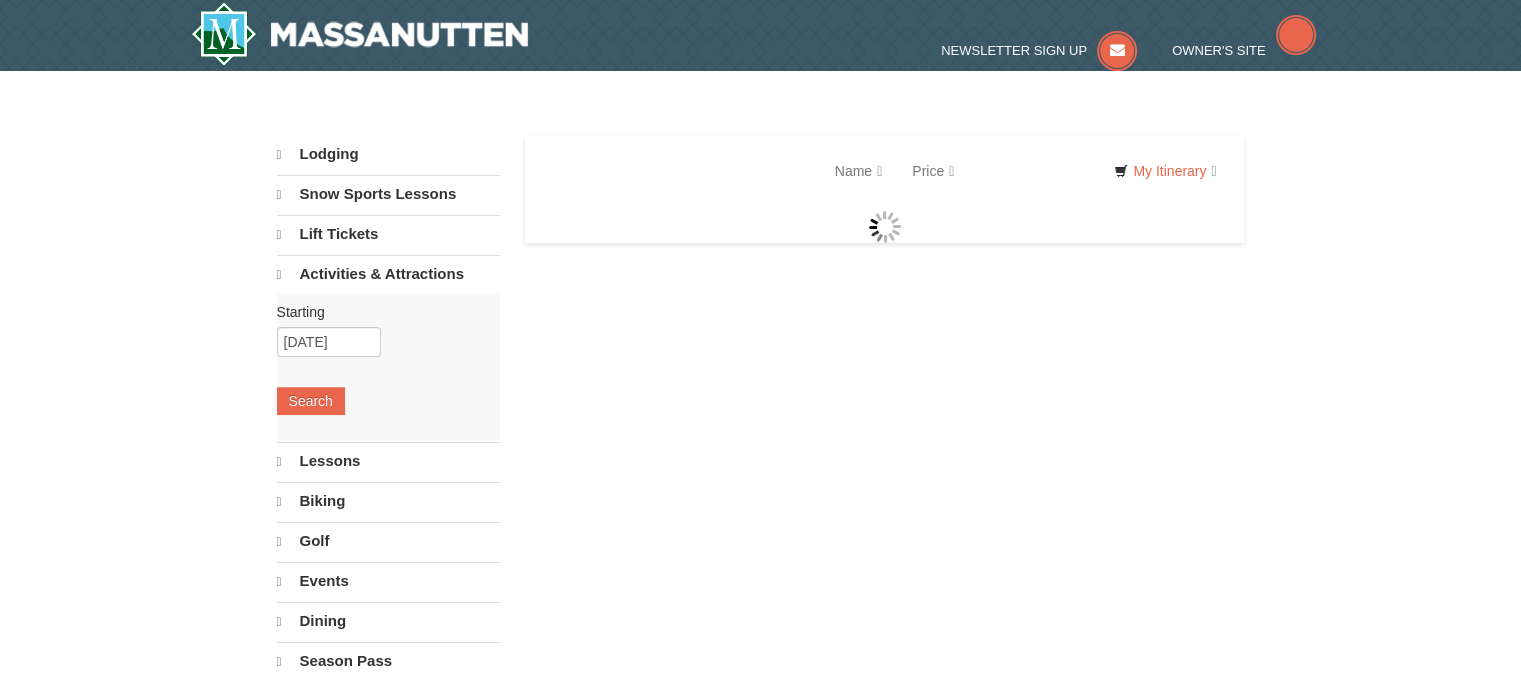select on "7" 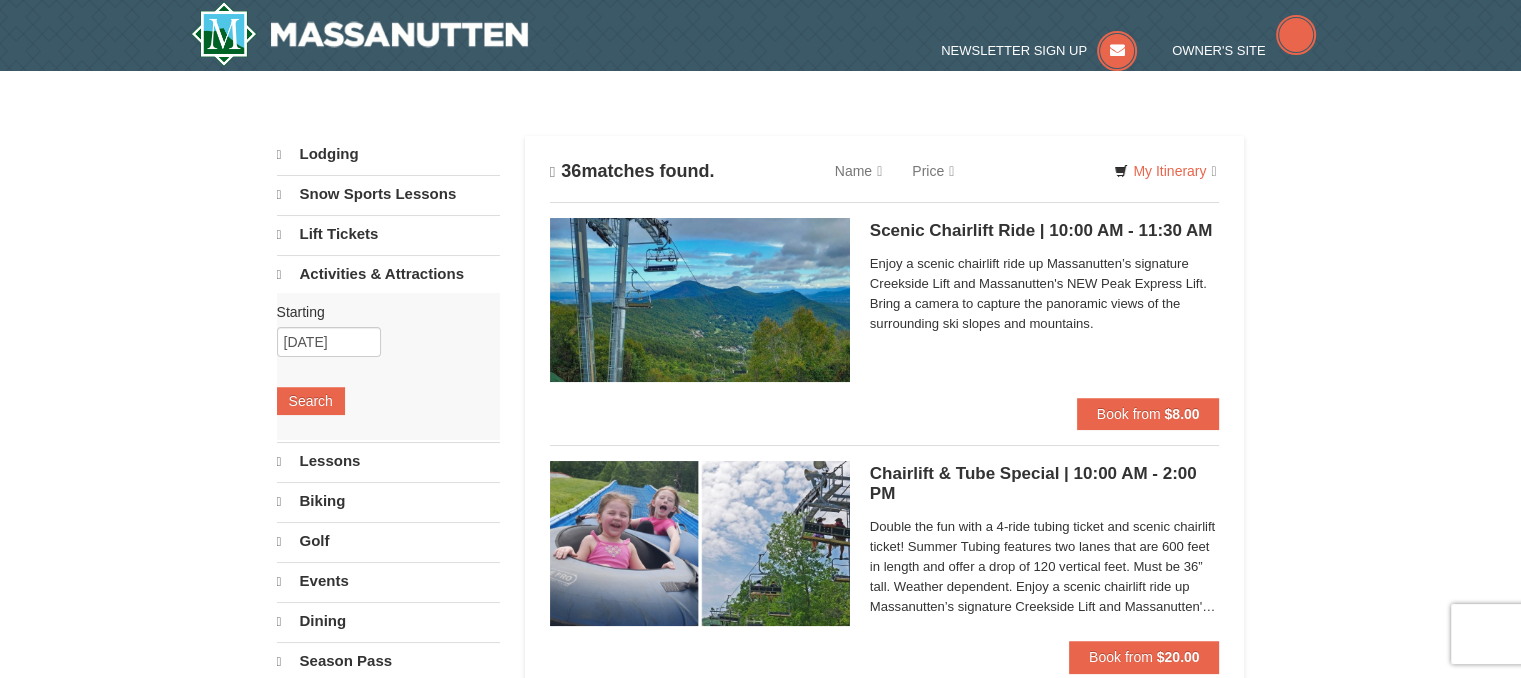 scroll, scrollTop: 0, scrollLeft: 0, axis: both 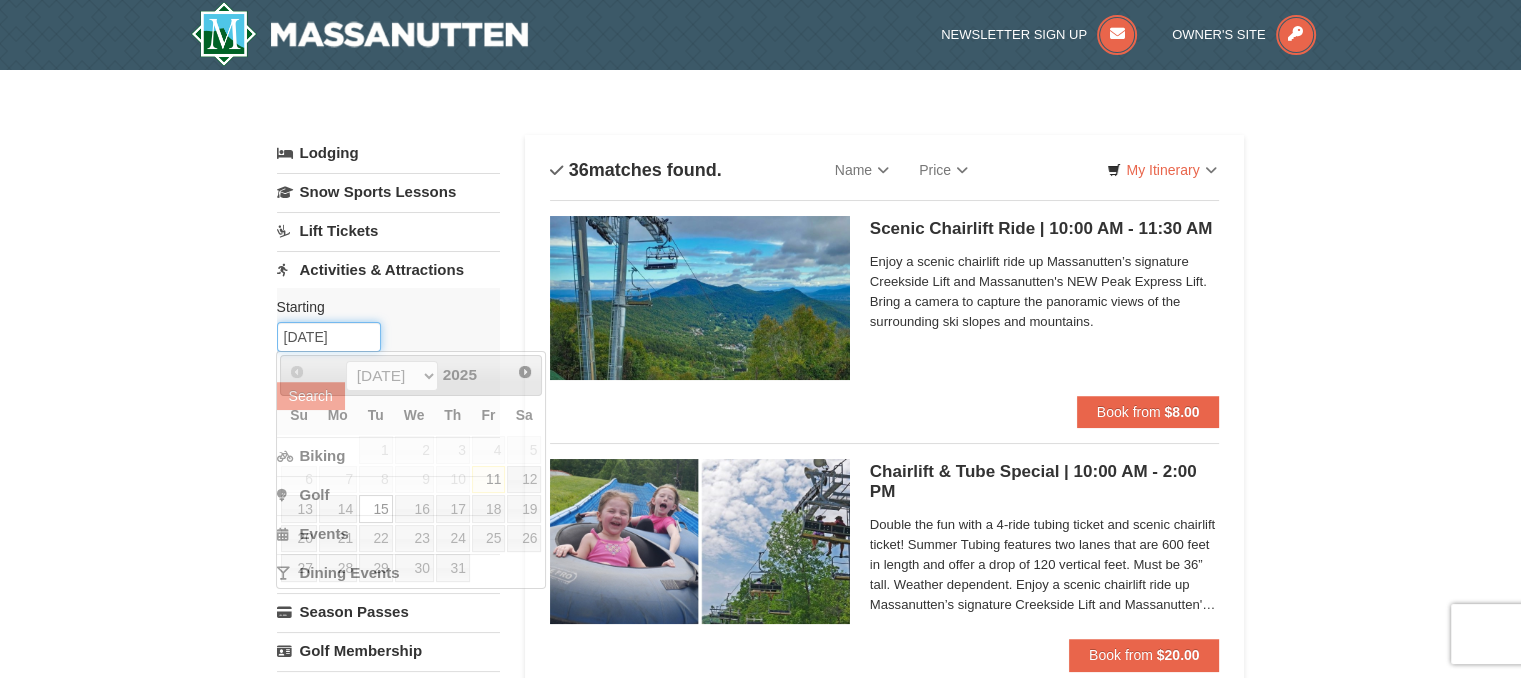 click on "[DATE]" at bounding box center [329, 337] 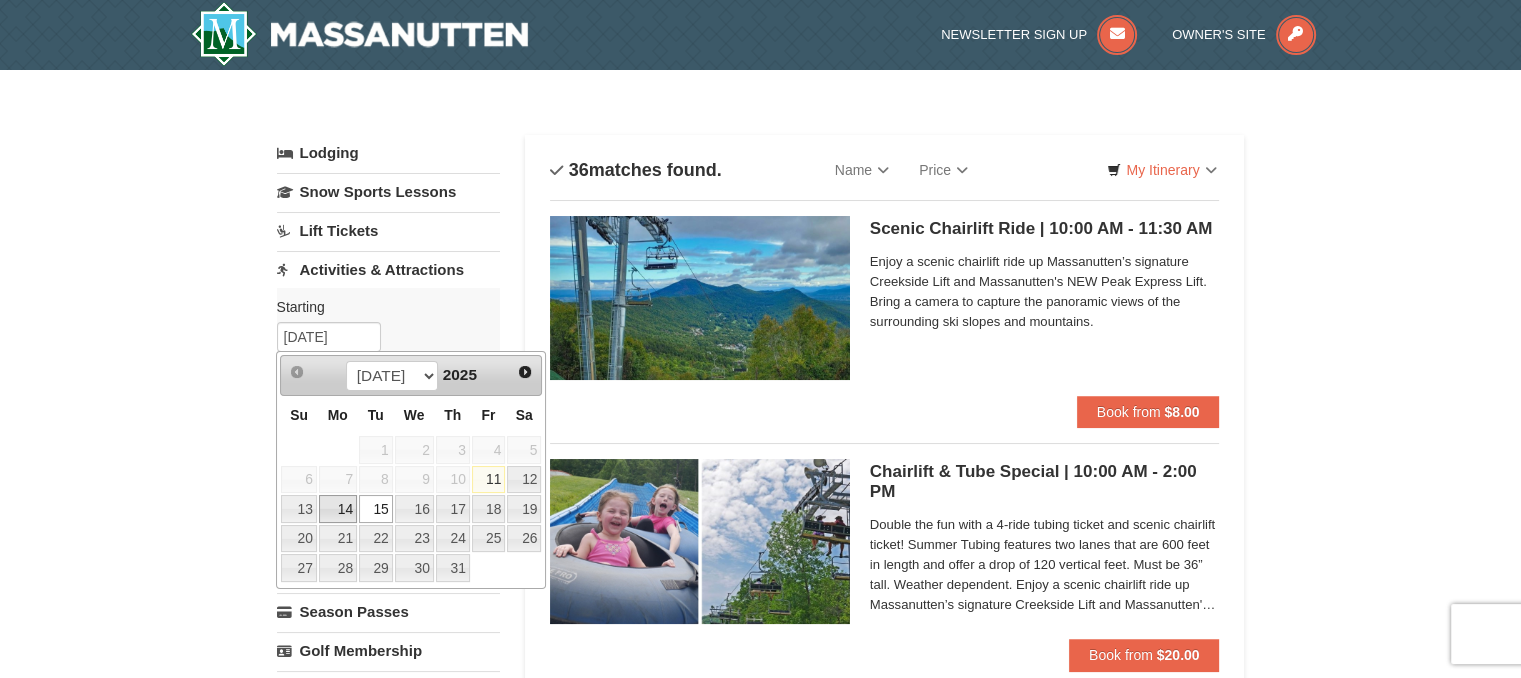 click on "14" at bounding box center [338, 509] 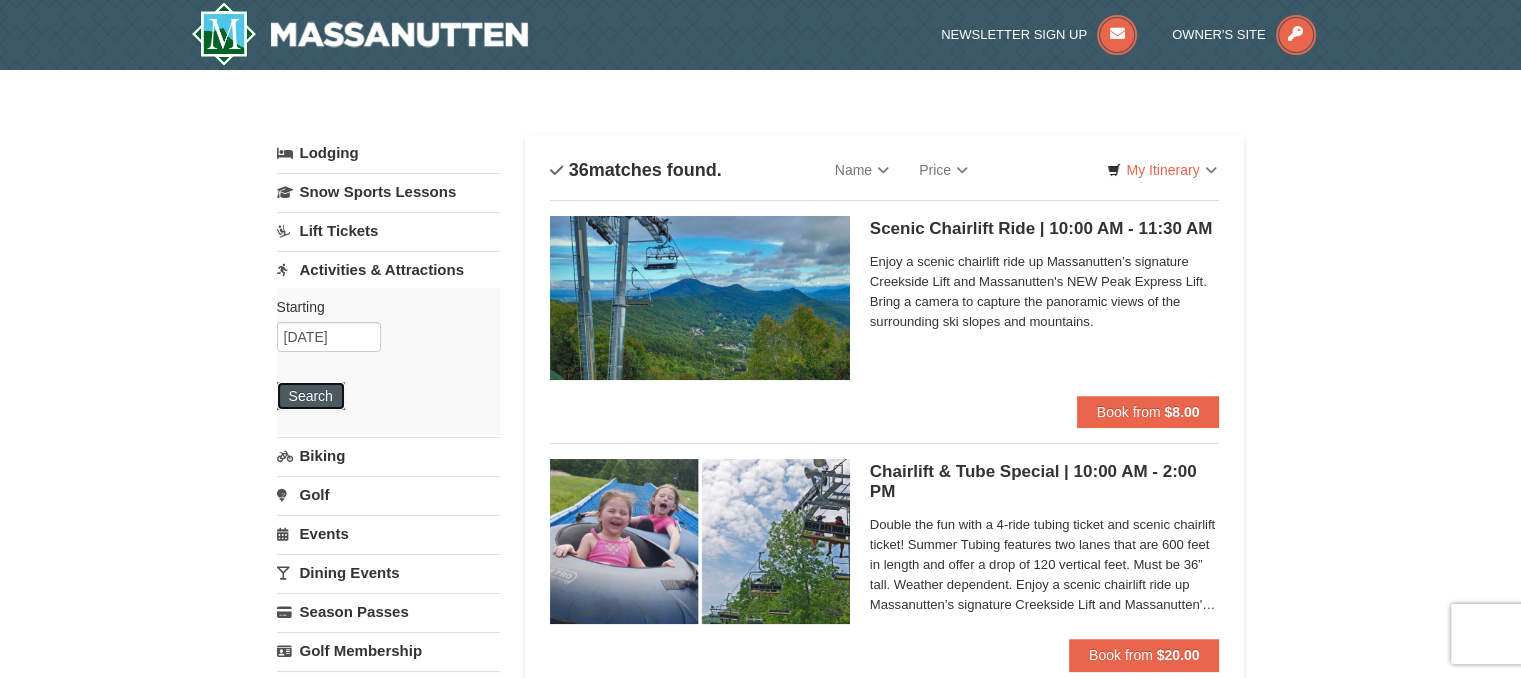 click on "Search" at bounding box center (311, 396) 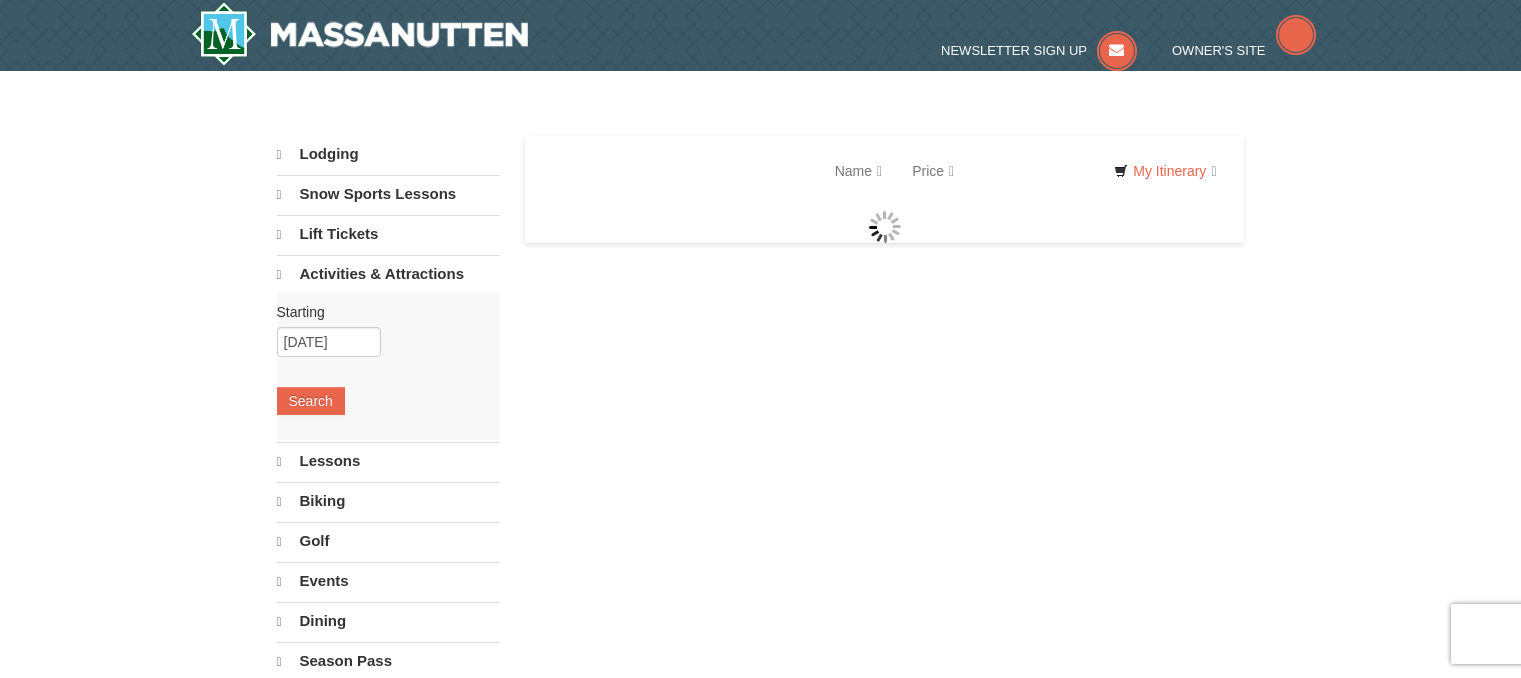 scroll, scrollTop: 0, scrollLeft: 0, axis: both 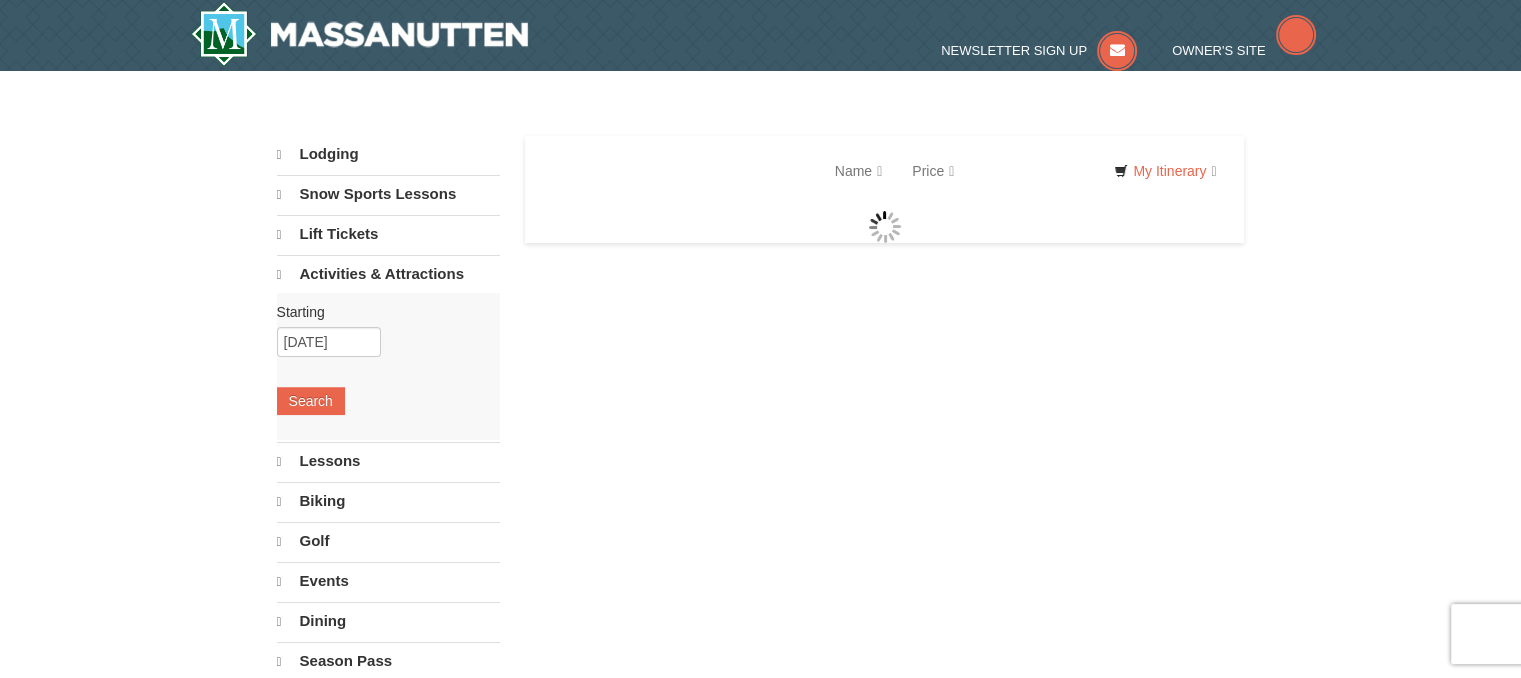 select on "7" 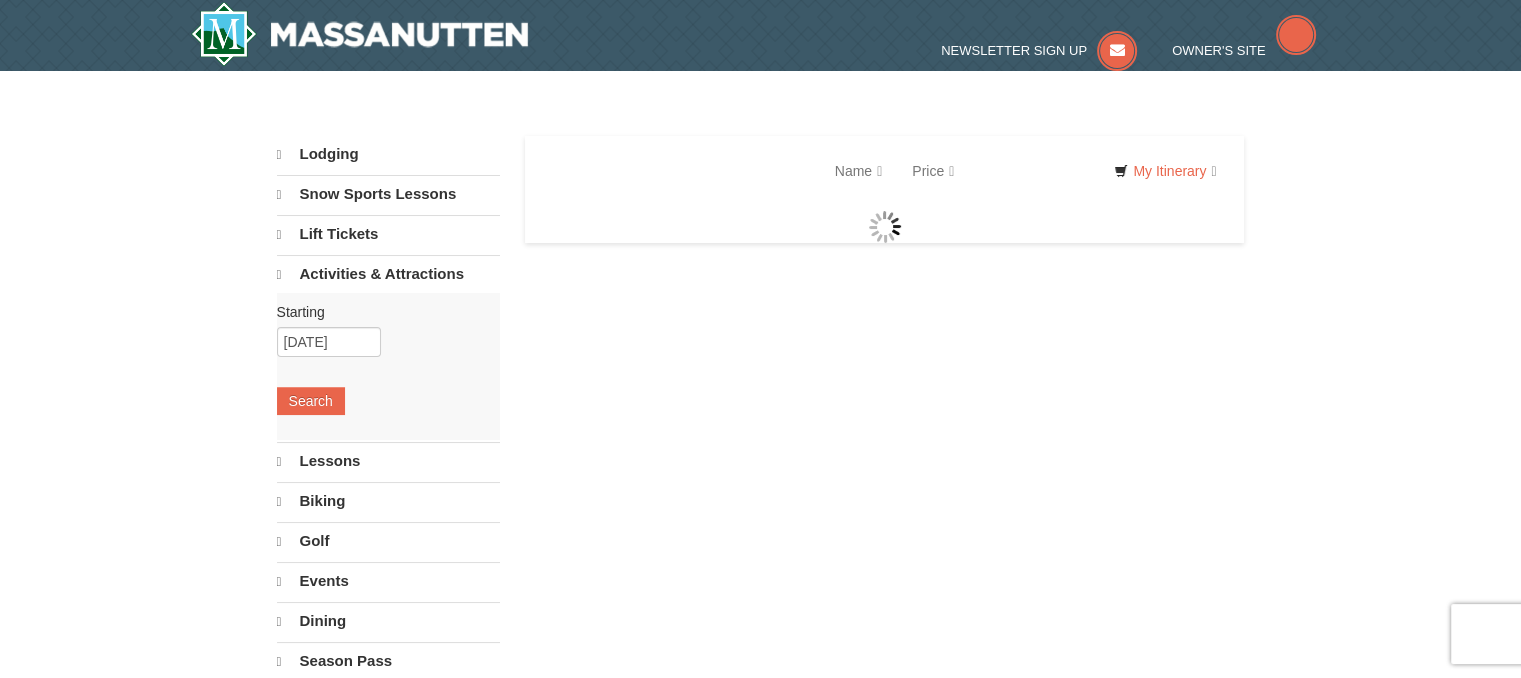 select on "7" 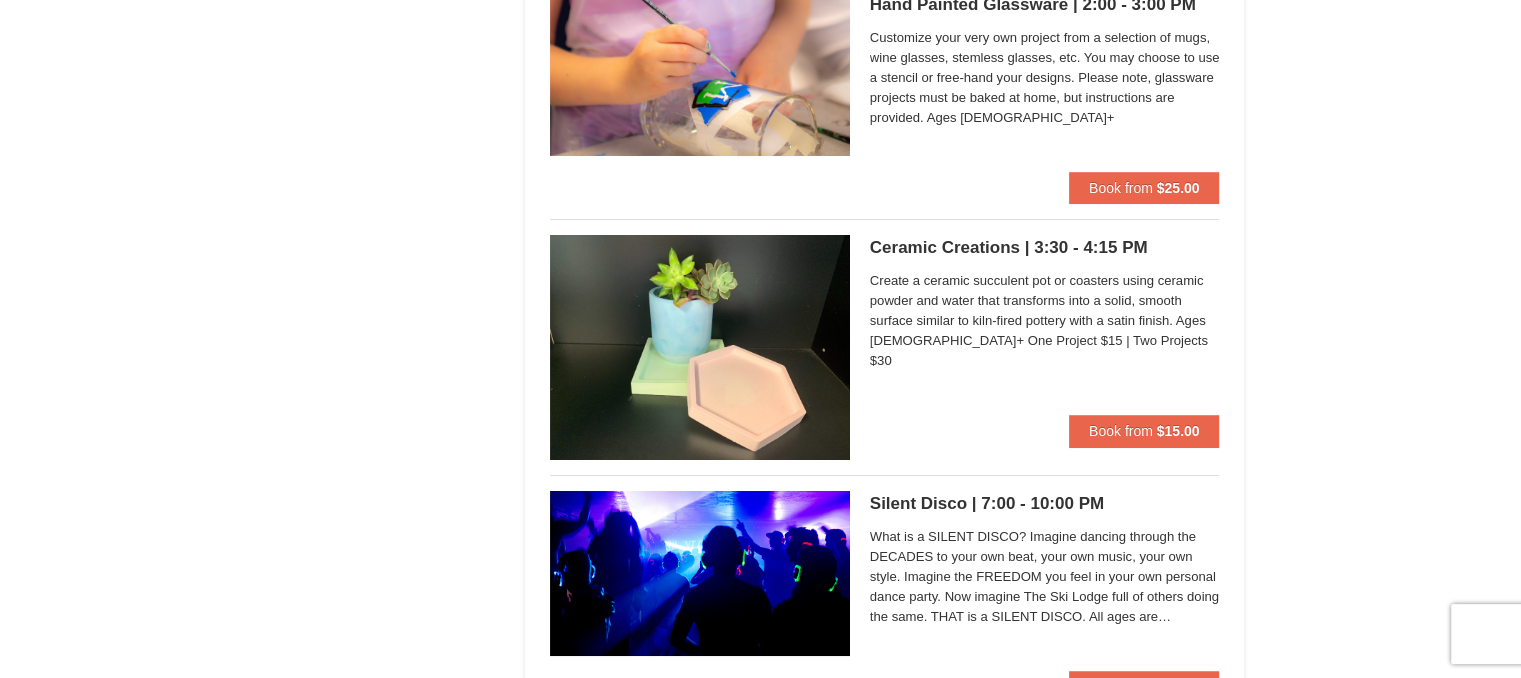 scroll, scrollTop: 7100, scrollLeft: 0, axis: vertical 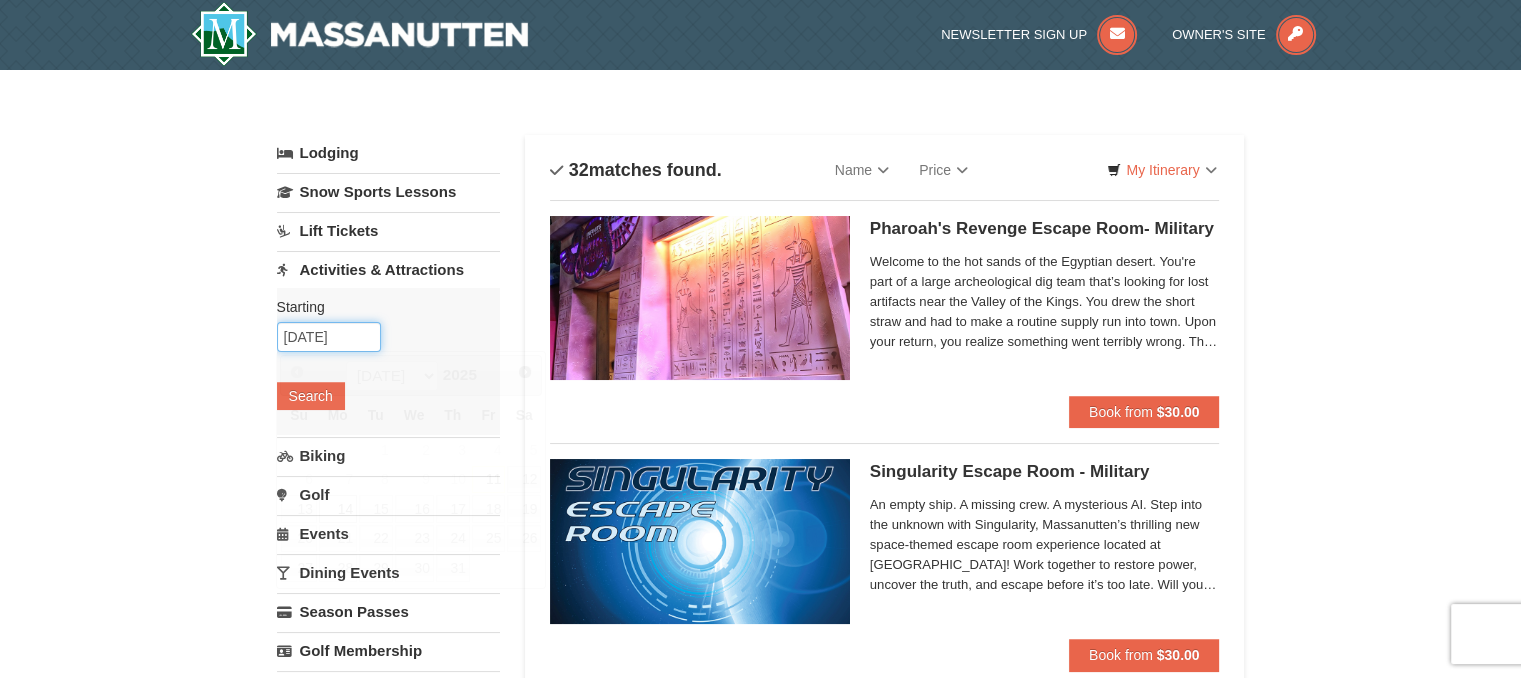 click on "07/14/2025" at bounding box center (329, 337) 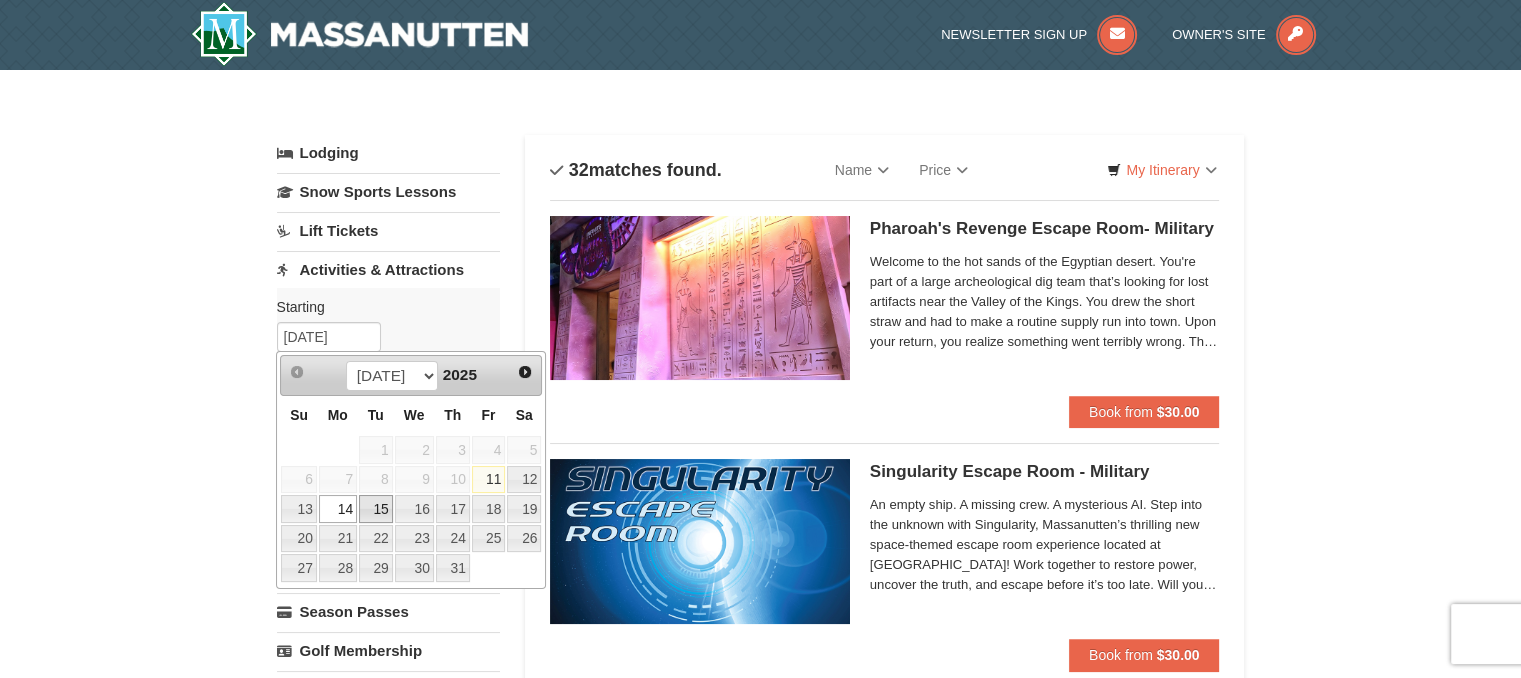 click on "15" at bounding box center [376, 509] 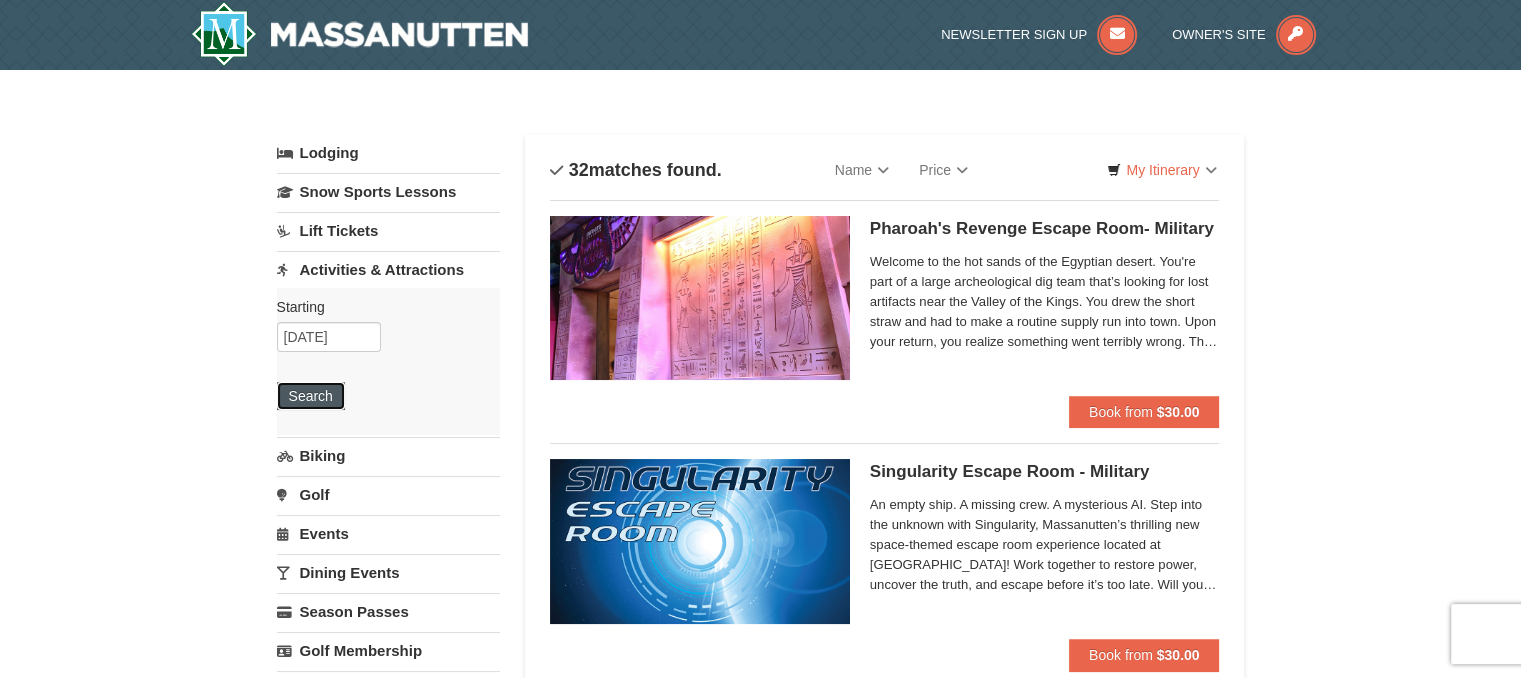 click on "Search" at bounding box center (311, 396) 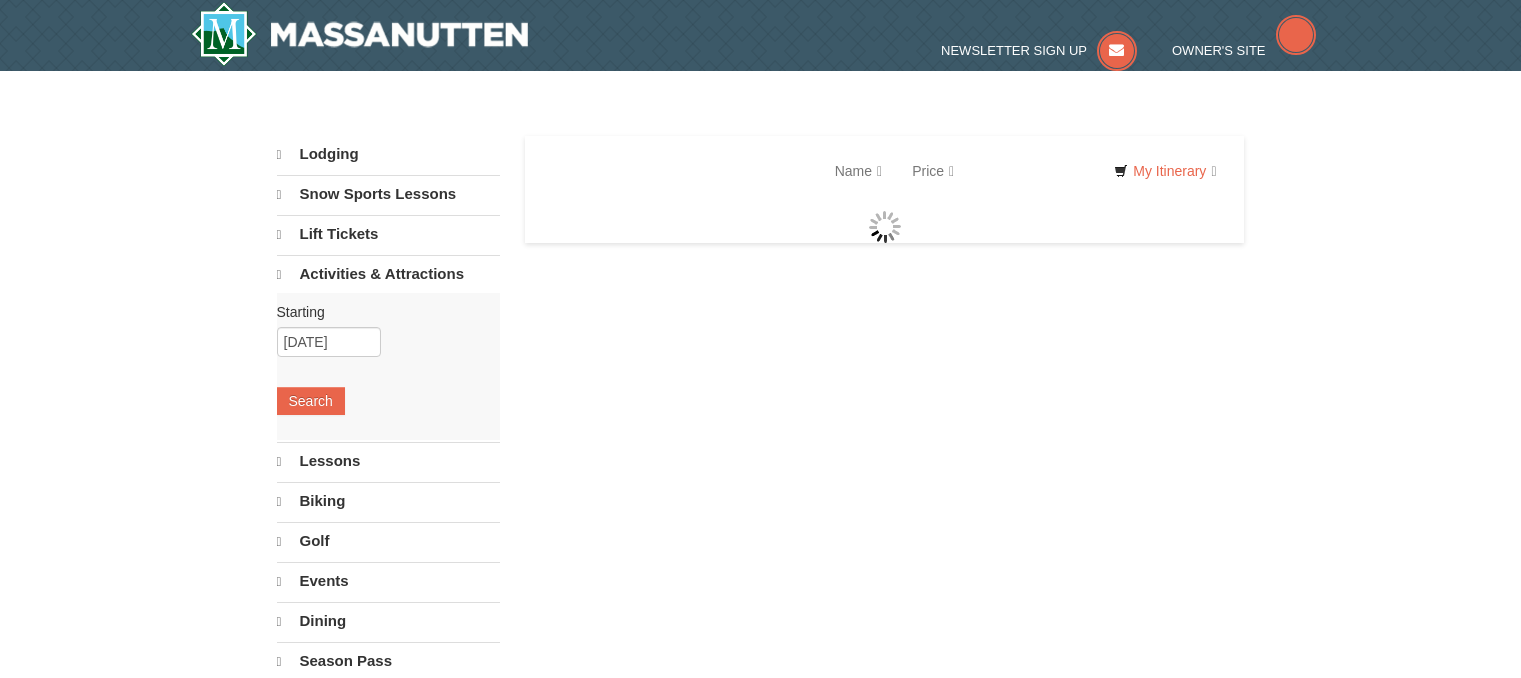 scroll, scrollTop: 0, scrollLeft: 0, axis: both 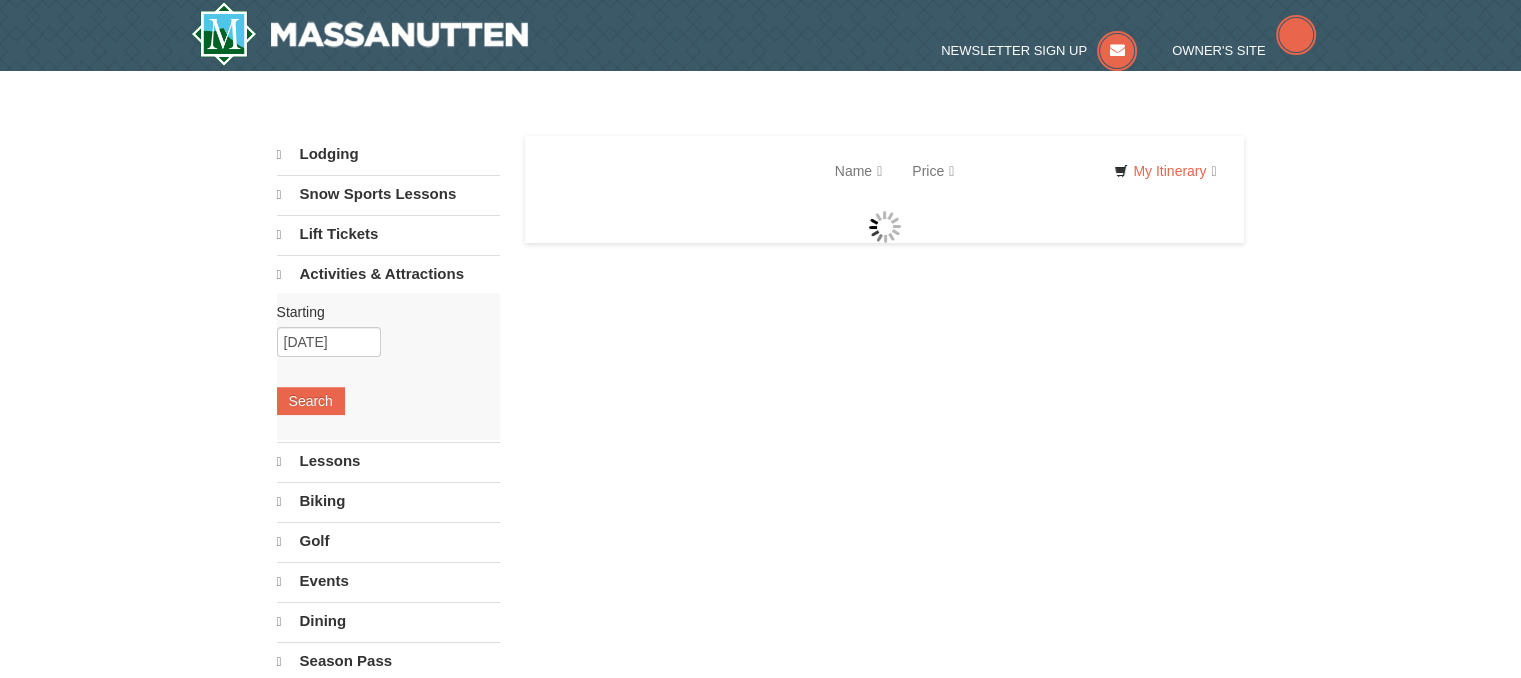 select on "7" 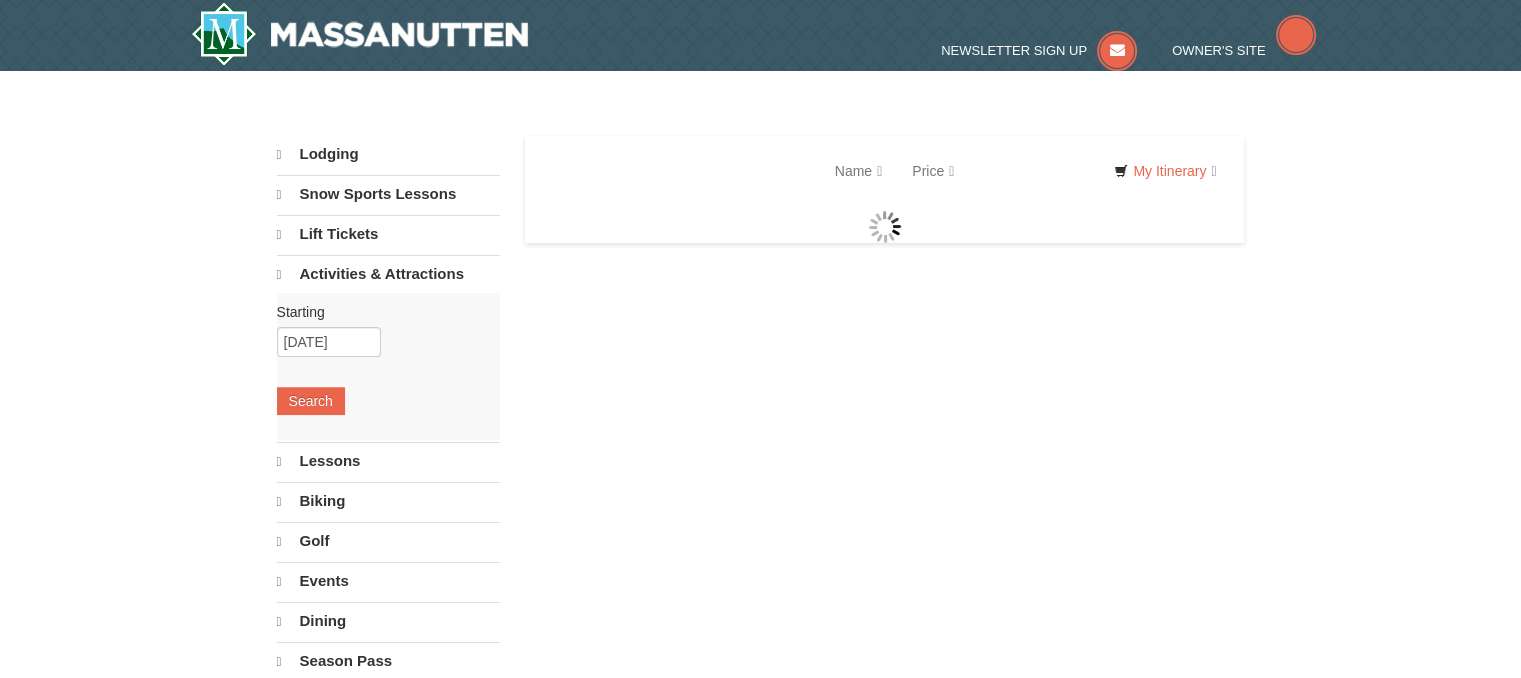 select on "7" 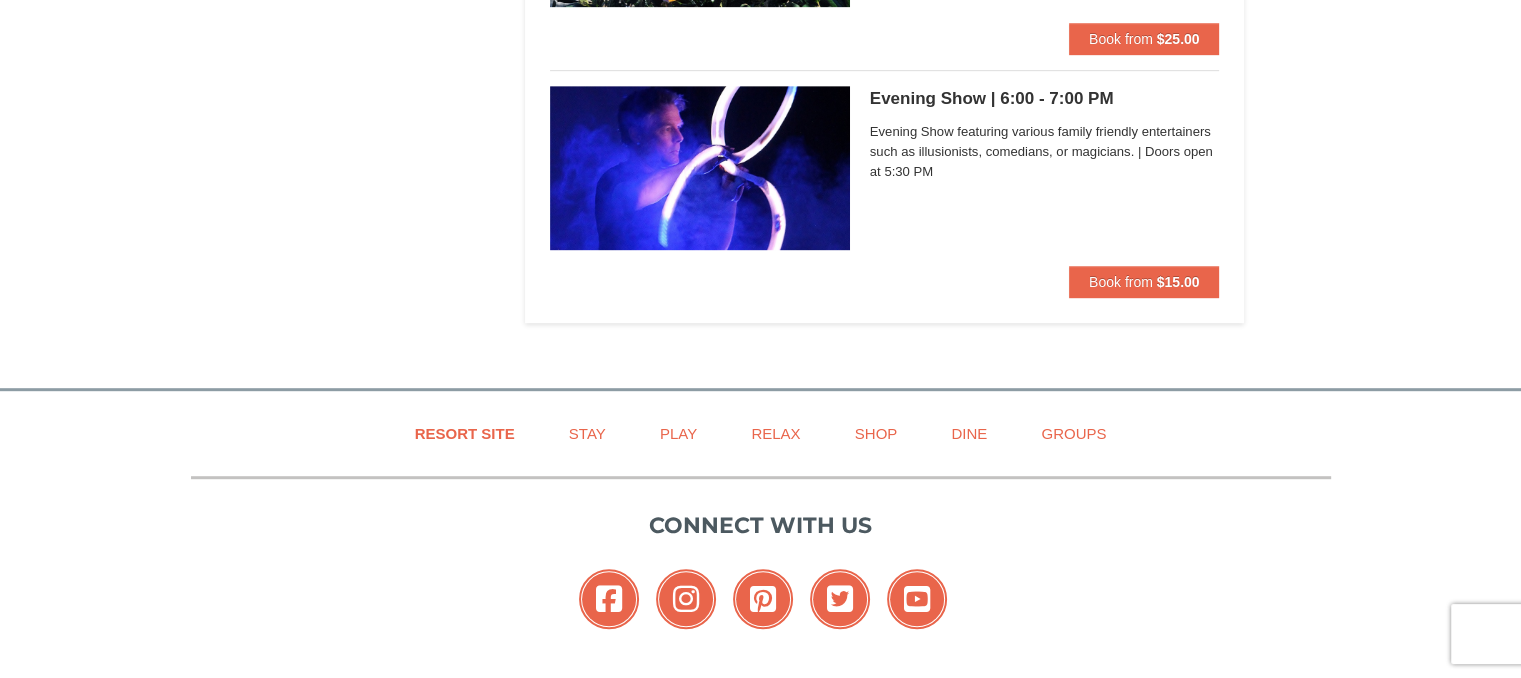 scroll, scrollTop: 8642, scrollLeft: 0, axis: vertical 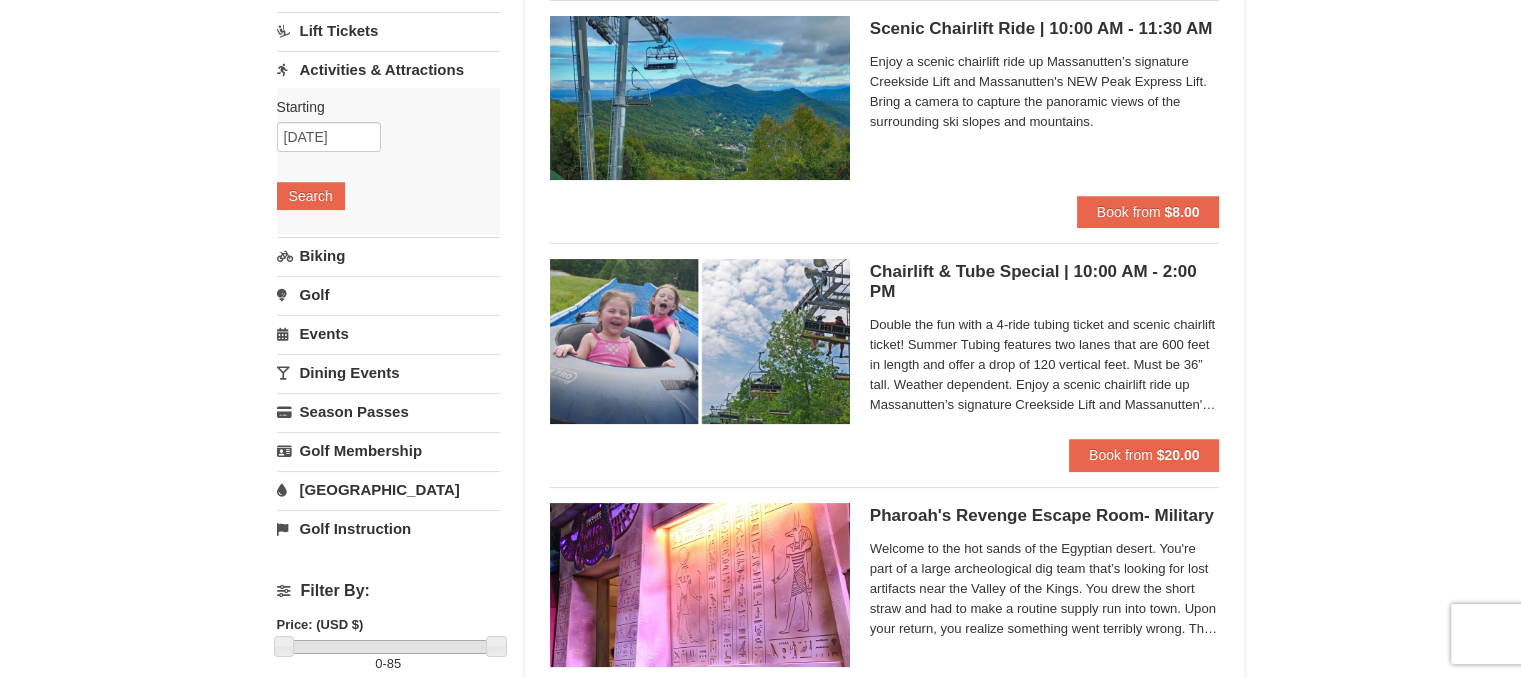 click on "Events" at bounding box center [388, 333] 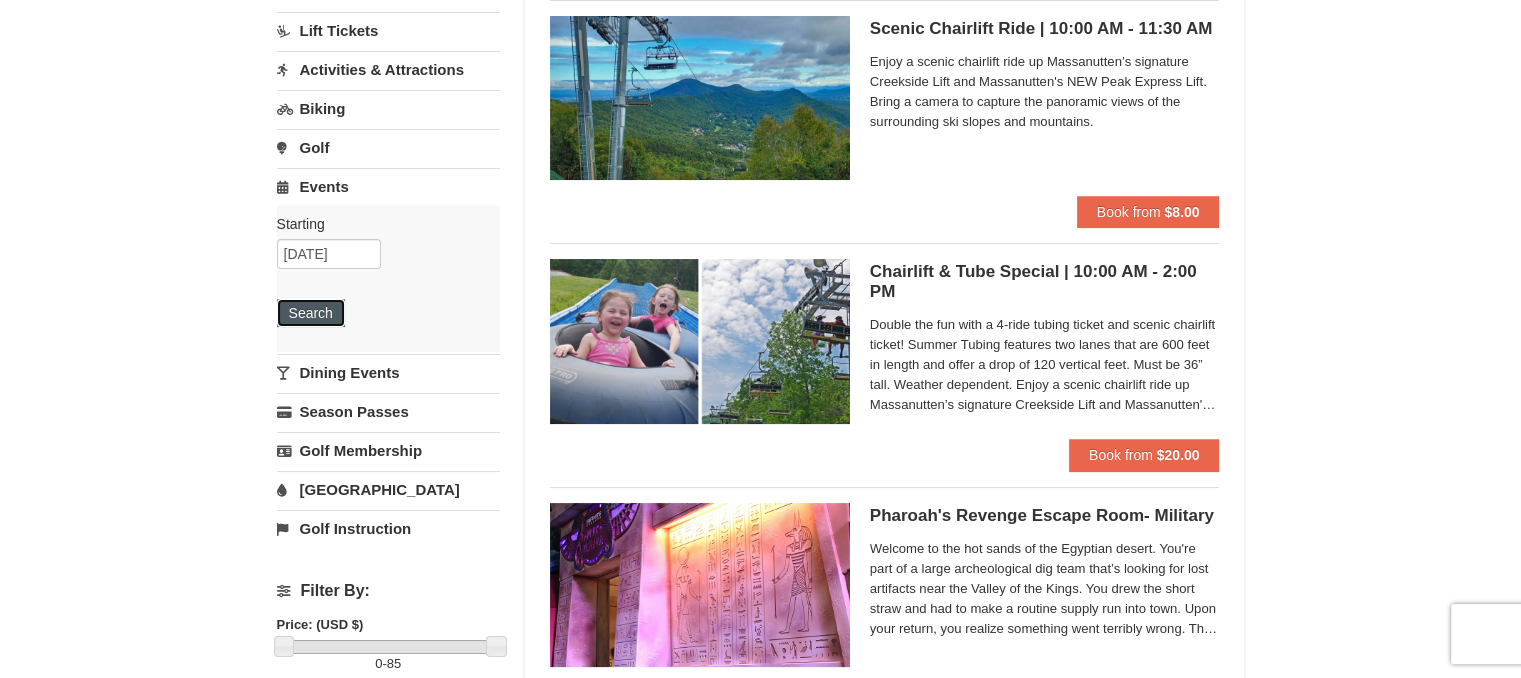 click on "Search" at bounding box center (311, 313) 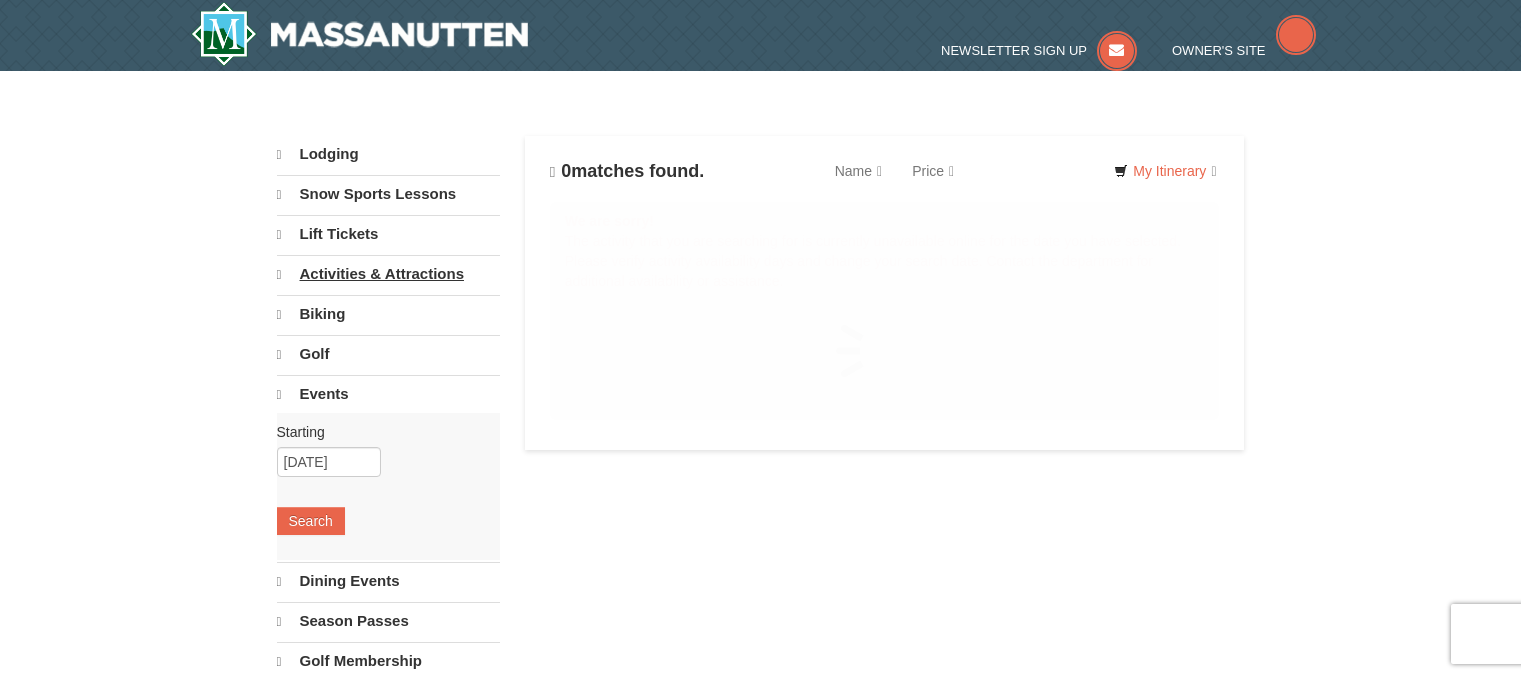 scroll, scrollTop: 0, scrollLeft: 0, axis: both 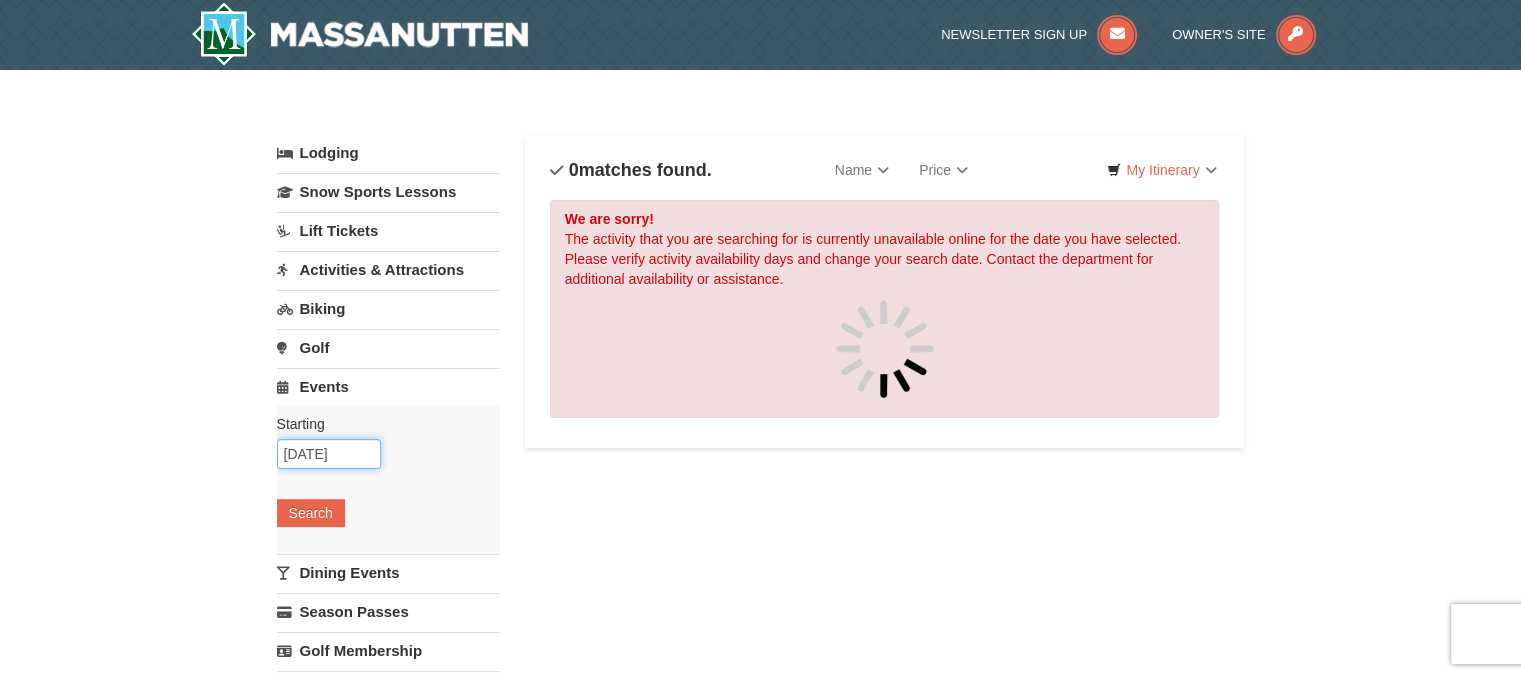 click on "07/15/2025" at bounding box center [329, 454] 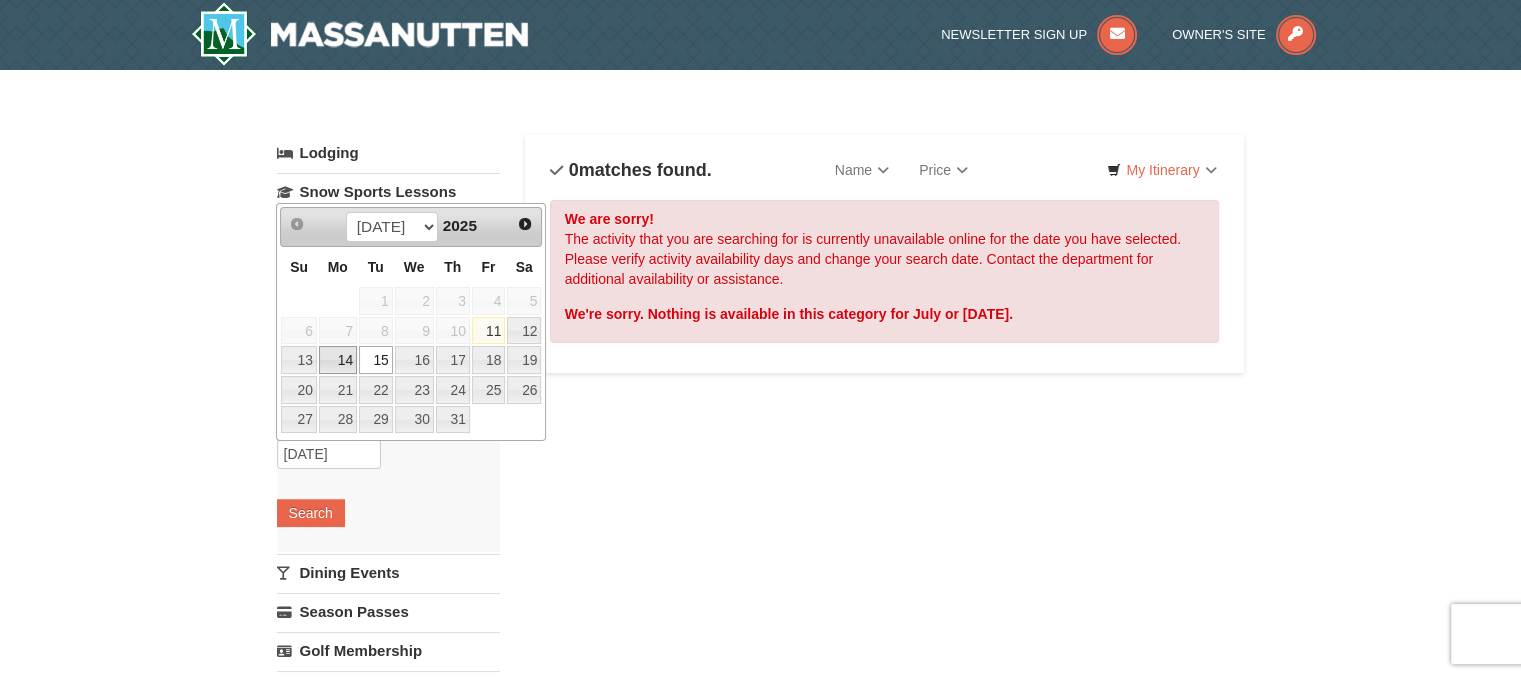 click on "14" at bounding box center [338, 360] 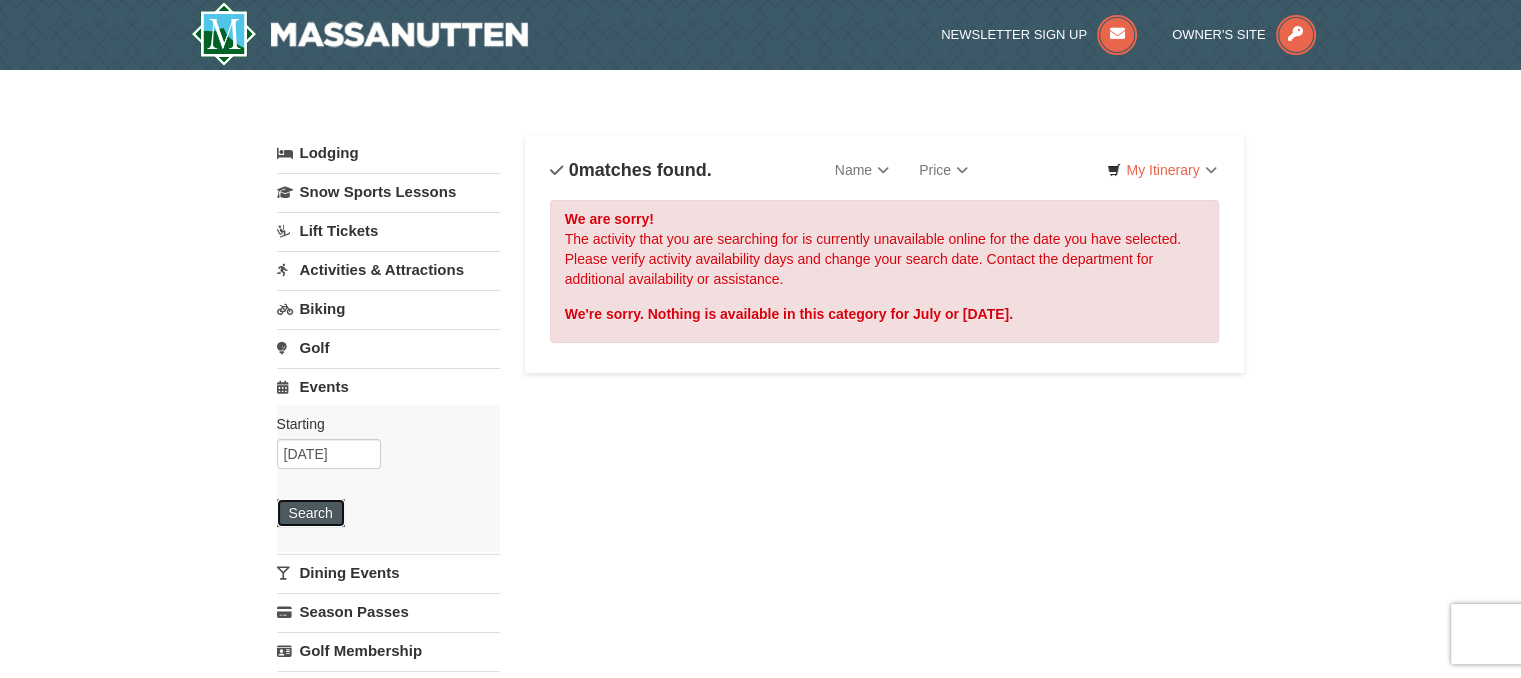 click on "Search" at bounding box center (311, 513) 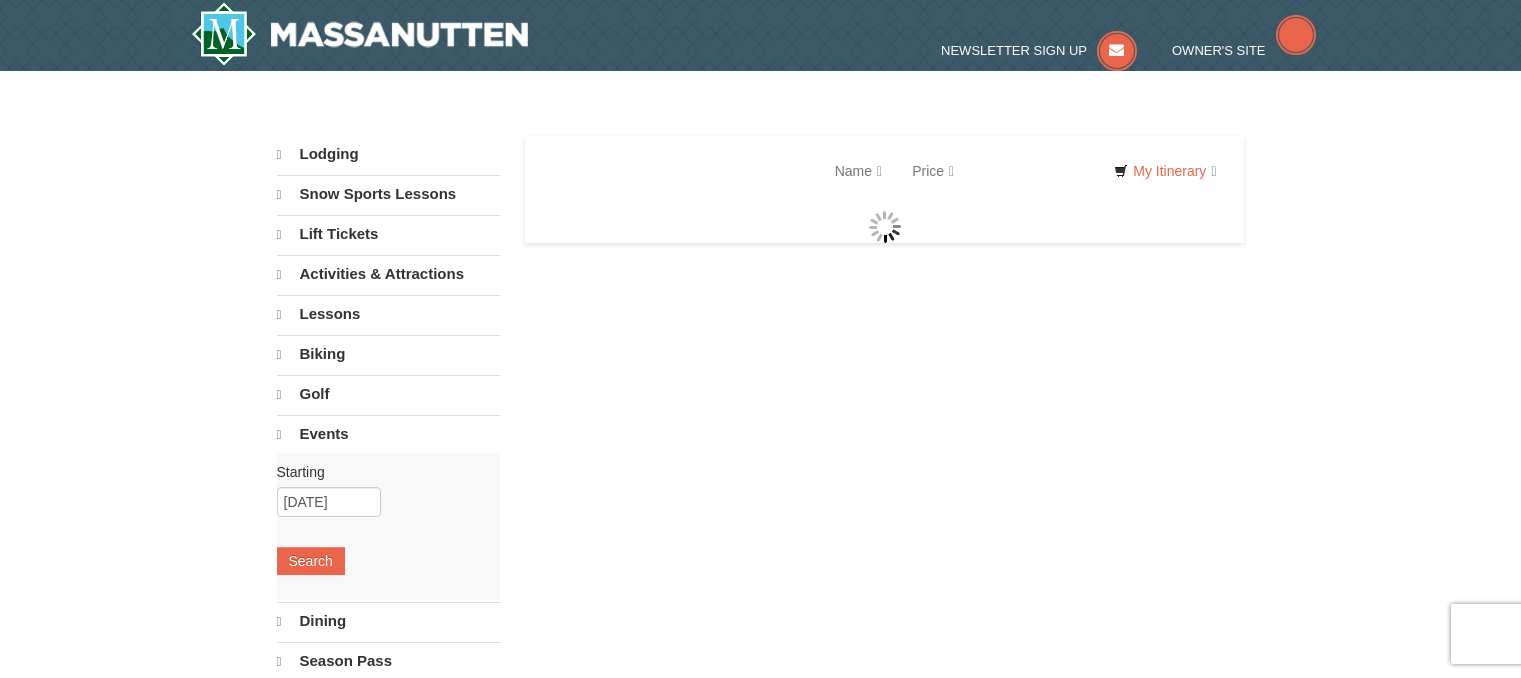 scroll, scrollTop: 0, scrollLeft: 0, axis: both 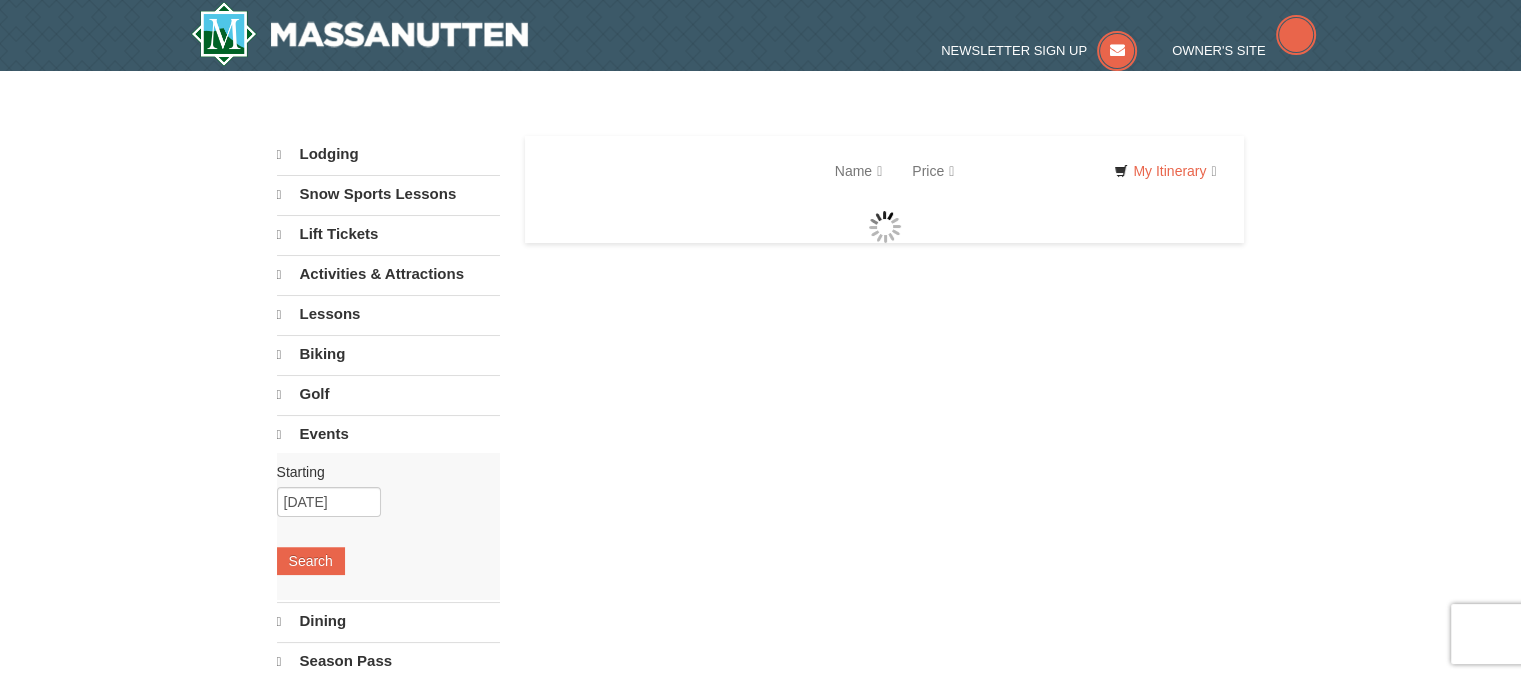 select on "7" 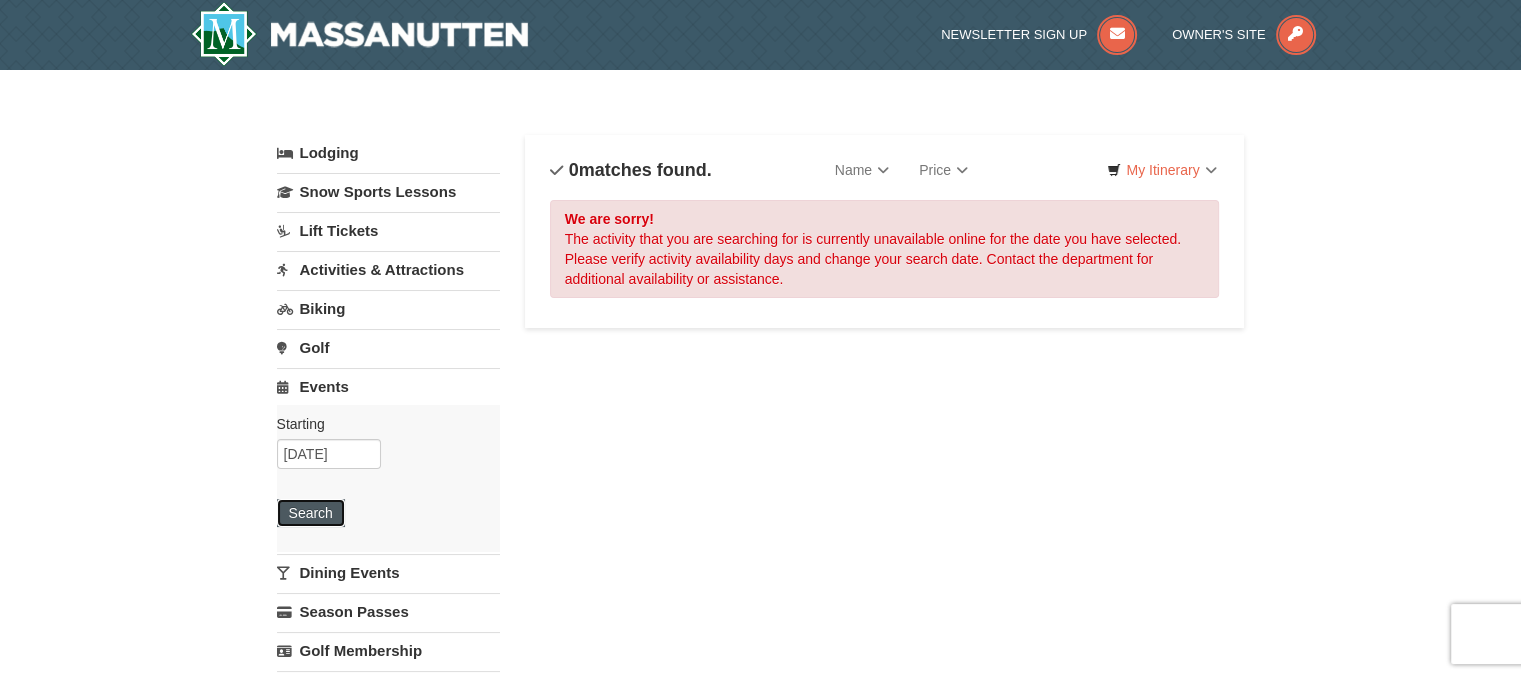 click on "Search" at bounding box center (311, 513) 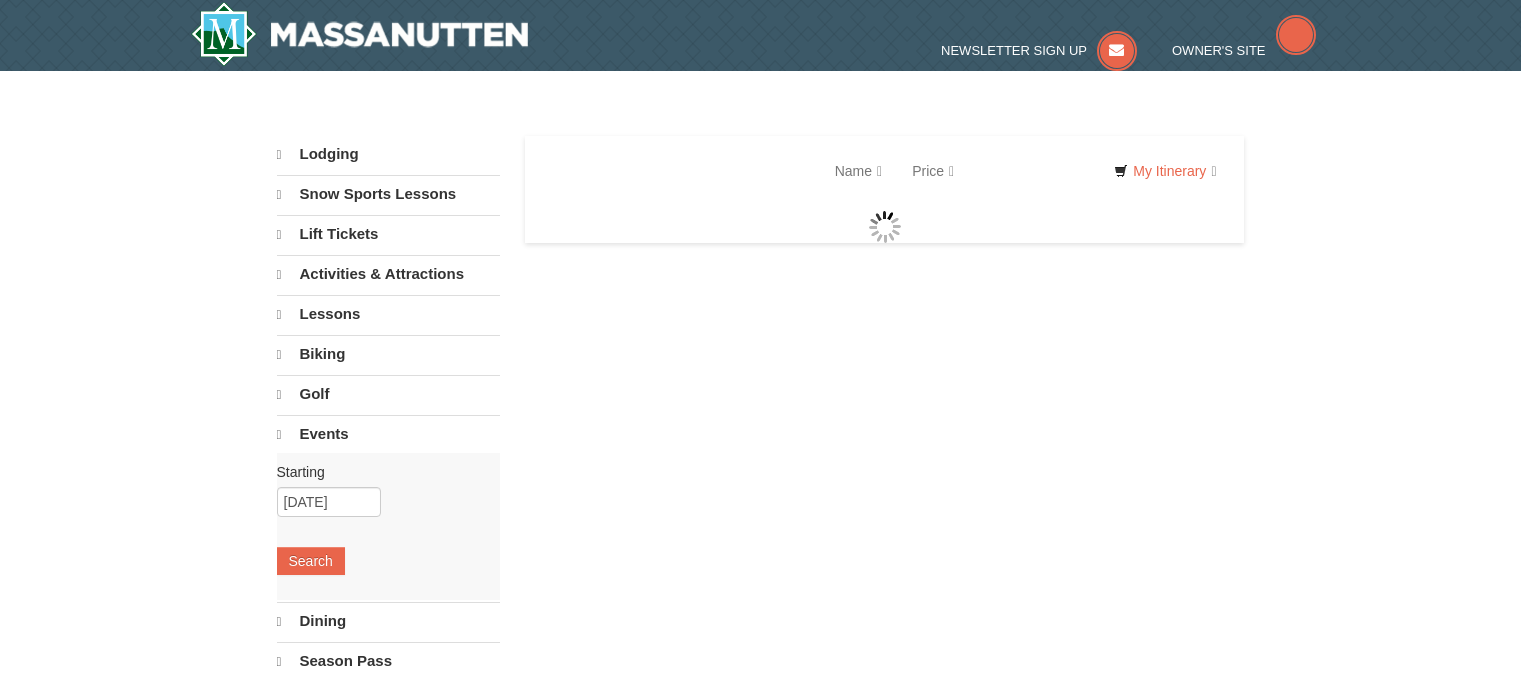 scroll, scrollTop: 0, scrollLeft: 0, axis: both 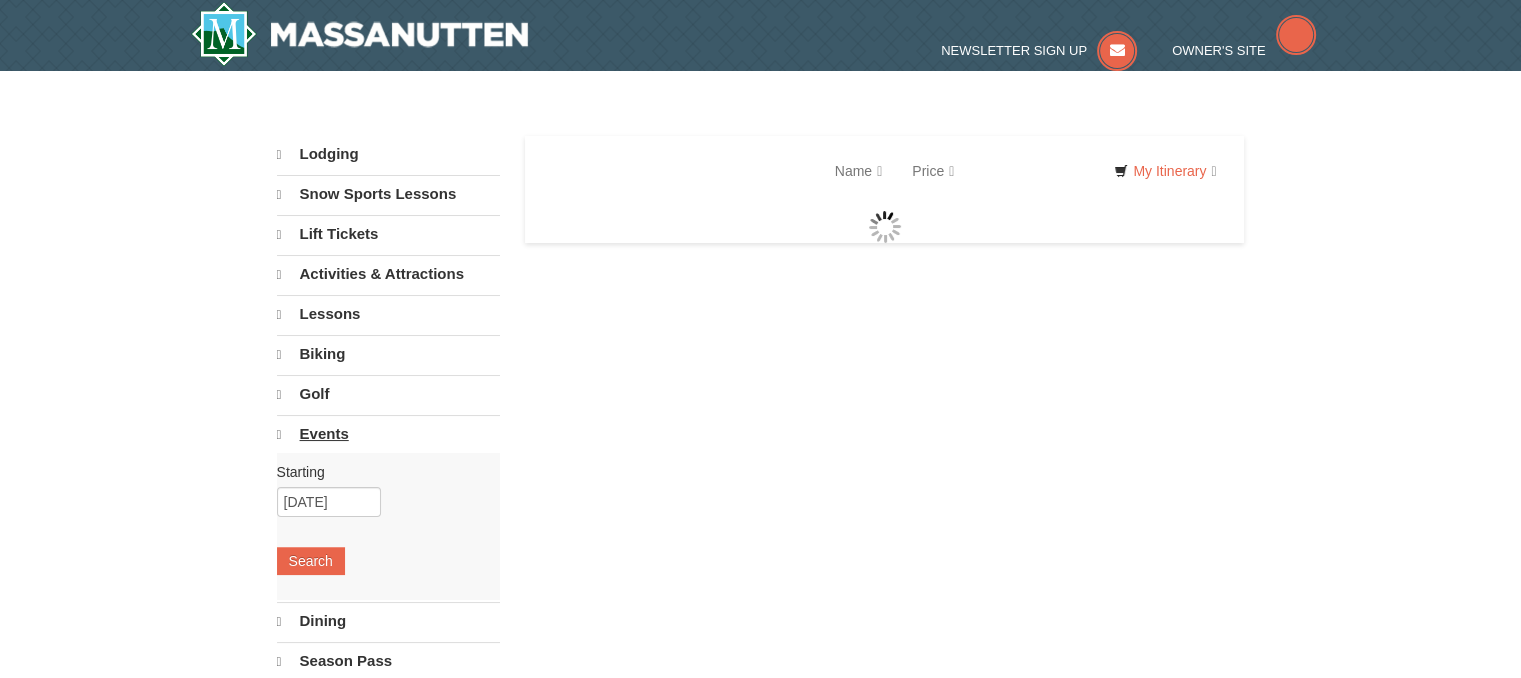 select on "7" 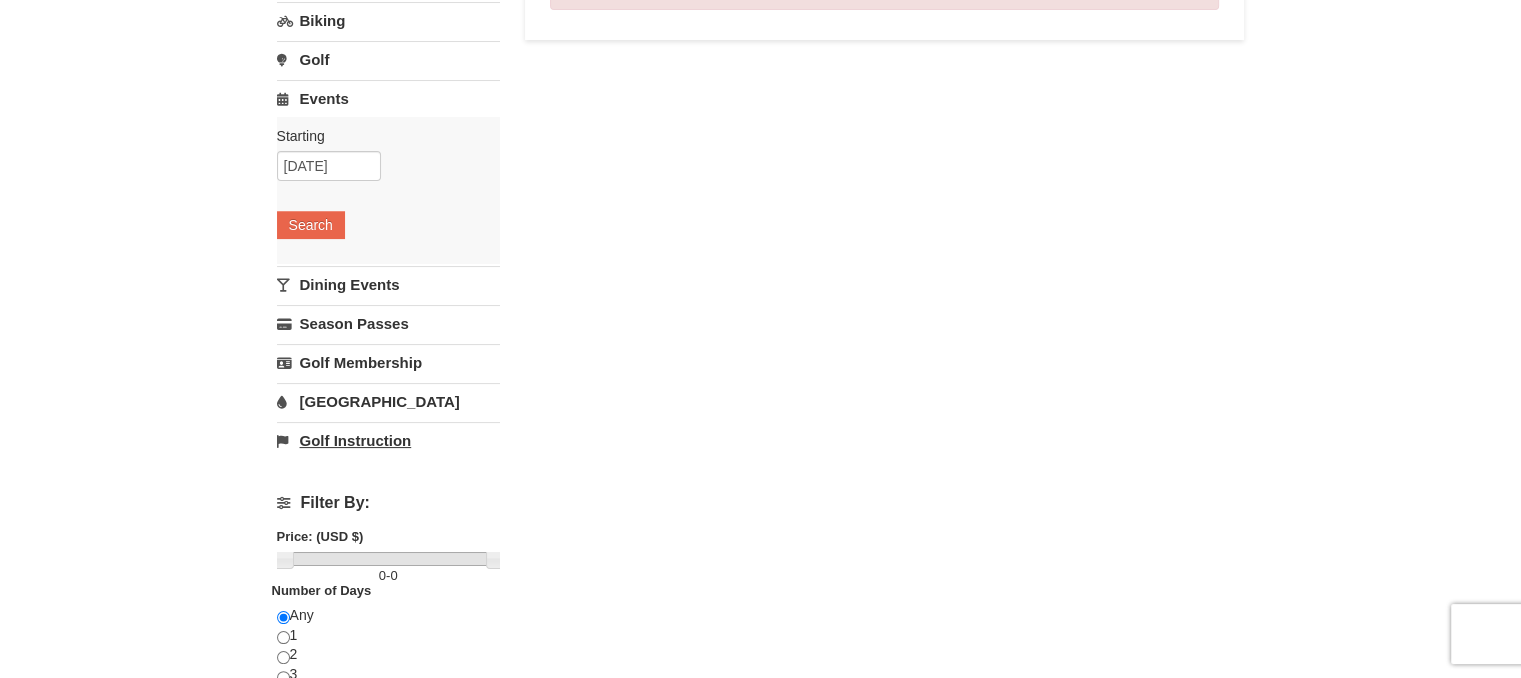 scroll, scrollTop: 300, scrollLeft: 0, axis: vertical 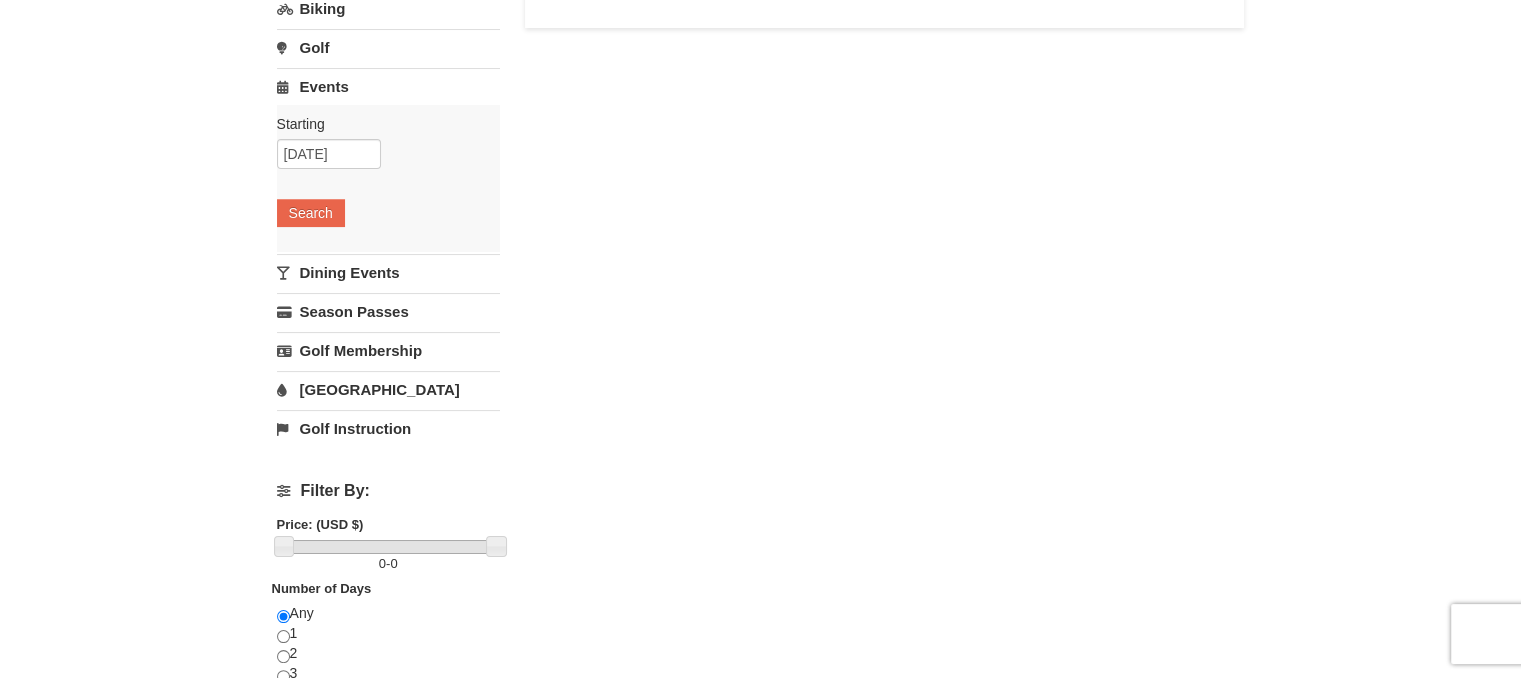 click on "Dining Events" at bounding box center [388, 272] 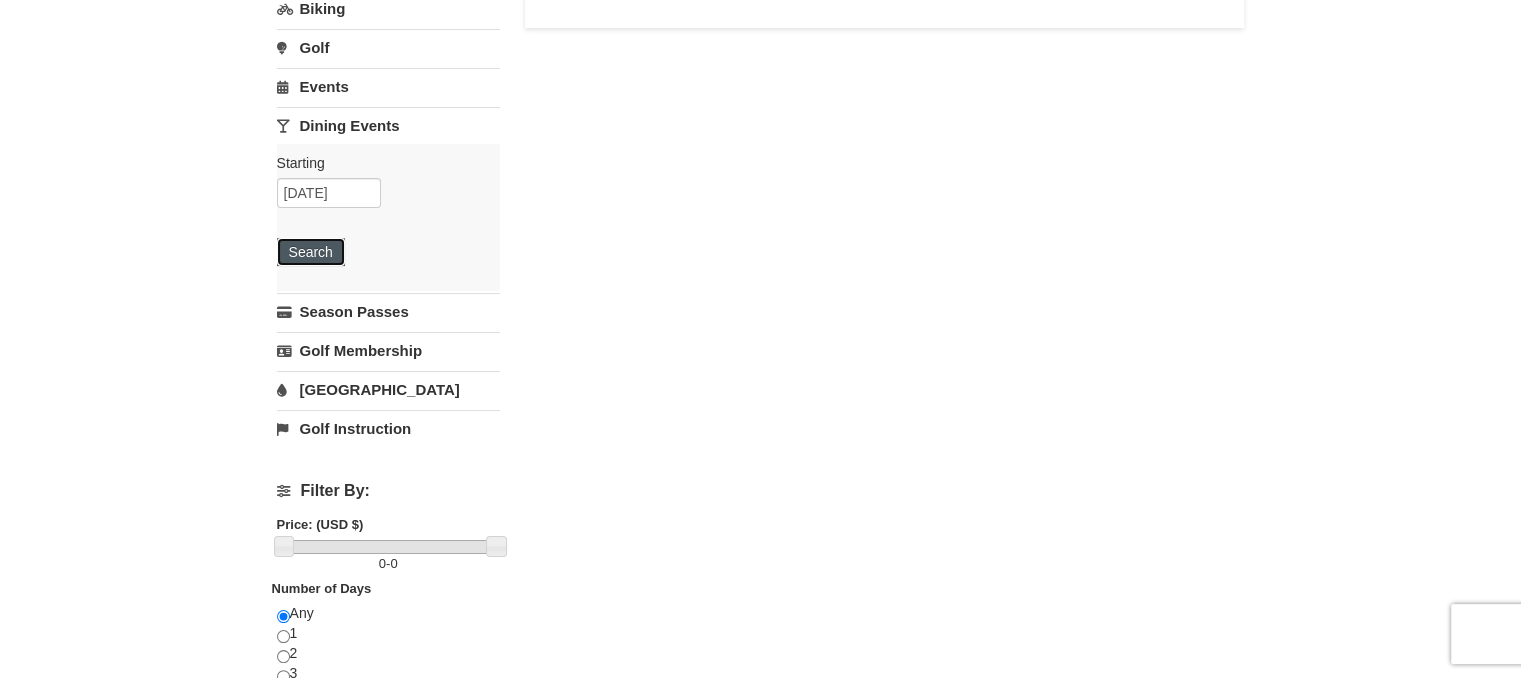 click on "Search" at bounding box center [311, 252] 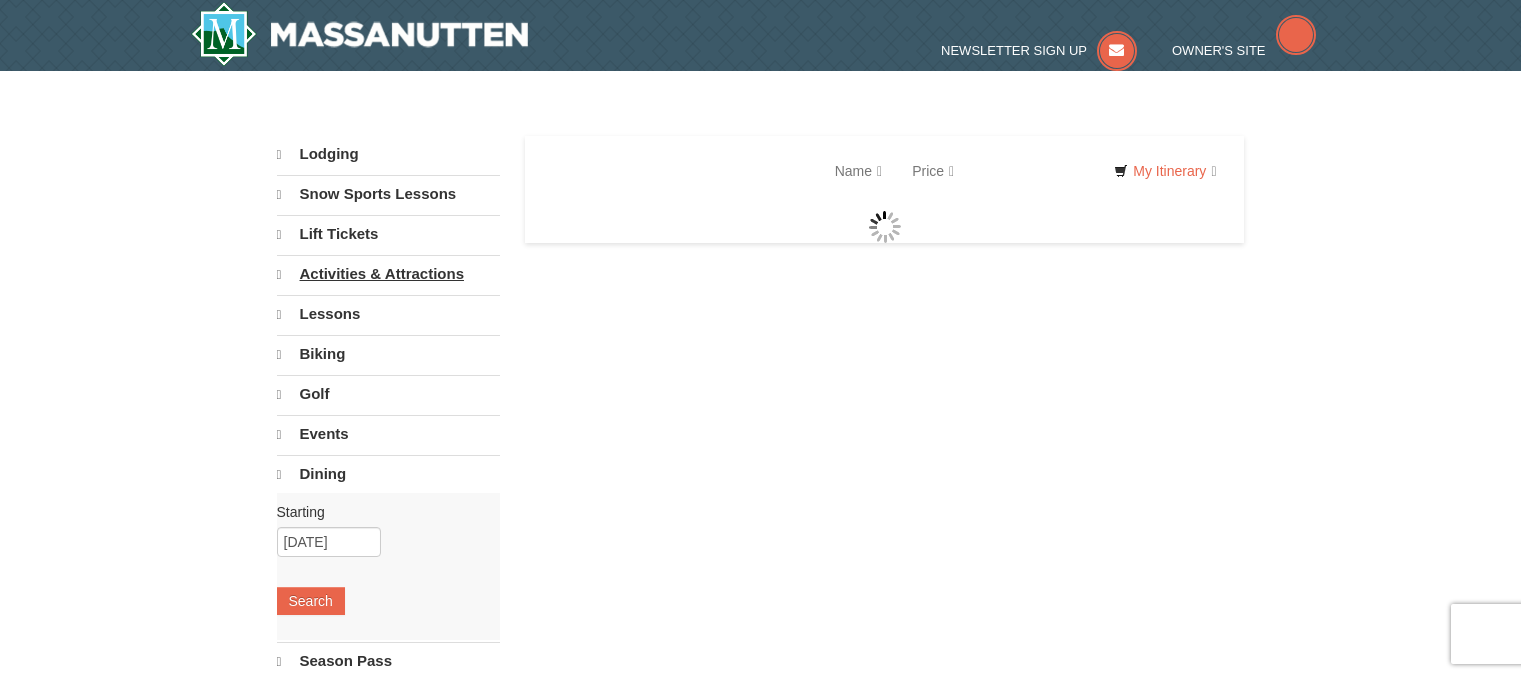 scroll, scrollTop: 0, scrollLeft: 0, axis: both 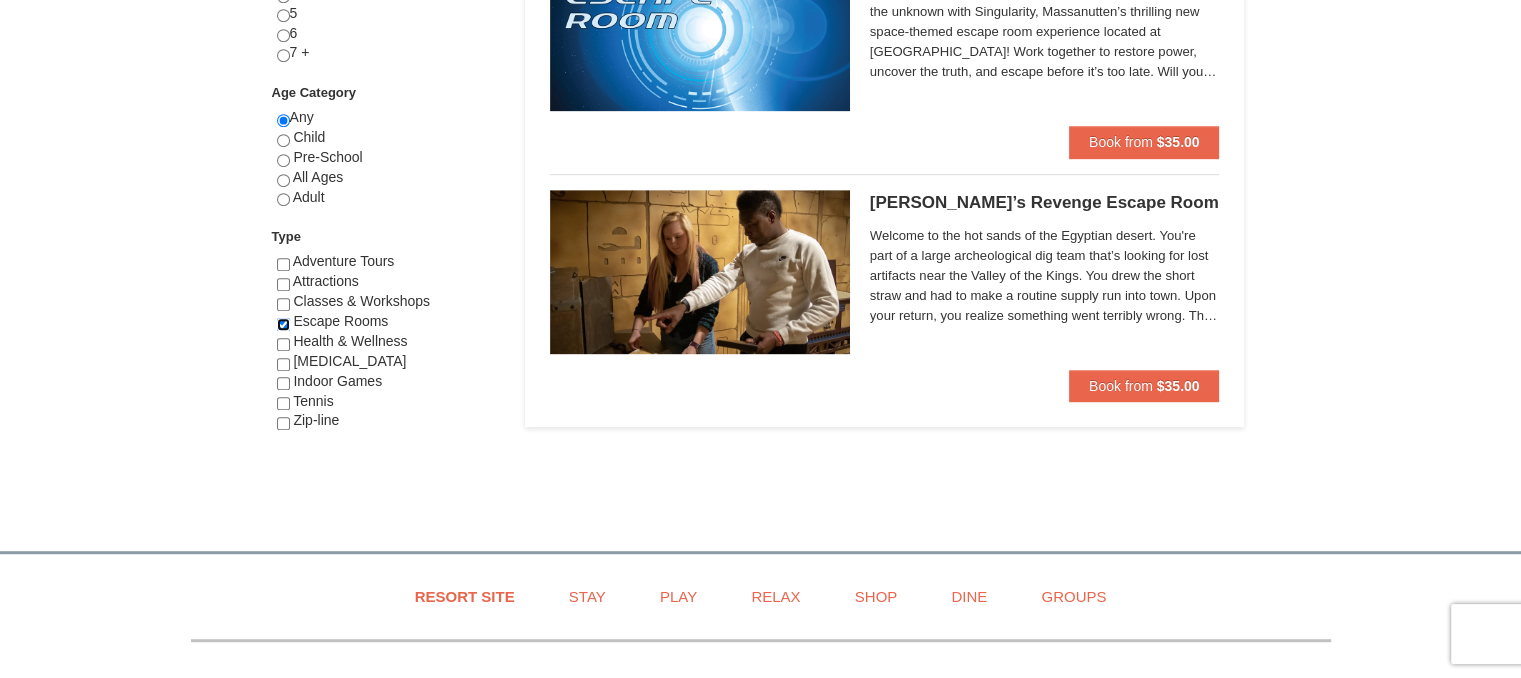 click at bounding box center [283, 324] 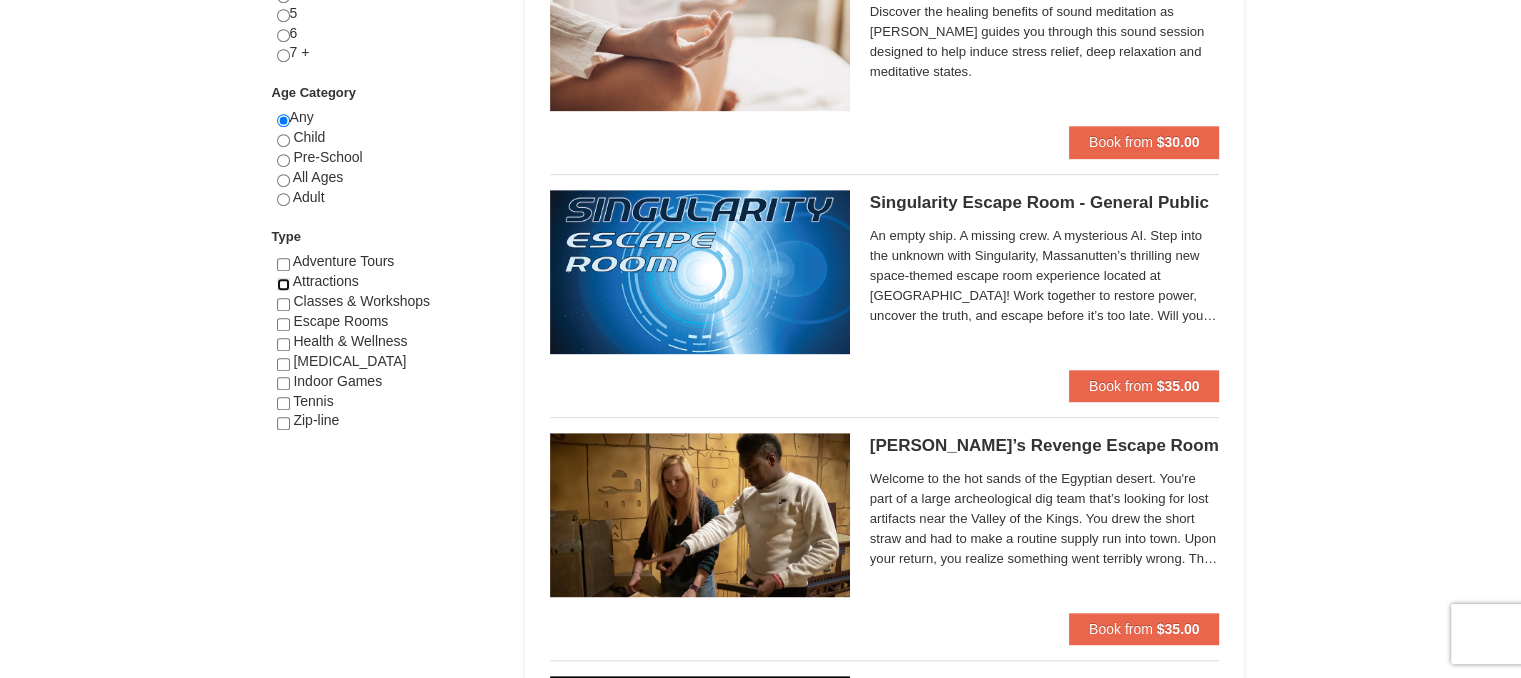 click at bounding box center [283, 284] 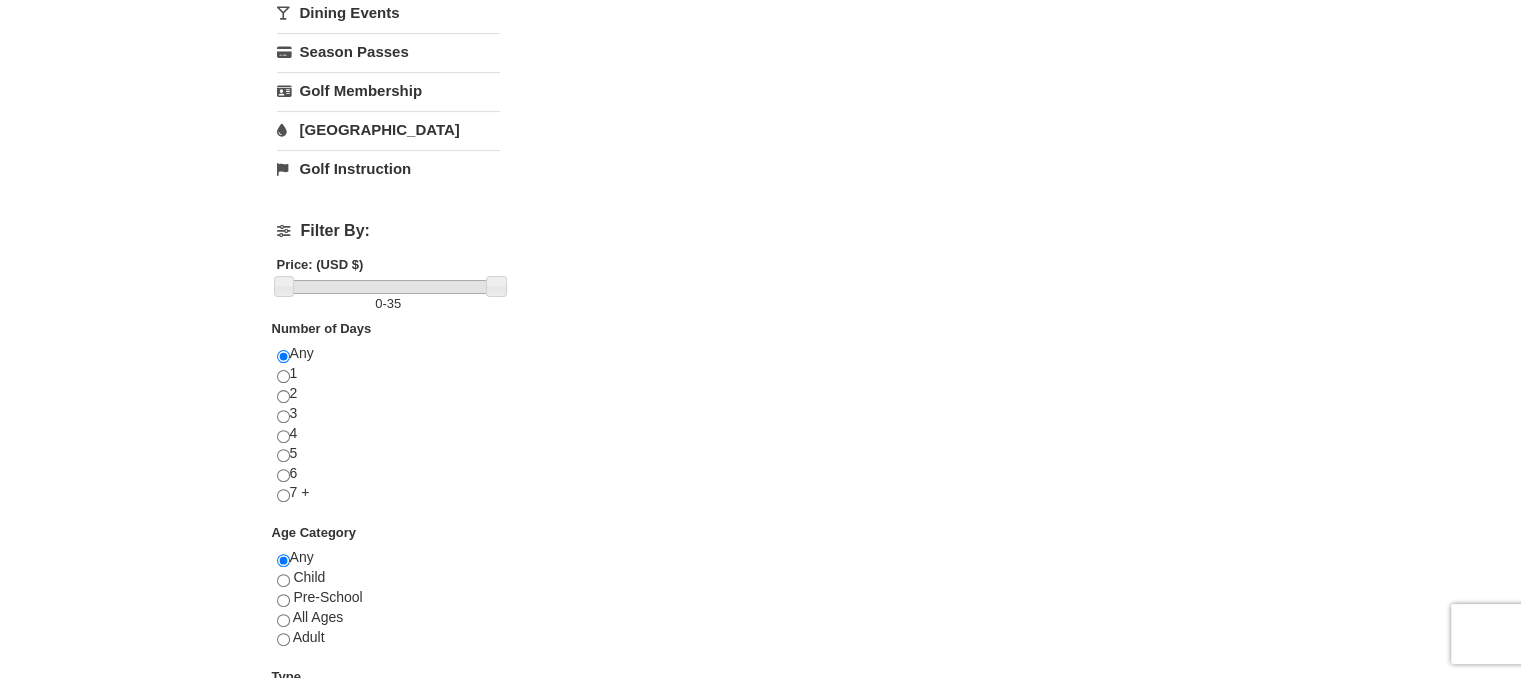 scroll, scrollTop: 1000, scrollLeft: 0, axis: vertical 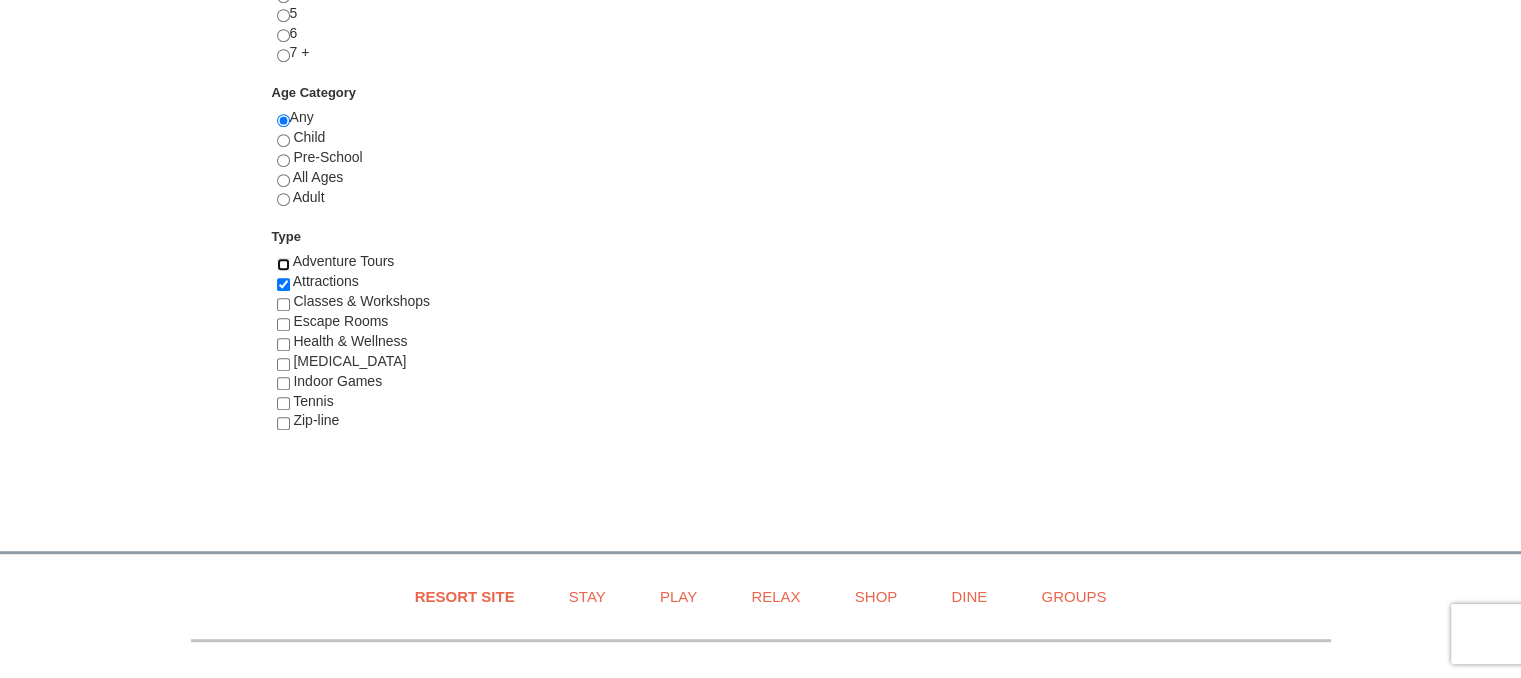 click at bounding box center (283, 264) 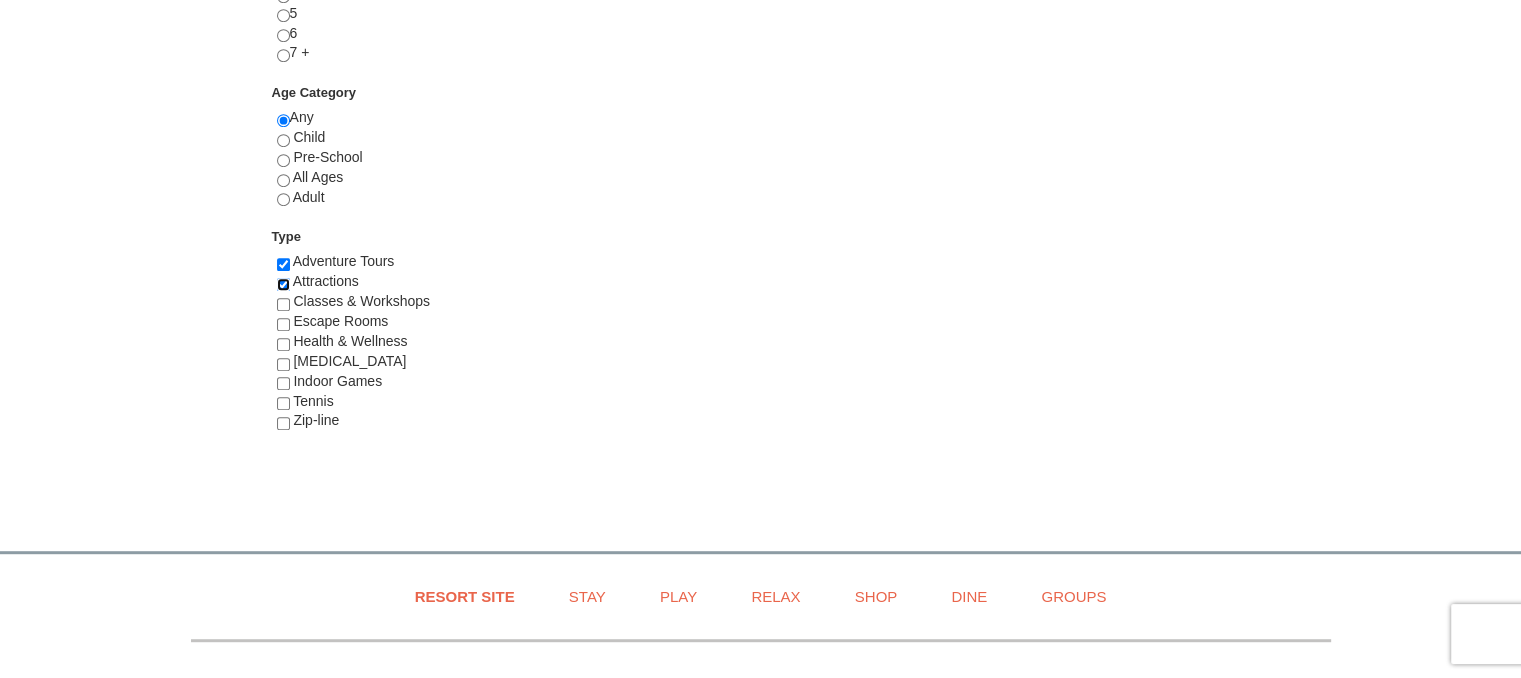 click at bounding box center [283, 284] 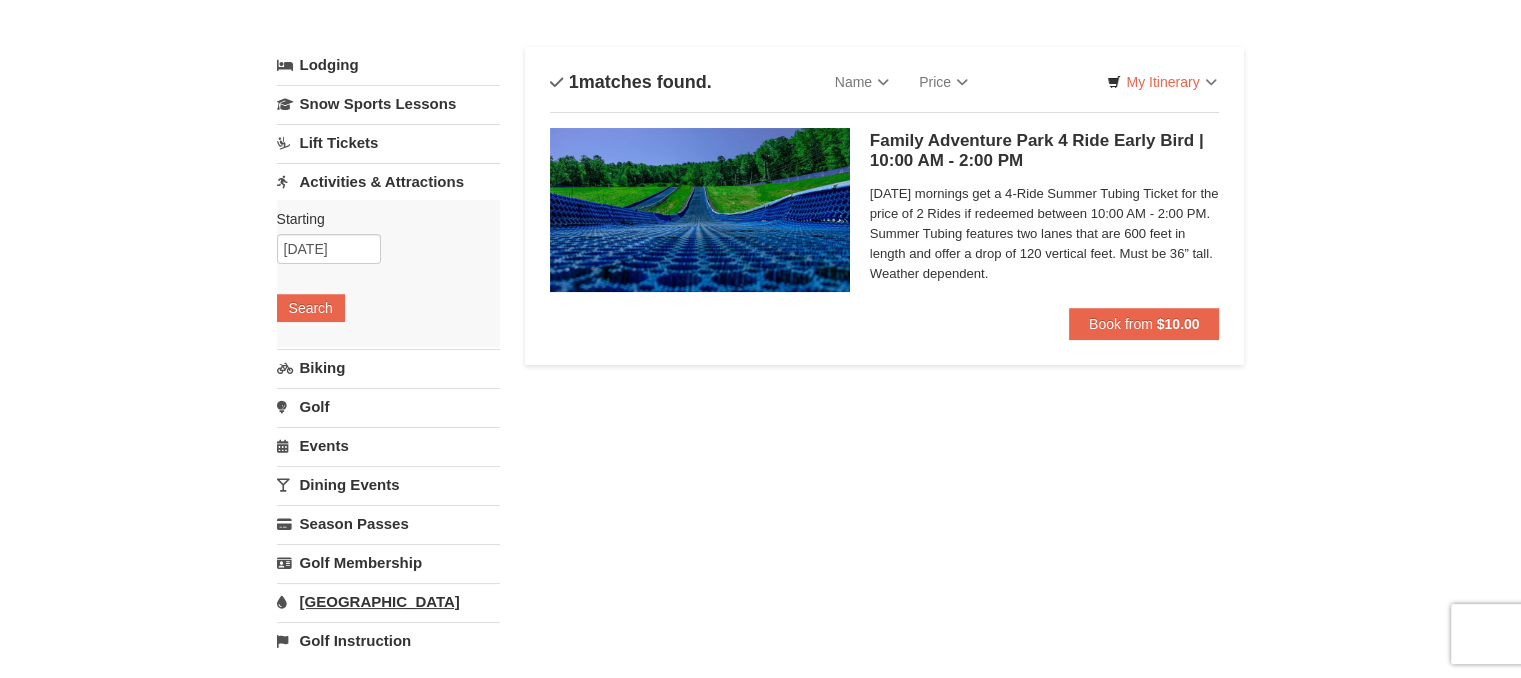 scroll, scrollTop: 0, scrollLeft: 0, axis: both 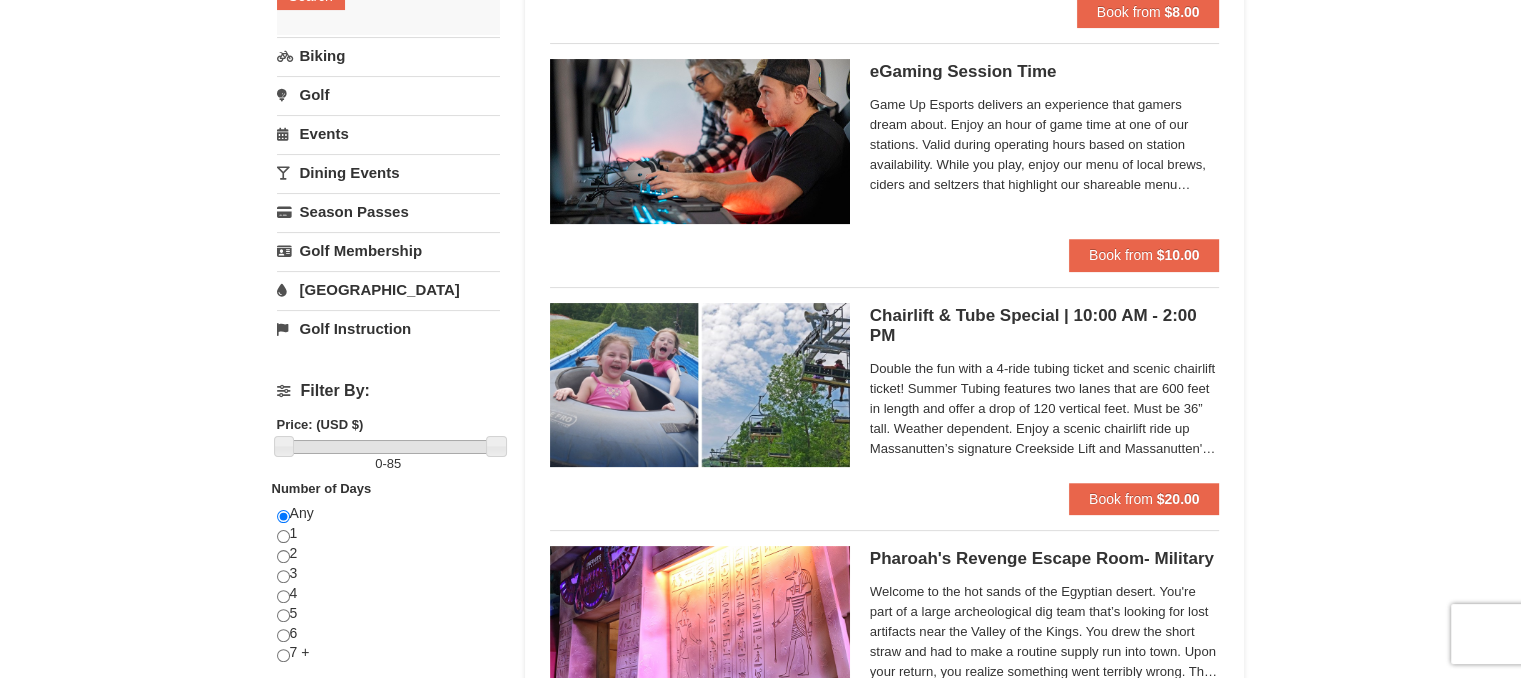 click on "×
Categories
List
Filter
My Itinerary
Questions?  [PHONE_NUMBER]
Lodging
Arrival Please format dates MM/DD/YYYY Please format dates MM/DD/YYYY
[DATE]
Departure Please format dates MM/DD/YYYY Please format dates MM/DD/YYYY
[DATE]
2 0" at bounding box center [760, 2446] 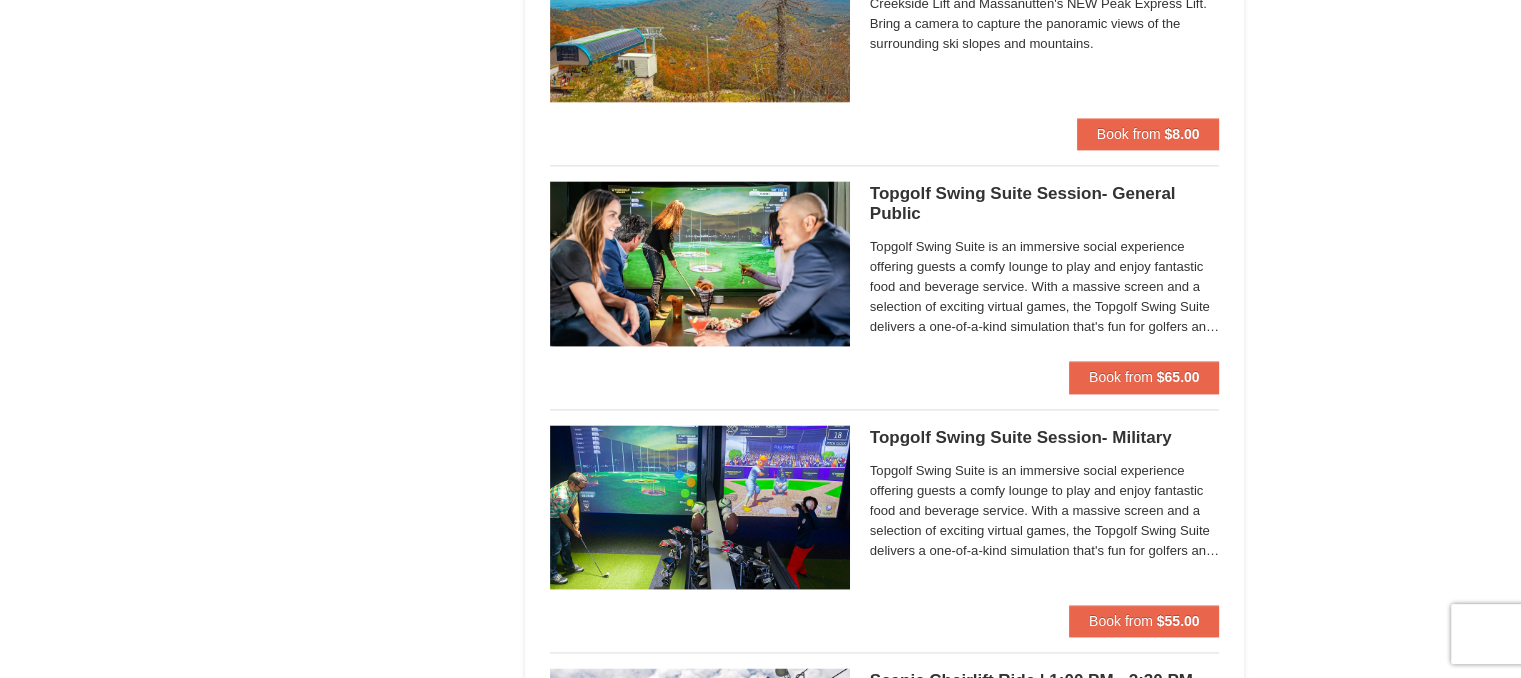 scroll, scrollTop: 2700, scrollLeft: 0, axis: vertical 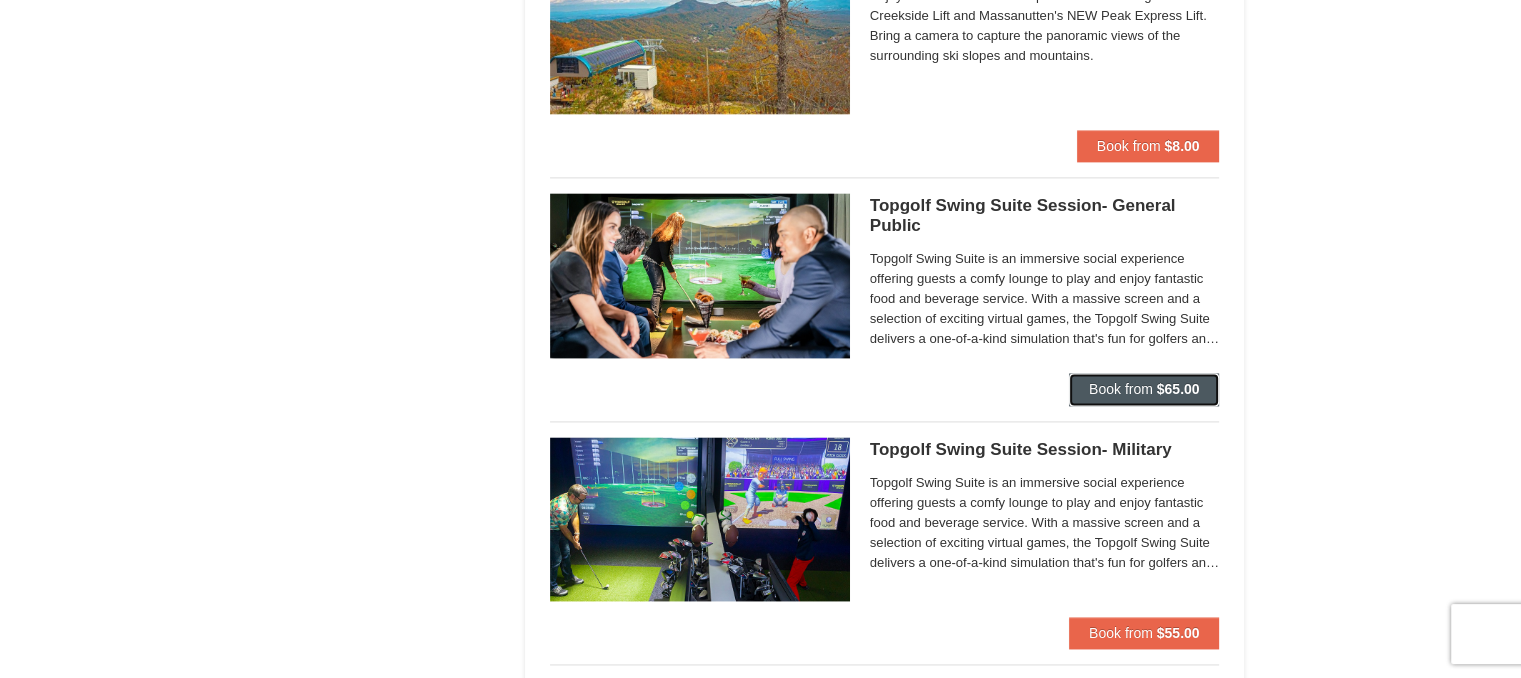 click on "Book from" at bounding box center [1121, 389] 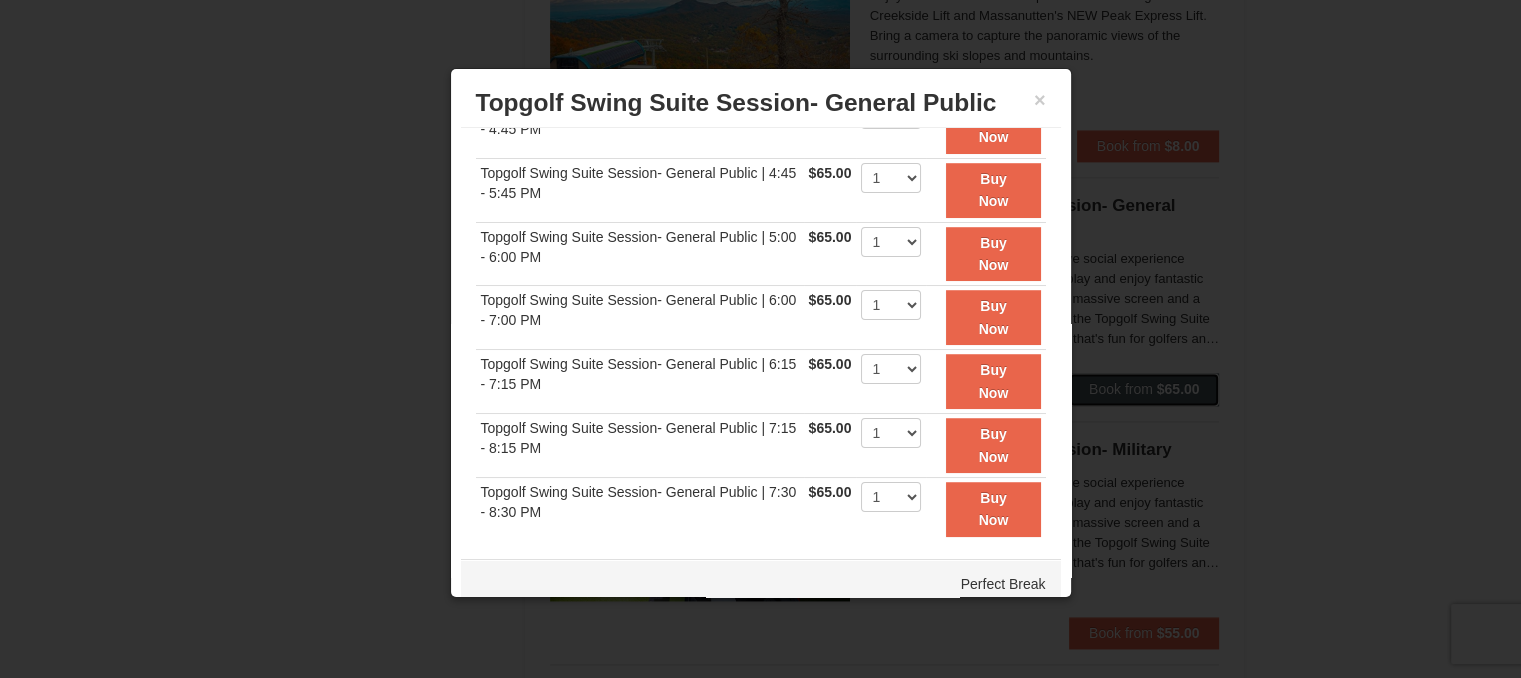 scroll, scrollTop: 395, scrollLeft: 0, axis: vertical 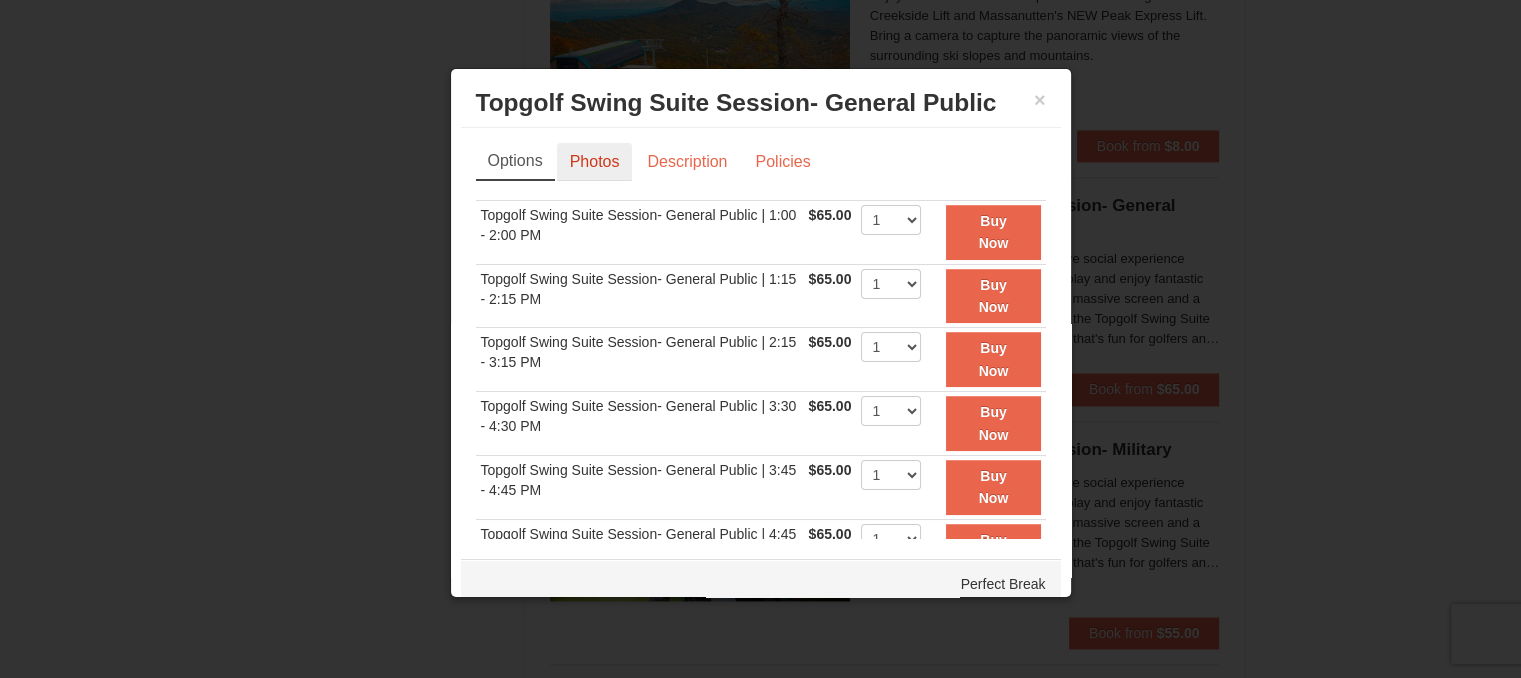 click on "Photos" at bounding box center (595, 162) 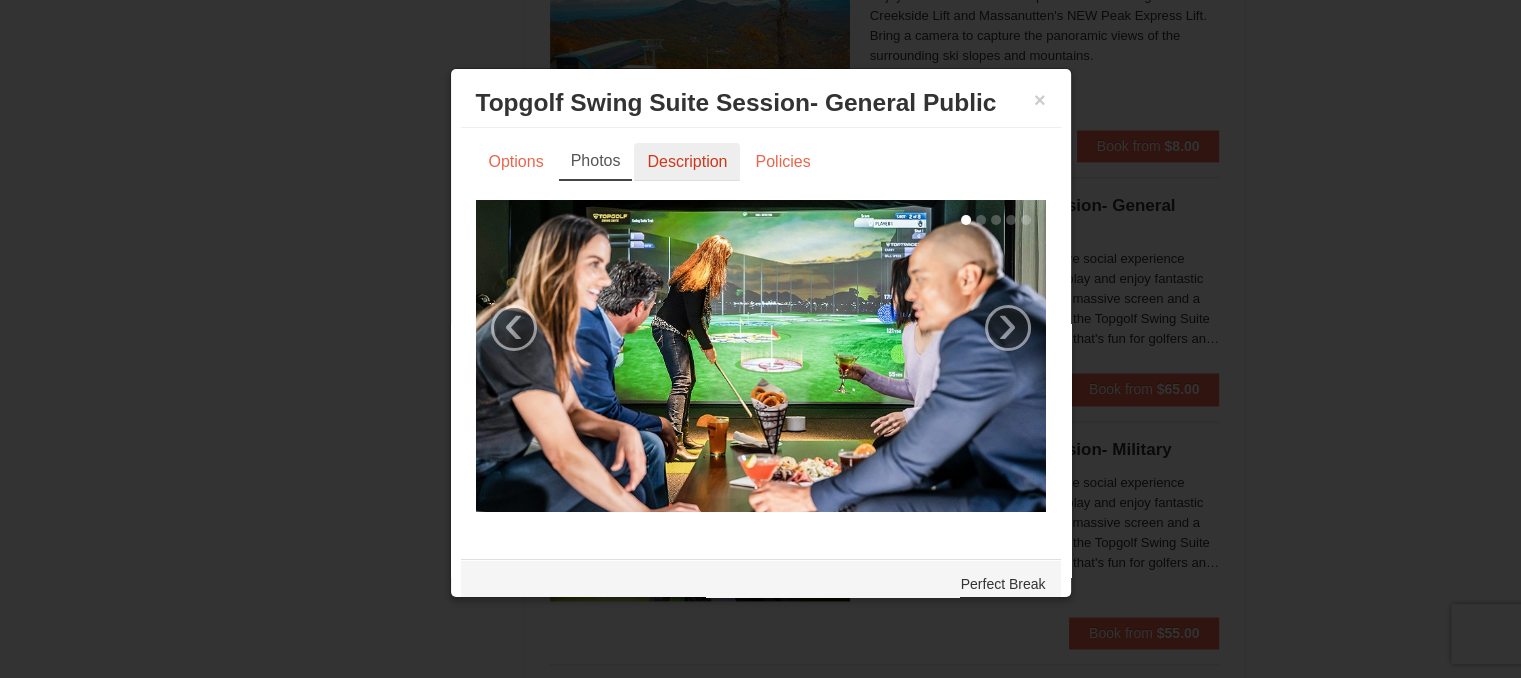 click on "Description" at bounding box center [687, 162] 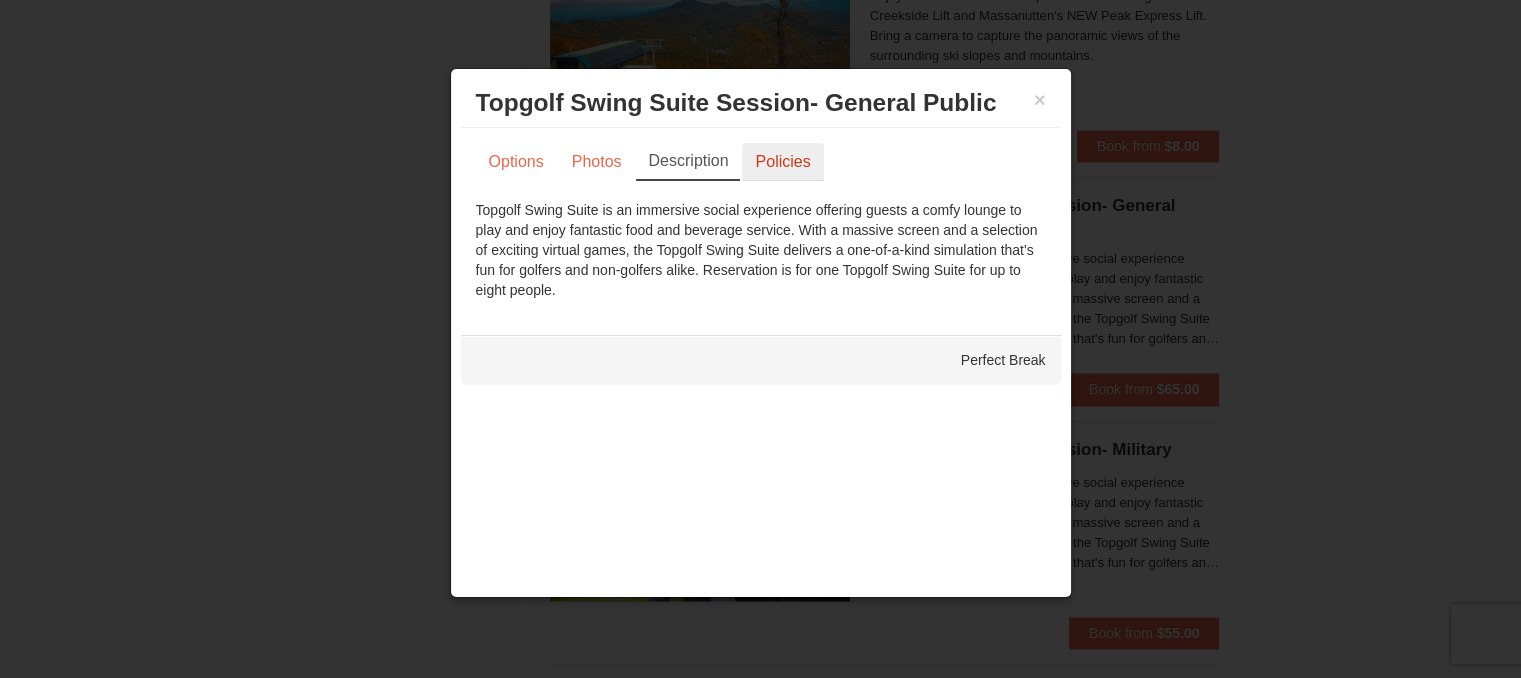 click on "Policies" at bounding box center (782, 162) 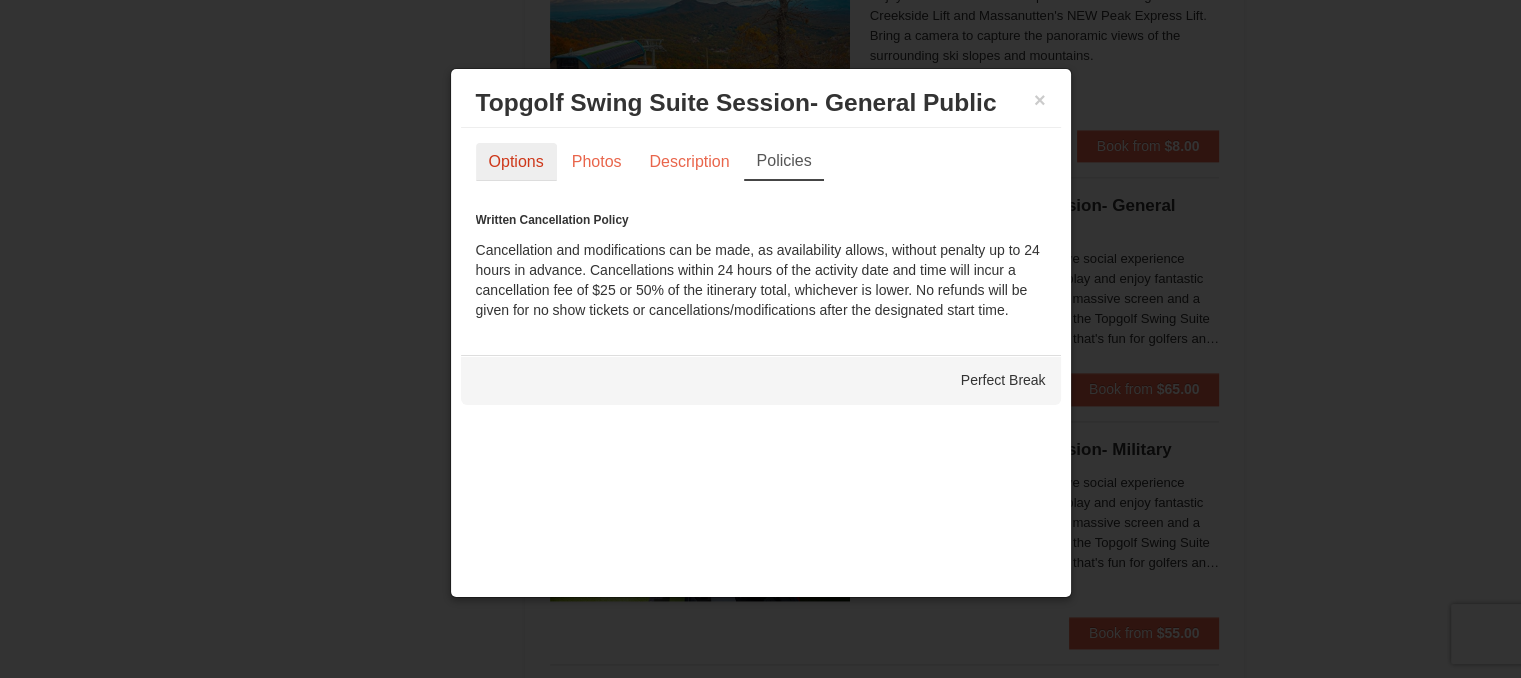 click on "Options" at bounding box center (516, 162) 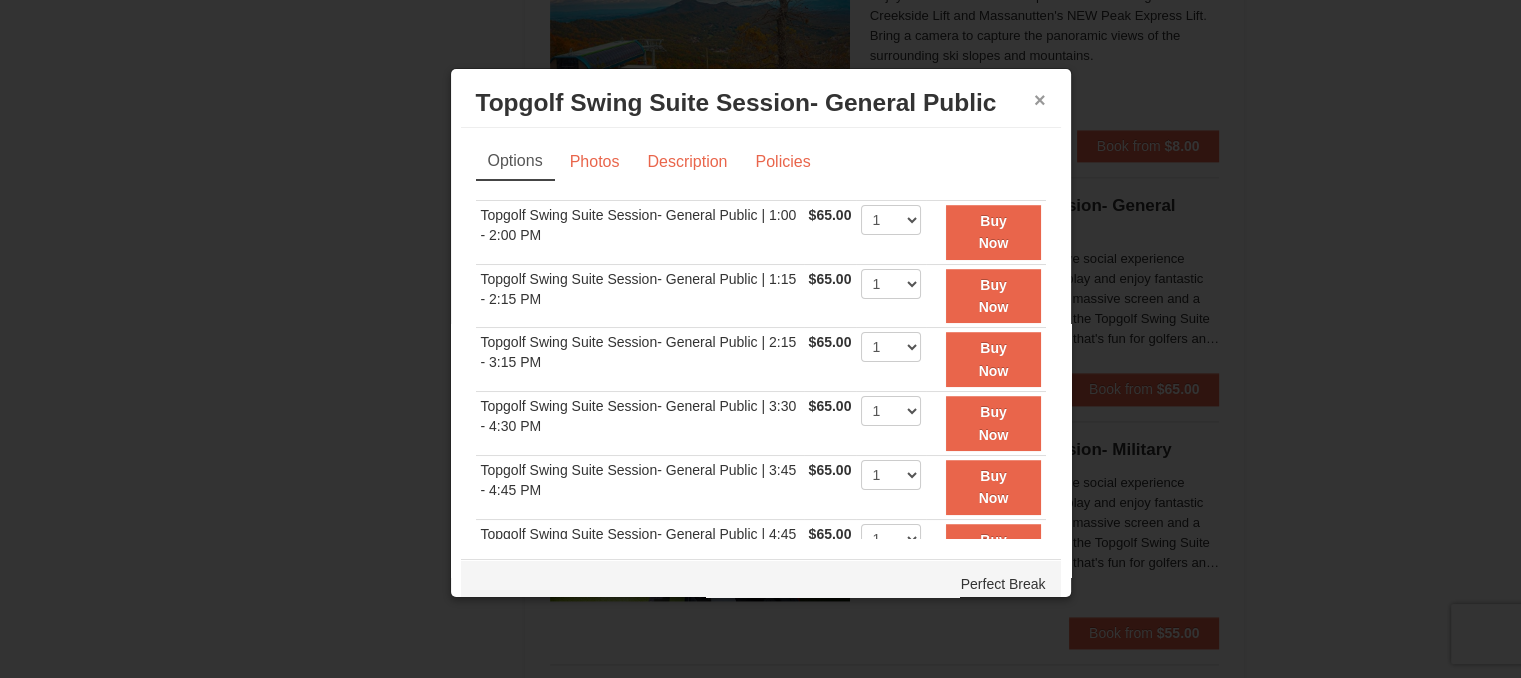 click on "×" at bounding box center [1040, 100] 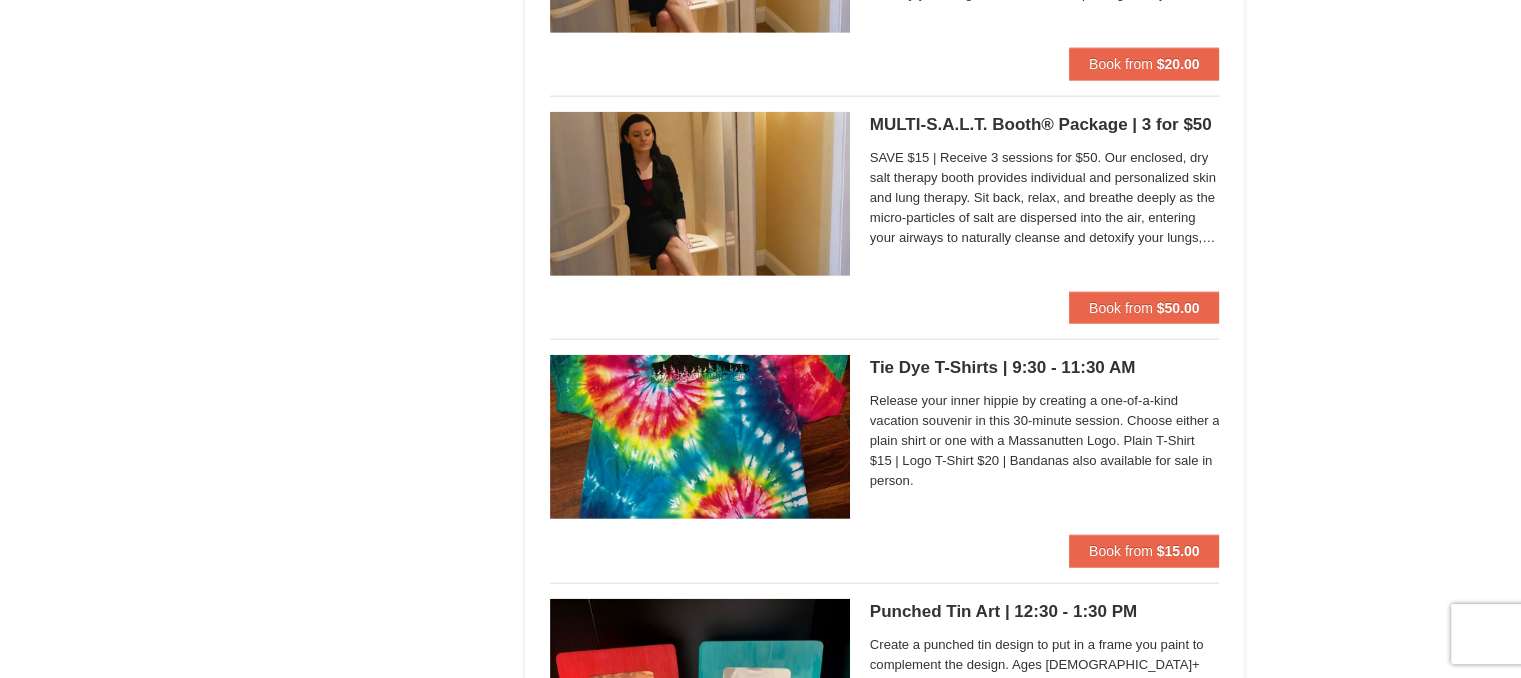 scroll, scrollTop: 4700, scrollLeft: 0, axis: vertical 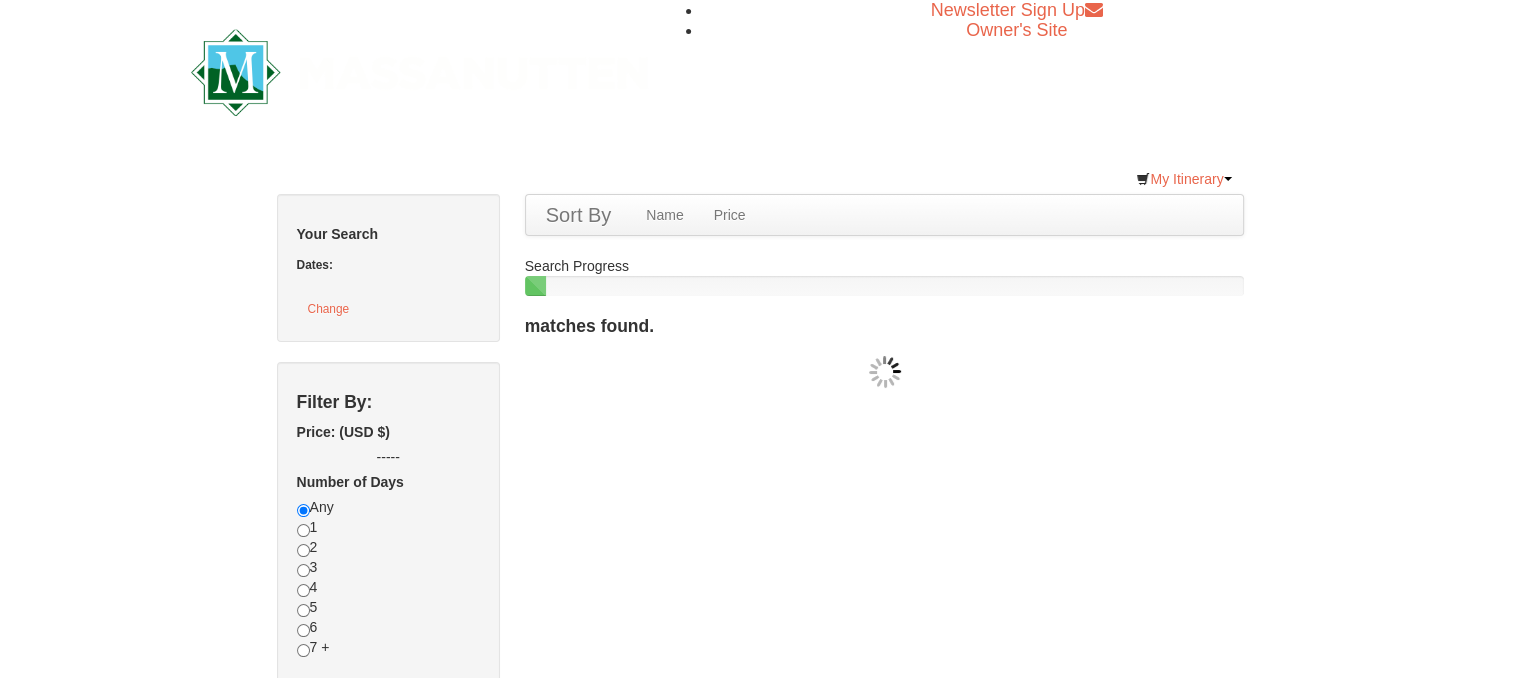 checkbox on "true" 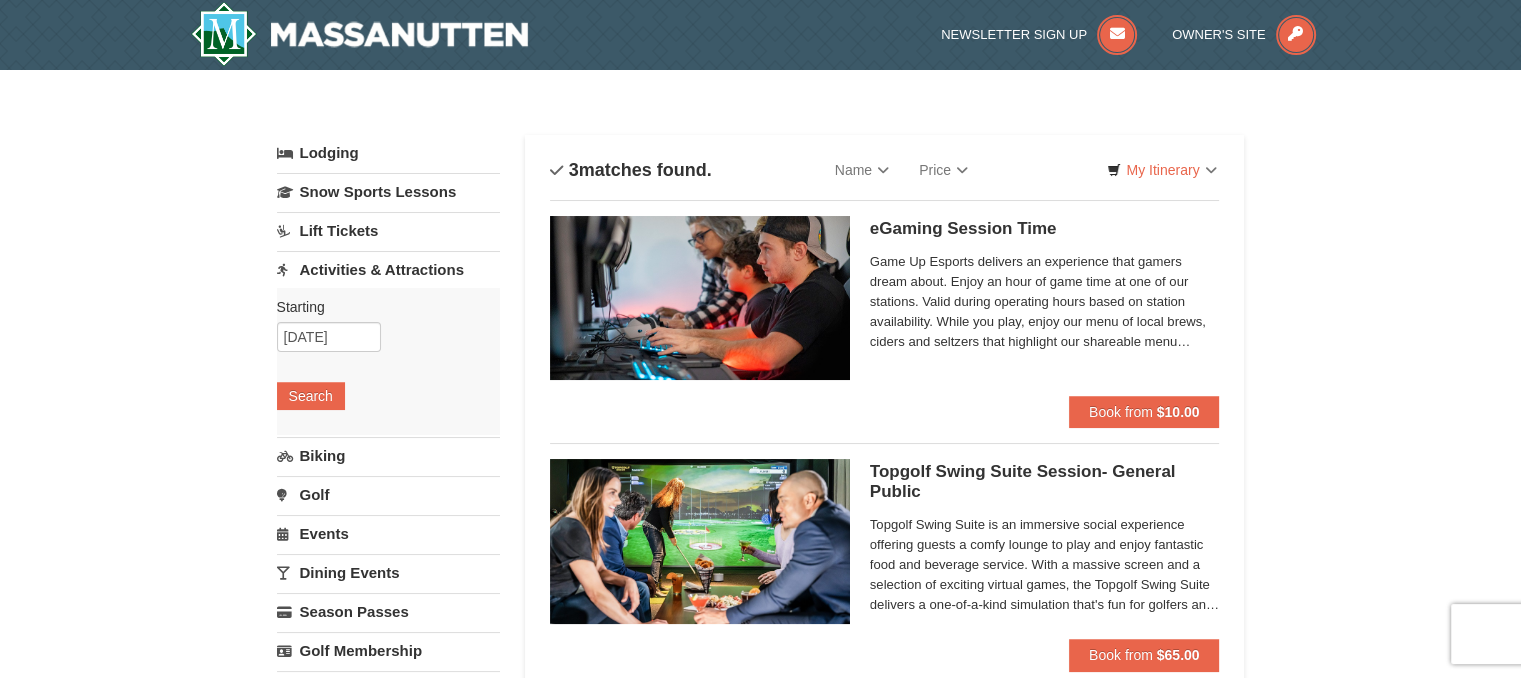 click on "Categories
List
Filter
My Itinerary
Questions?  1-540-289-9441" at bounding box center [761, 125] 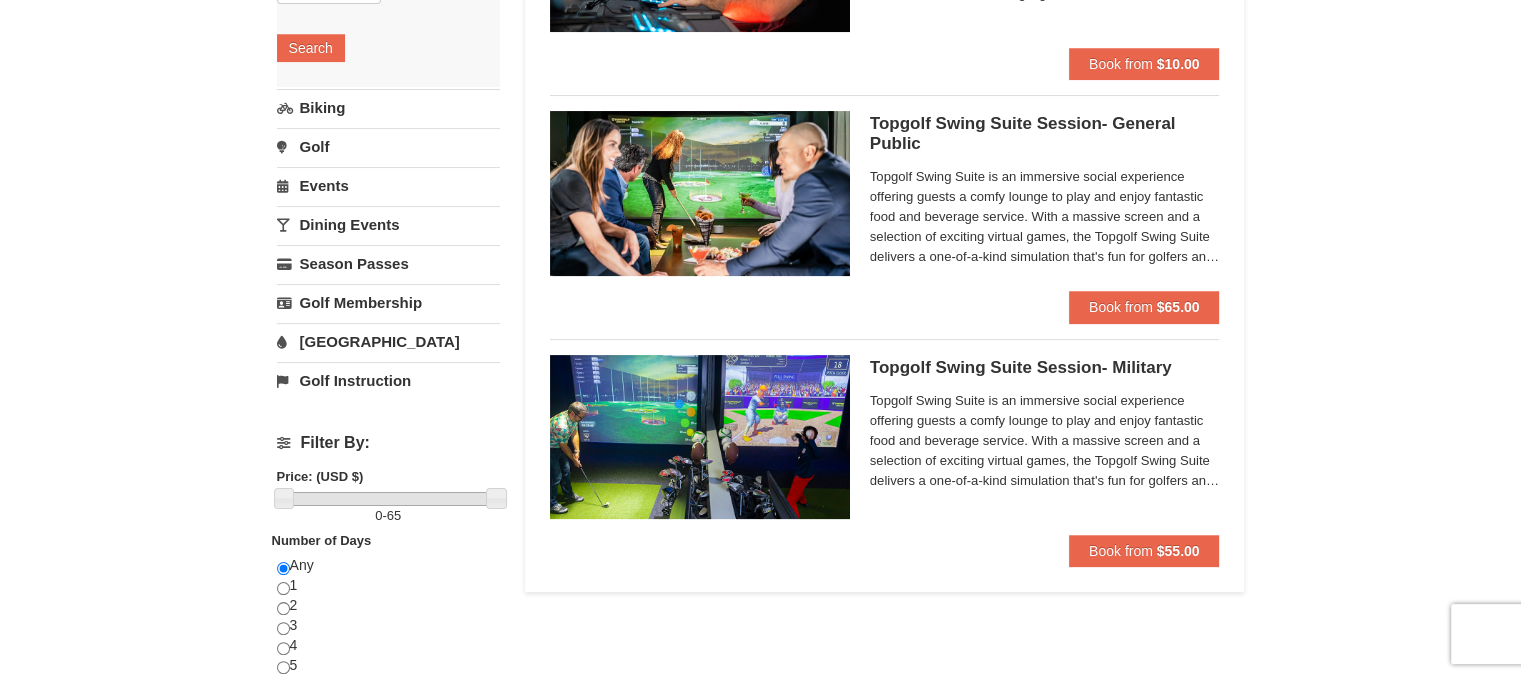 scroll, scrollTop: 200, scrollLeft: 0, axis: vertical 